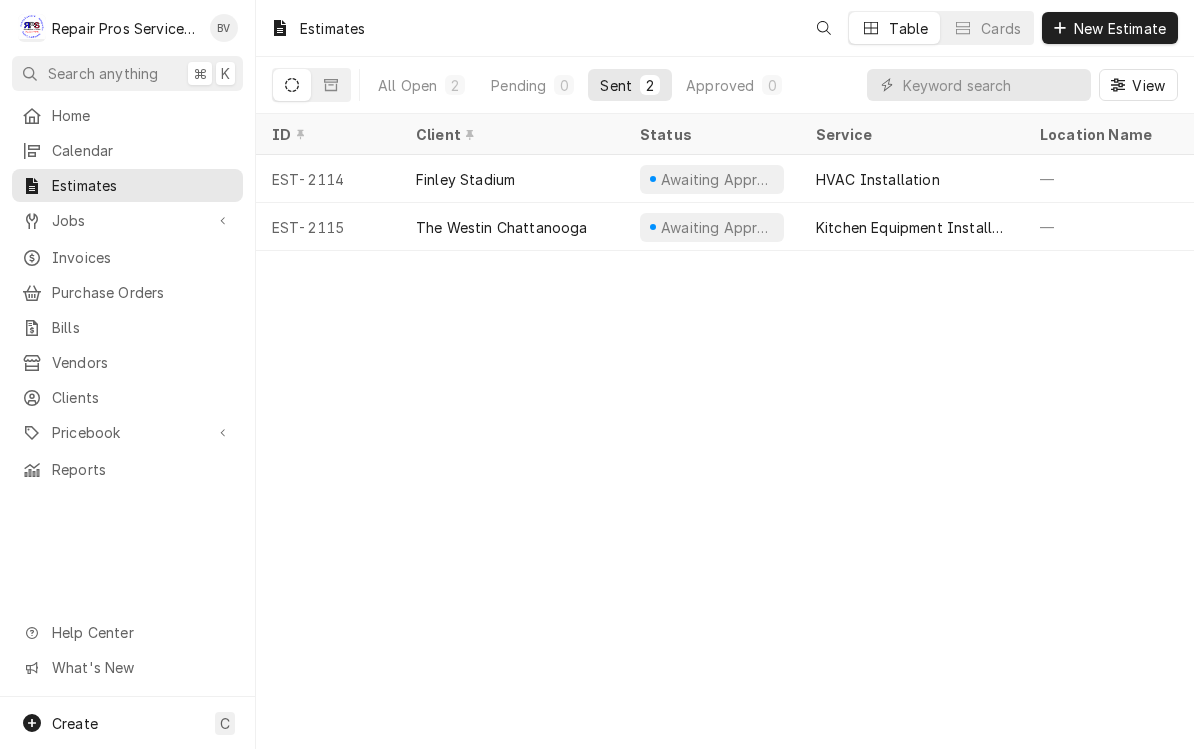 scroll, scrollTop: 0, scrollLeft: 0, axis: both 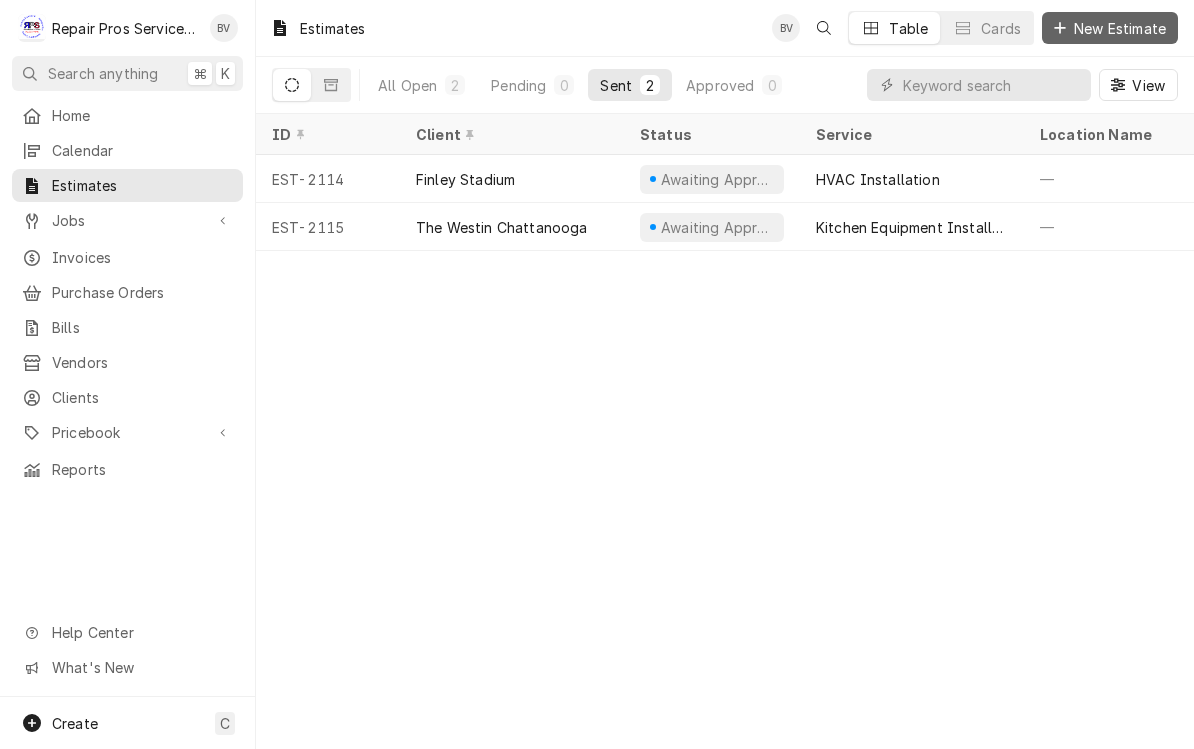 click on "New Estimate" at bounding box center [1110, 28] 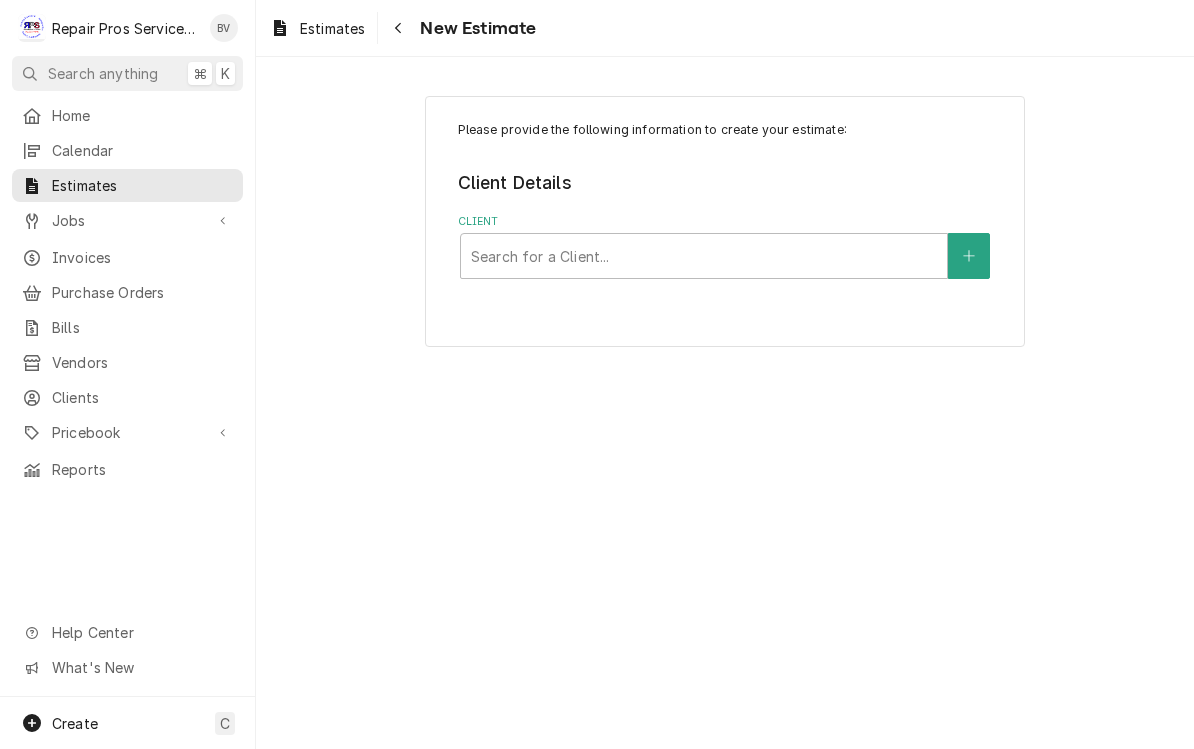 scroll, scrollTop: 0, scrollLeft: 0, axis: both 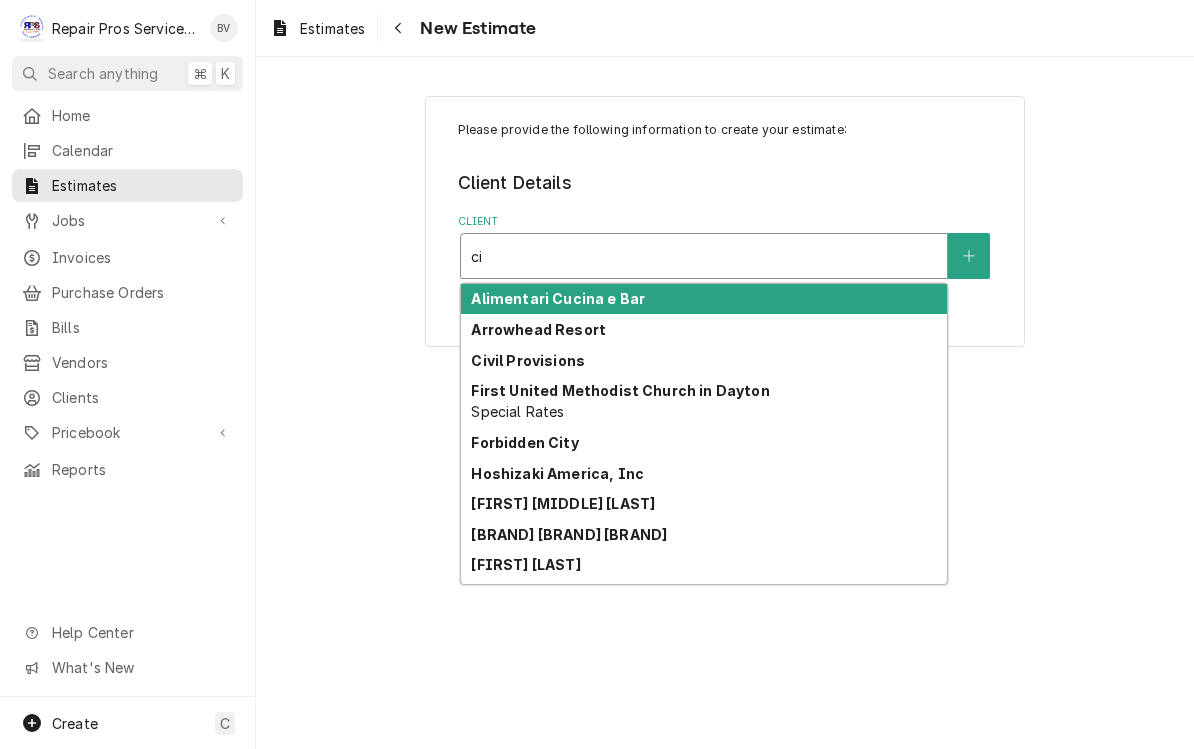click on "Civil Provisions" at bounding box center (528, 360) 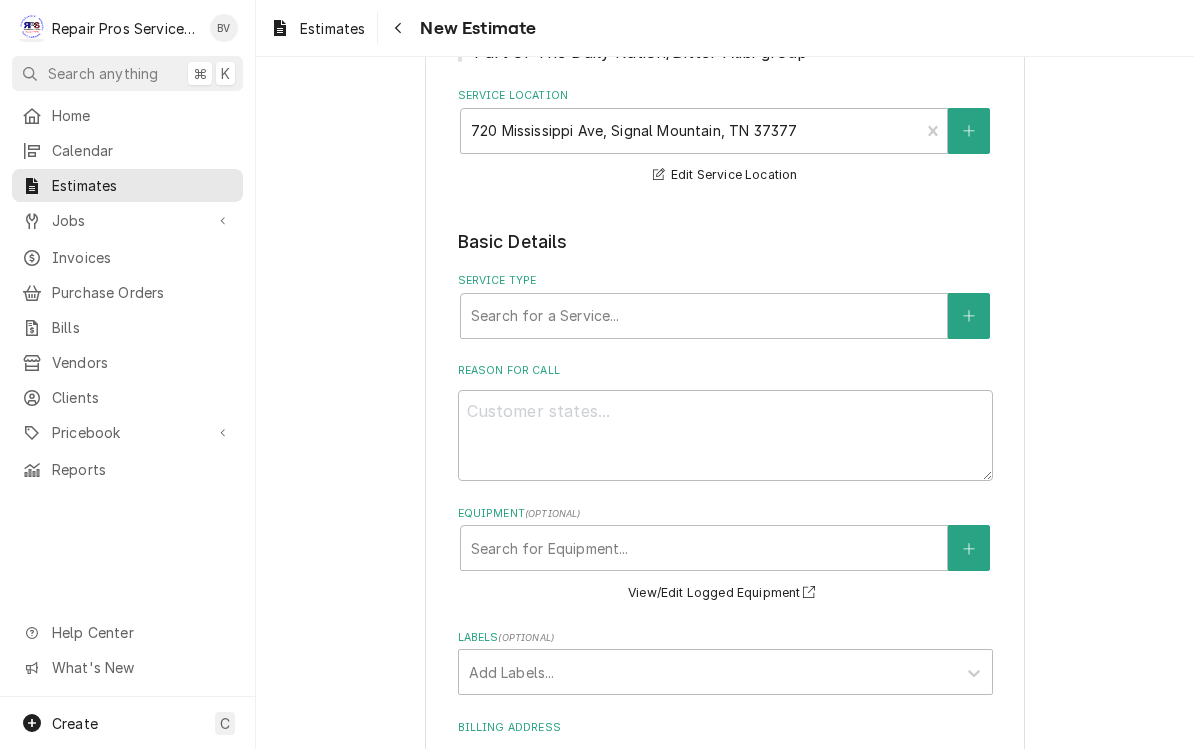 scroll, scrollTop: 322, scrollLeft: 0, axis: vertical 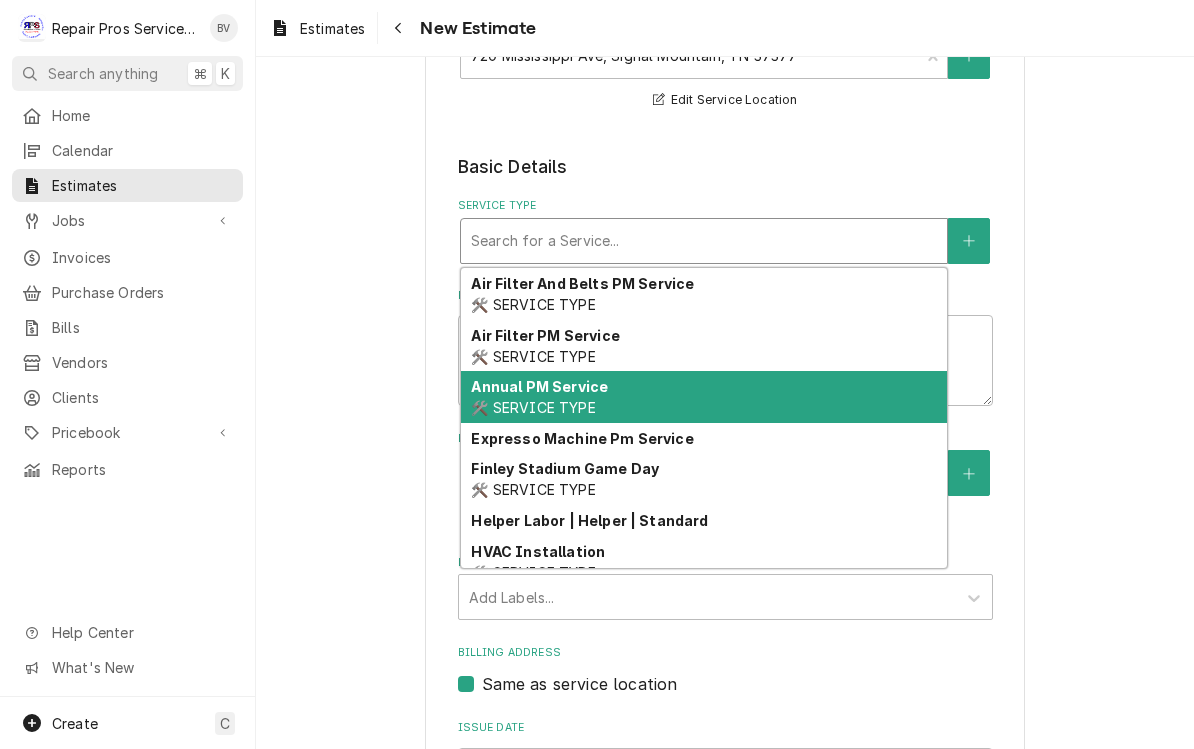 click on "Annual PM Service" at bounding box center (539, 386) 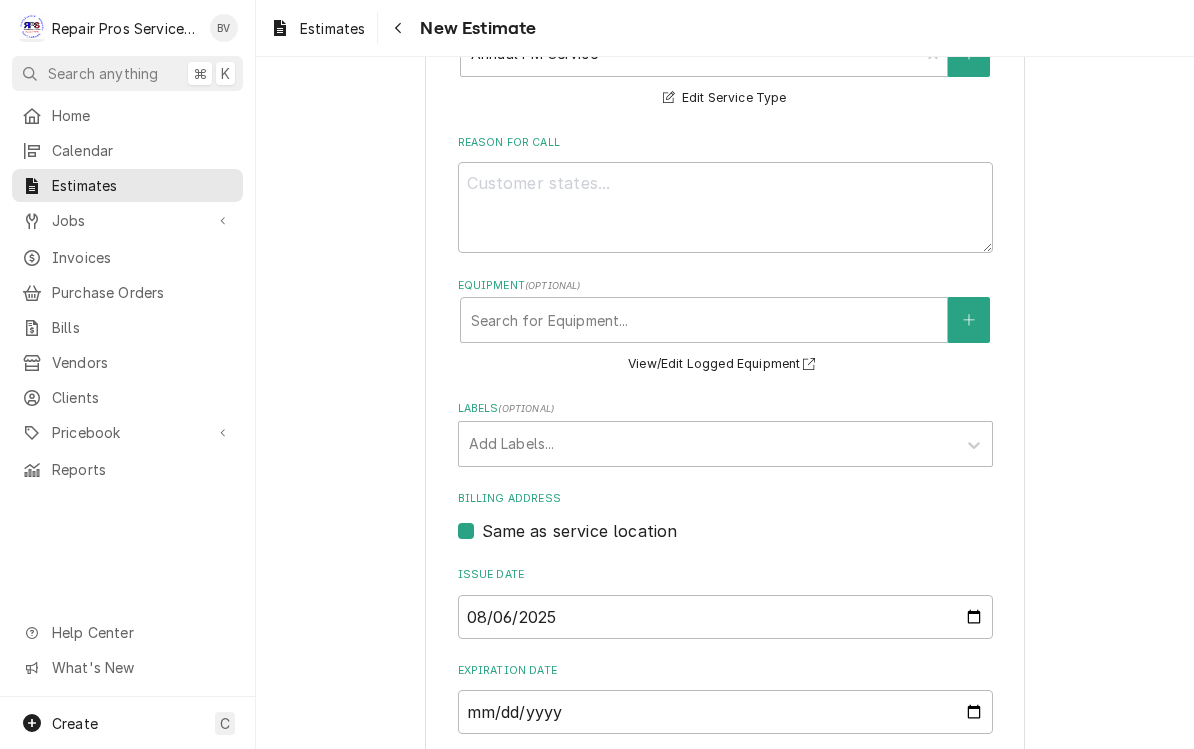scroll, scrollTop: 534, scrollLeft: 0, axis: vertical 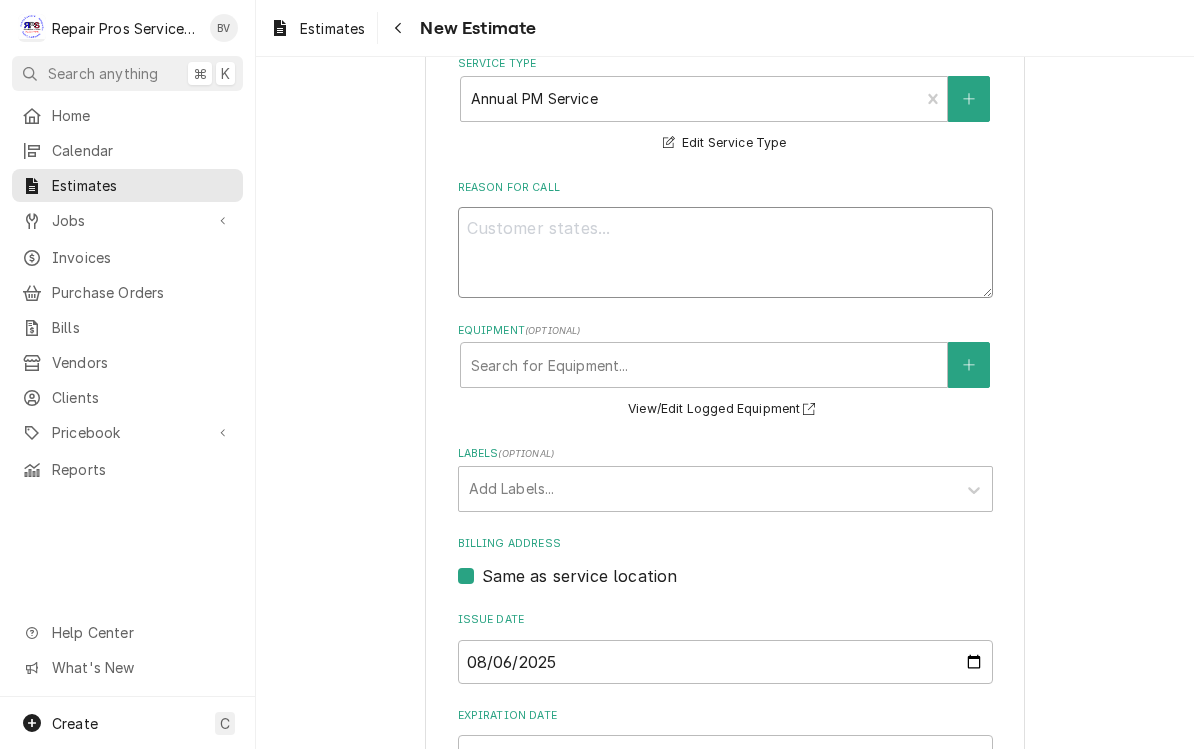 click on "Reason For Call" at bounding box center [725, 252] 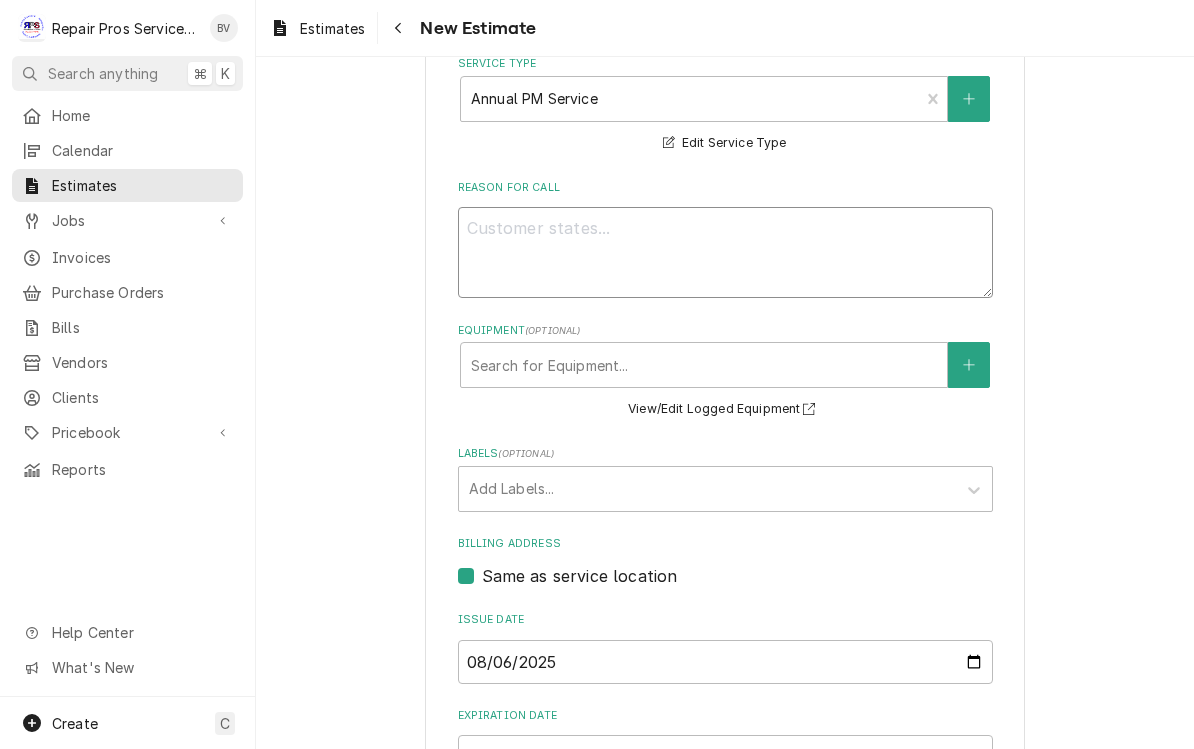 type on "x" 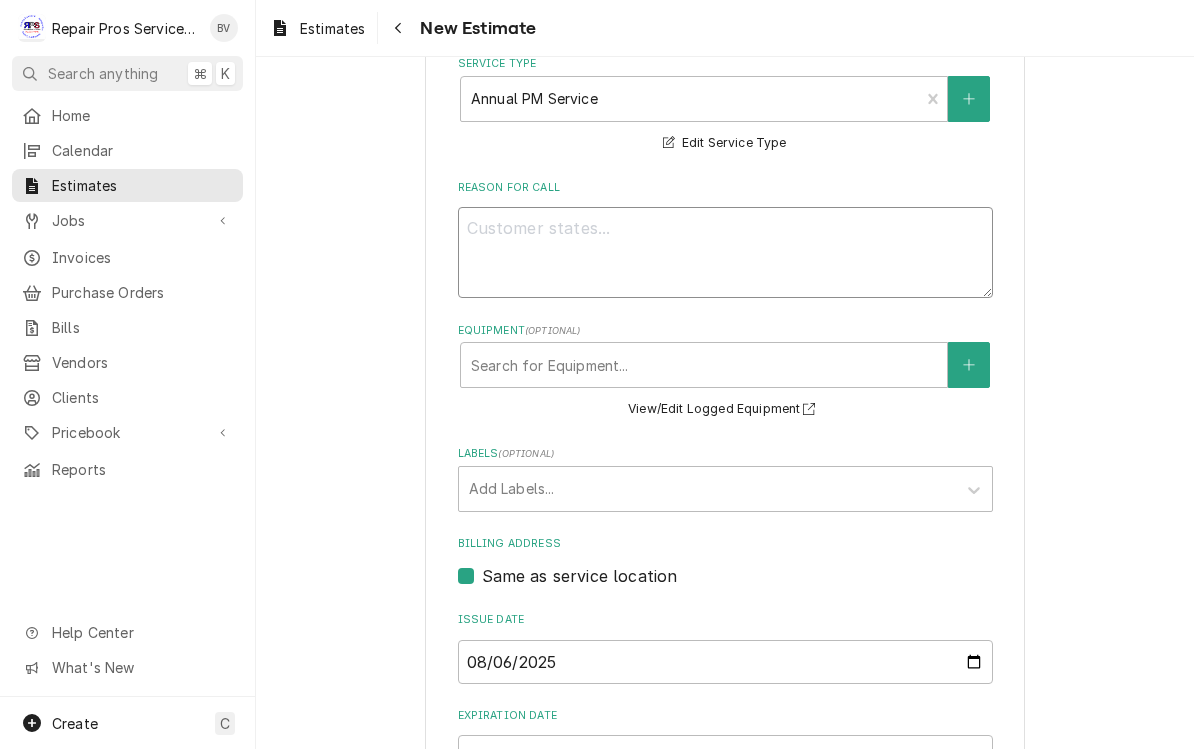 type on "P" 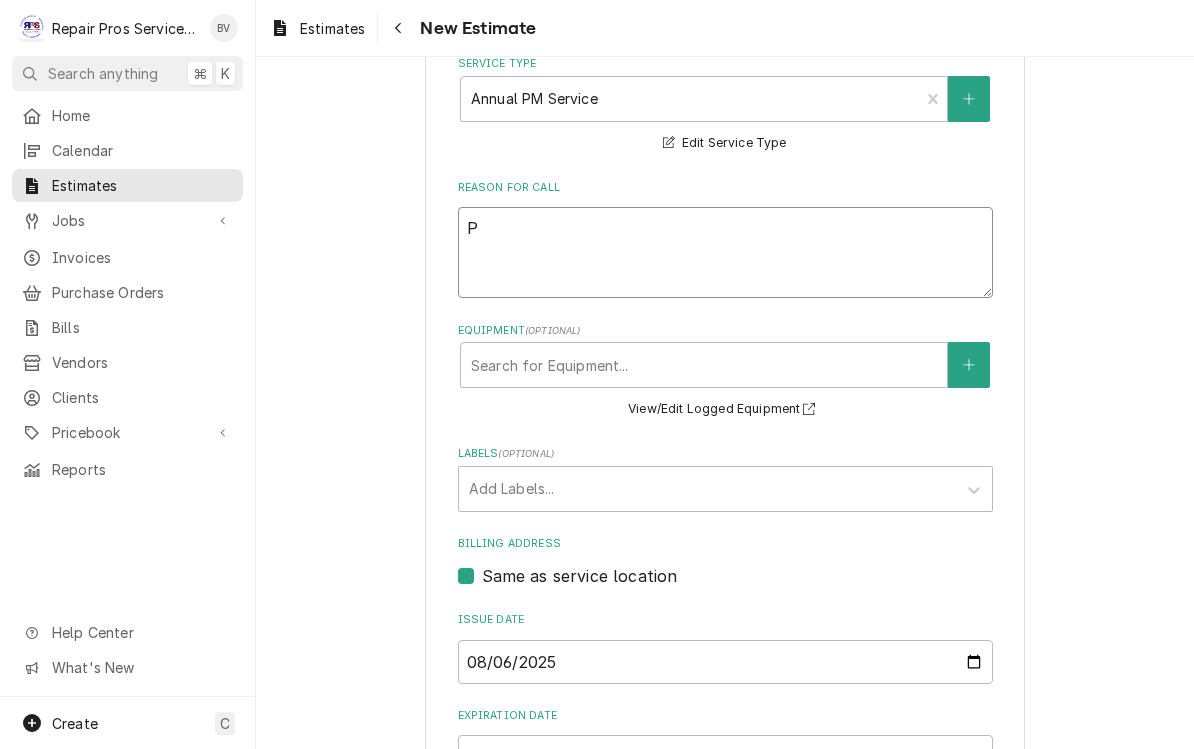 type on "x" 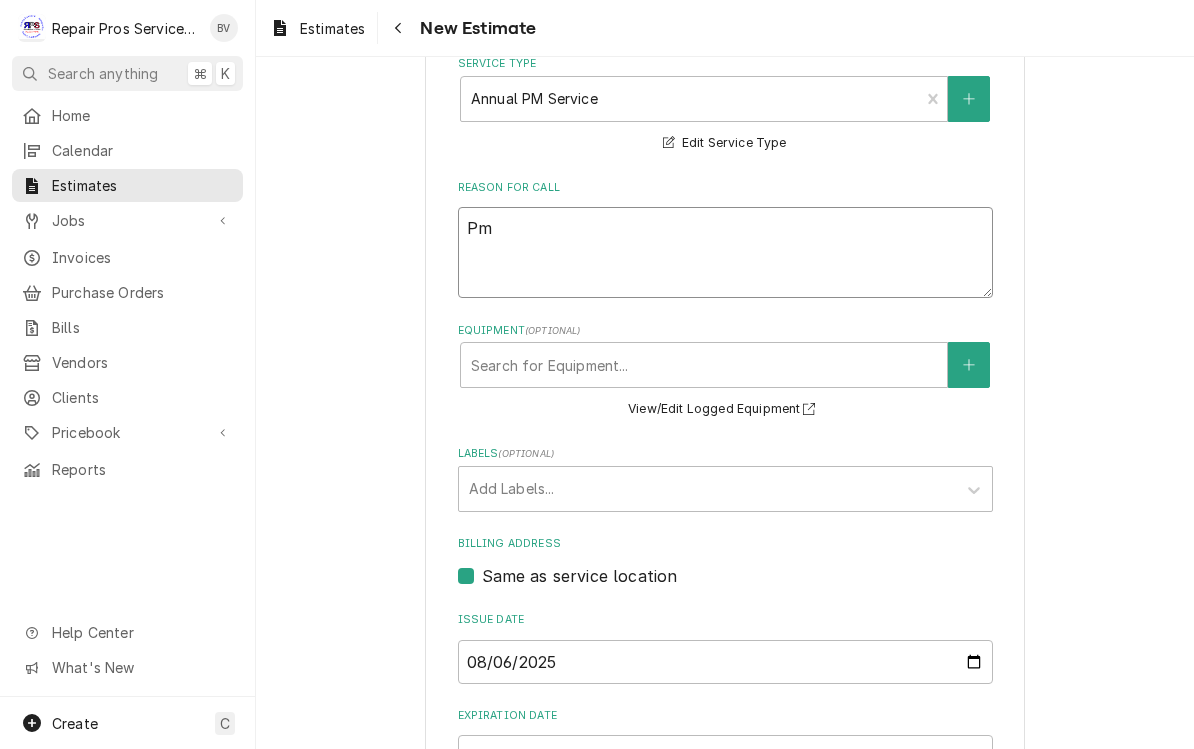 type on "x" 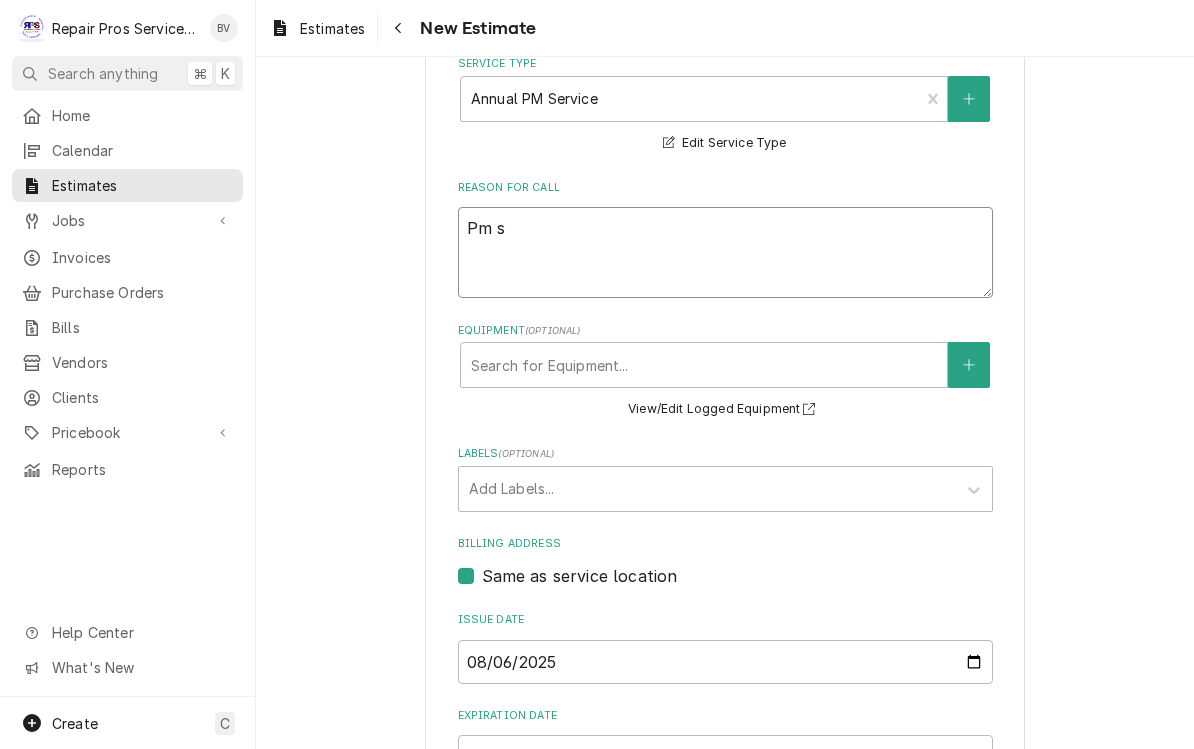 type on "x" 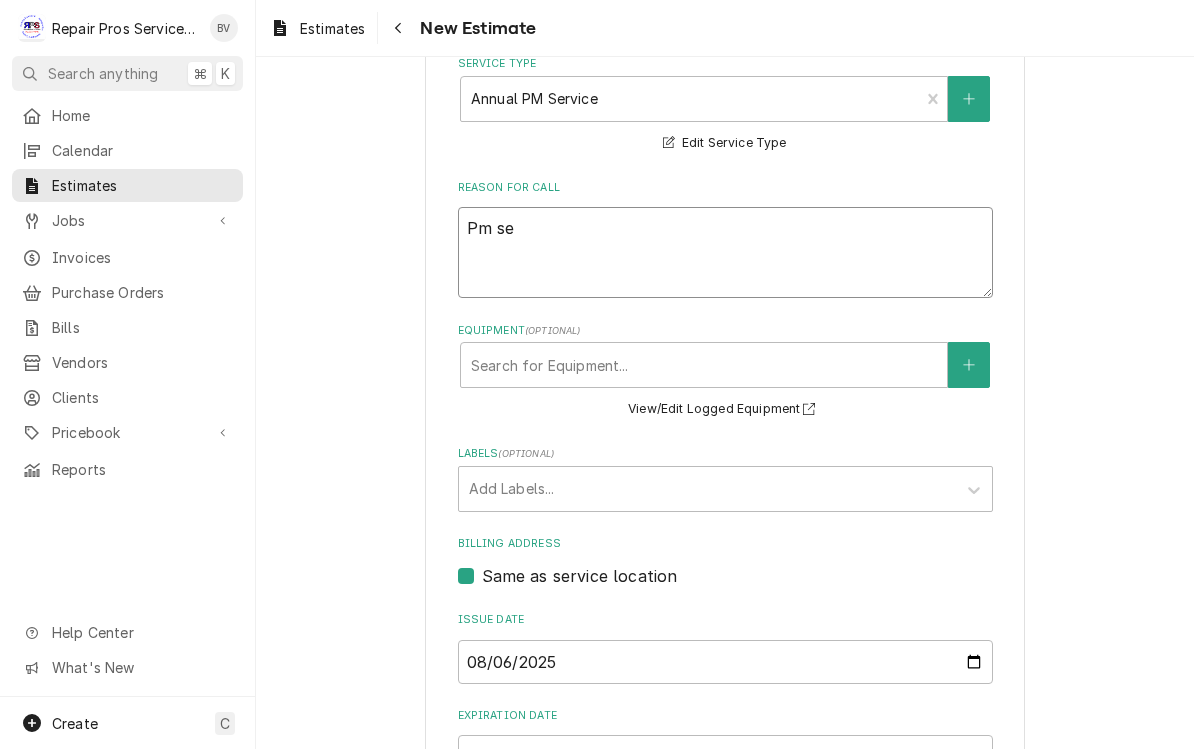 type on "x" 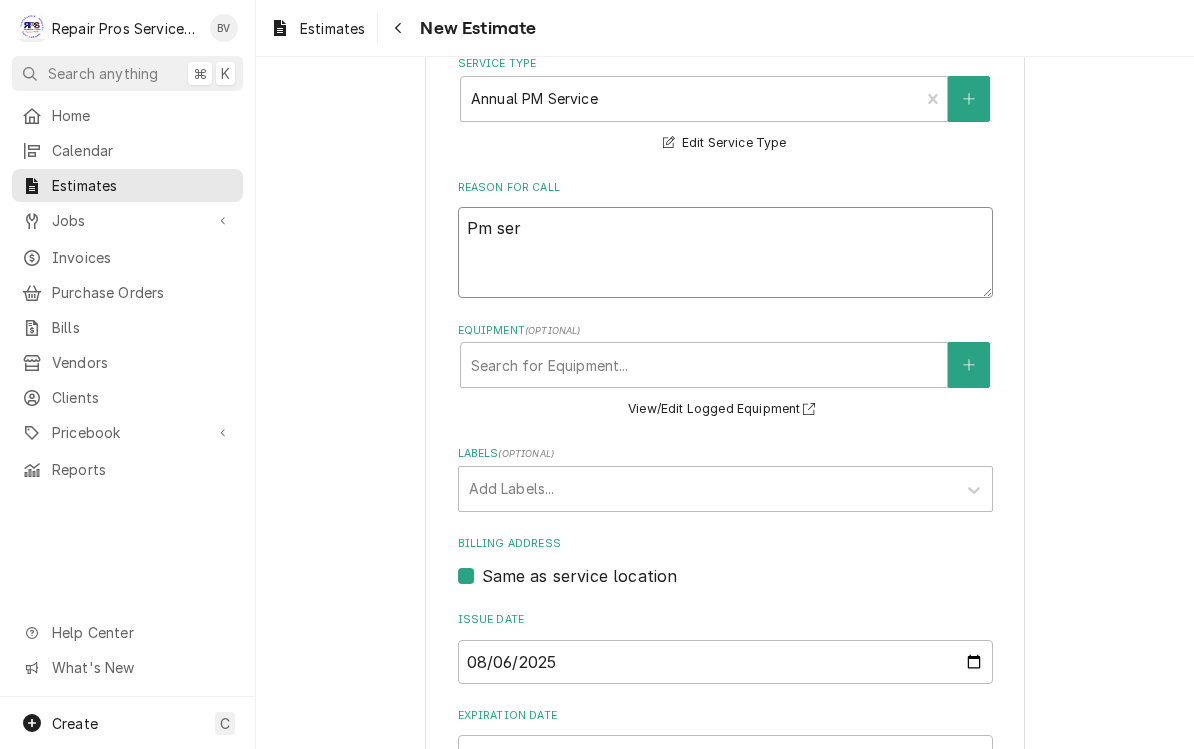 type on "x" 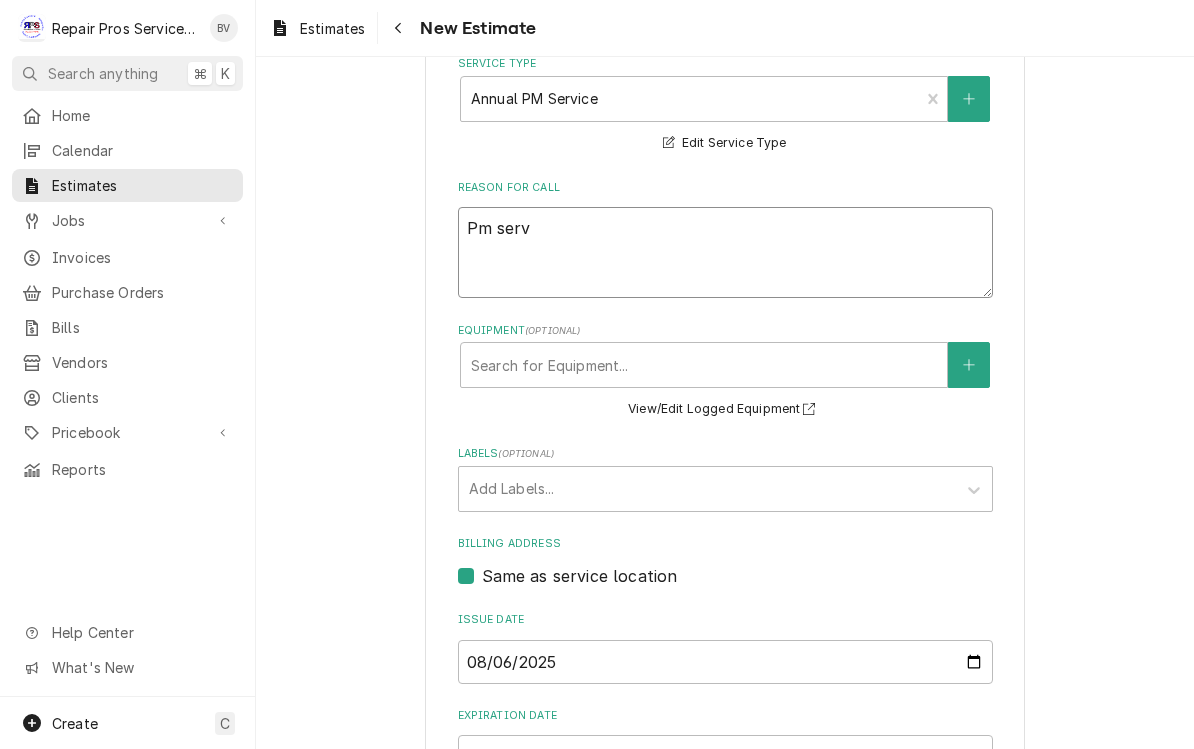 type on "x" 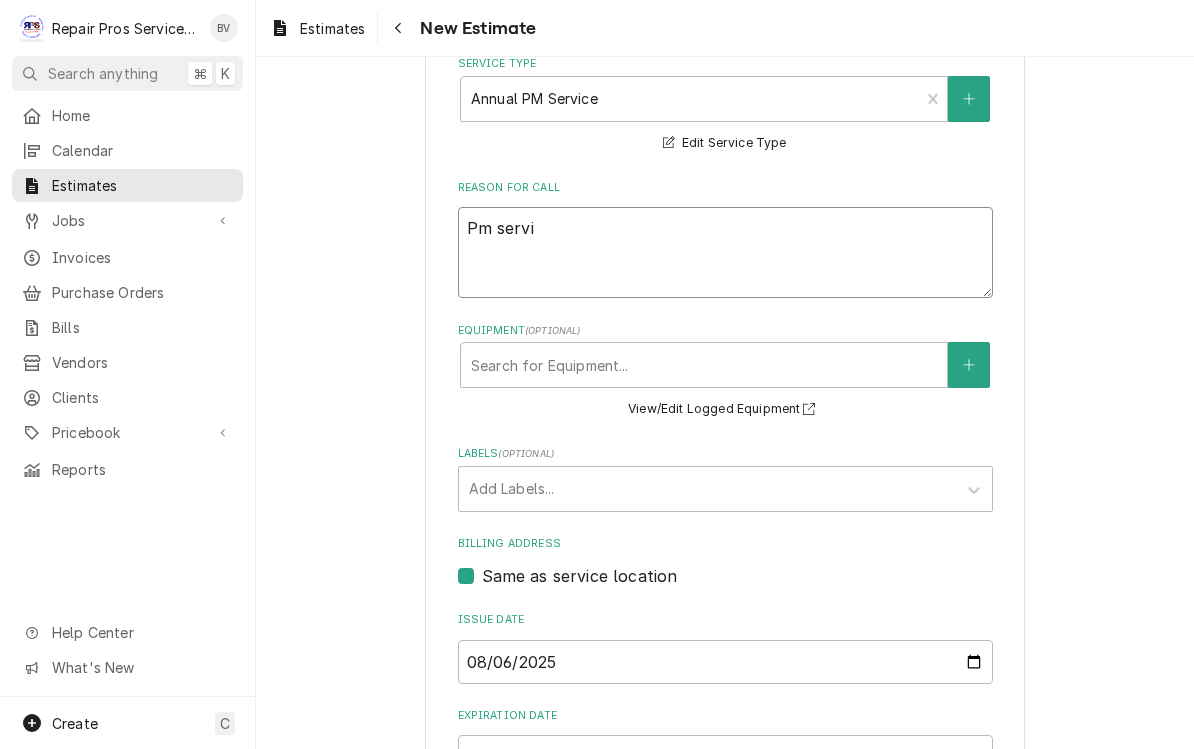 type on "x" 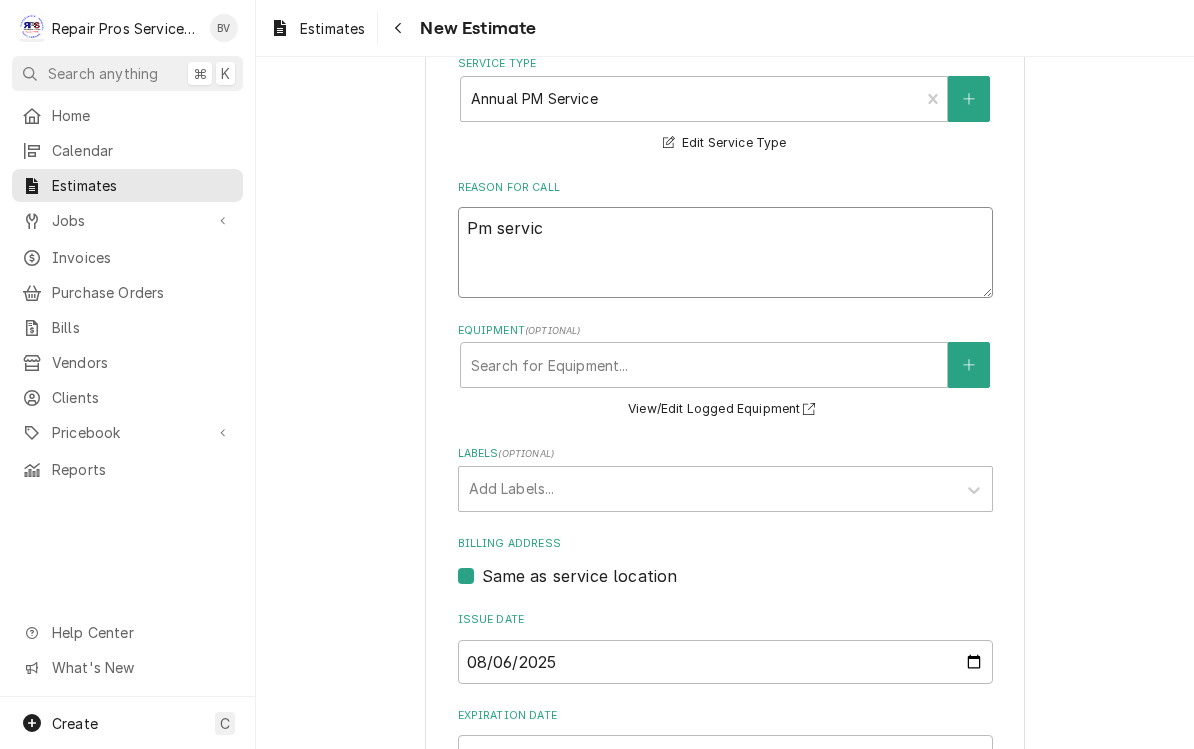 type on "x" 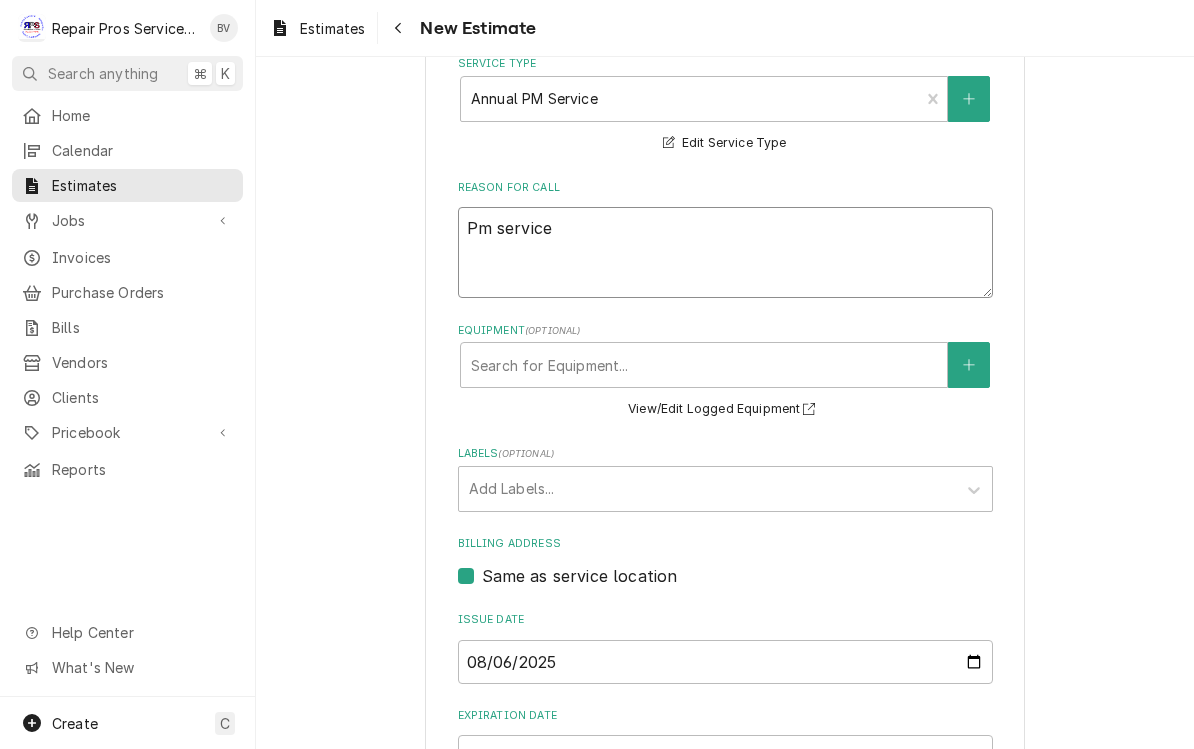 type on "x" 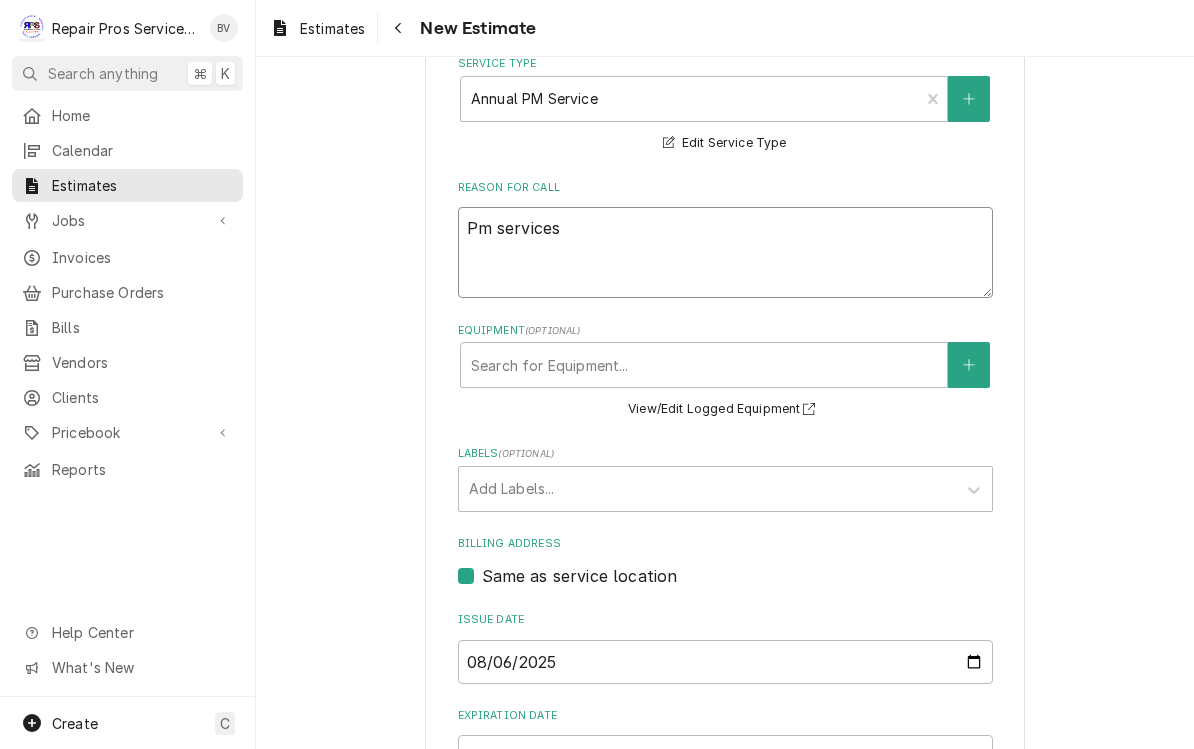 type on "x" 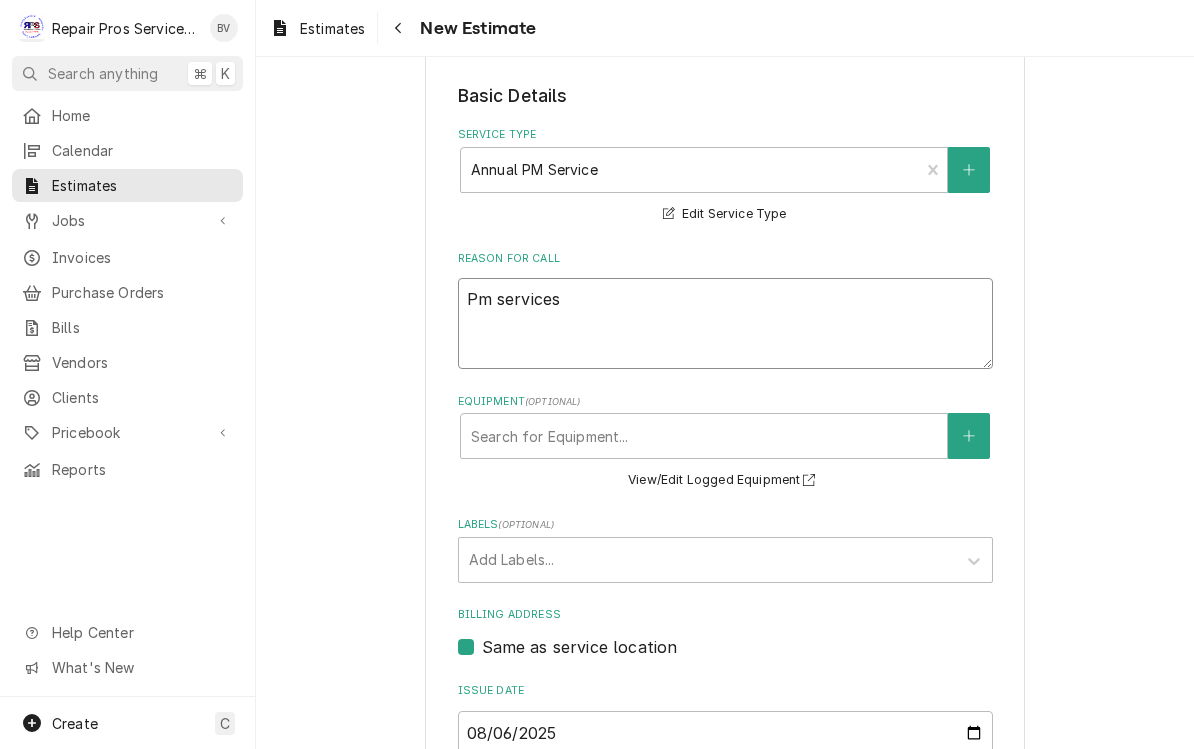 scroll, scrollTop: 462, scrollLeft: 0, axis: vertical 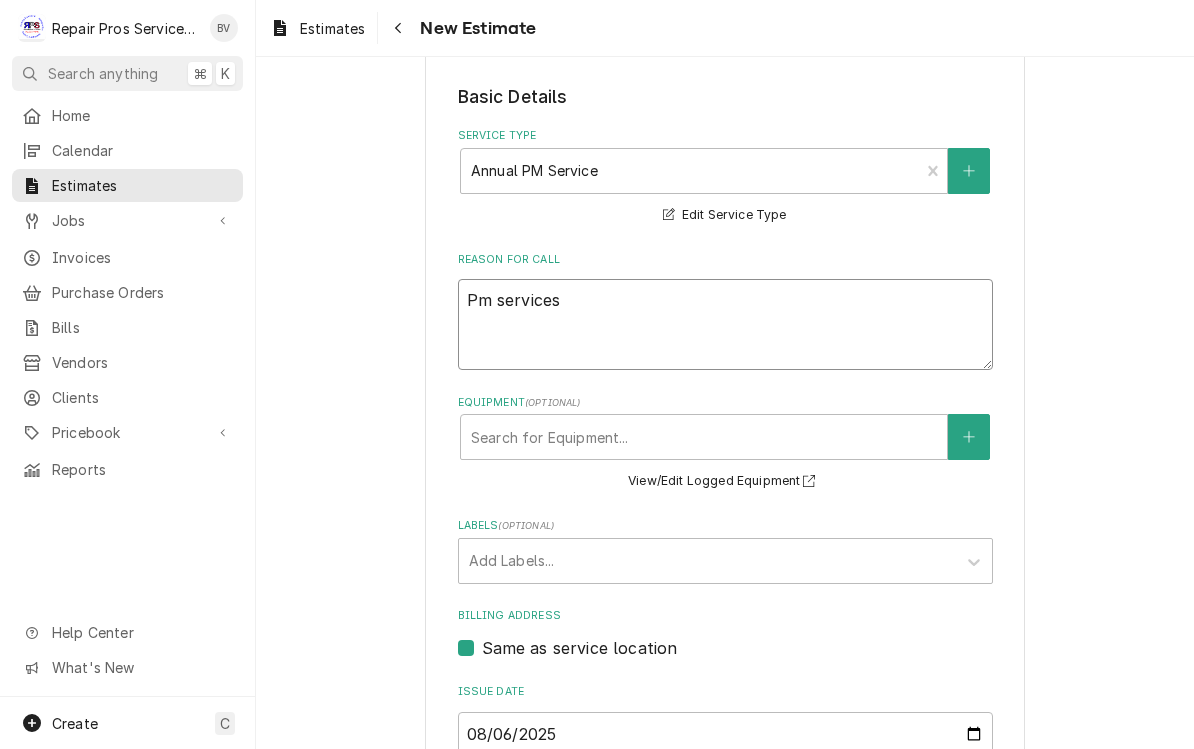 type on "Pm services" 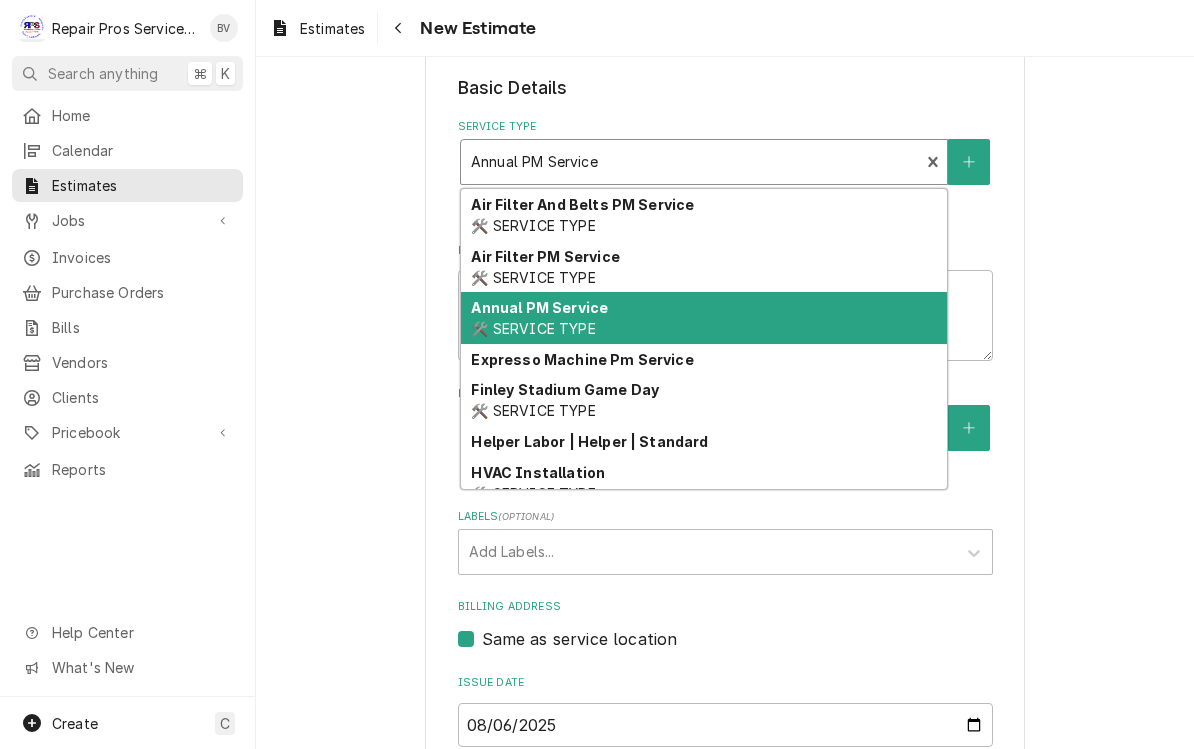 scroll, scrollTop: 461, scrollLeft: 0, axis: vertical 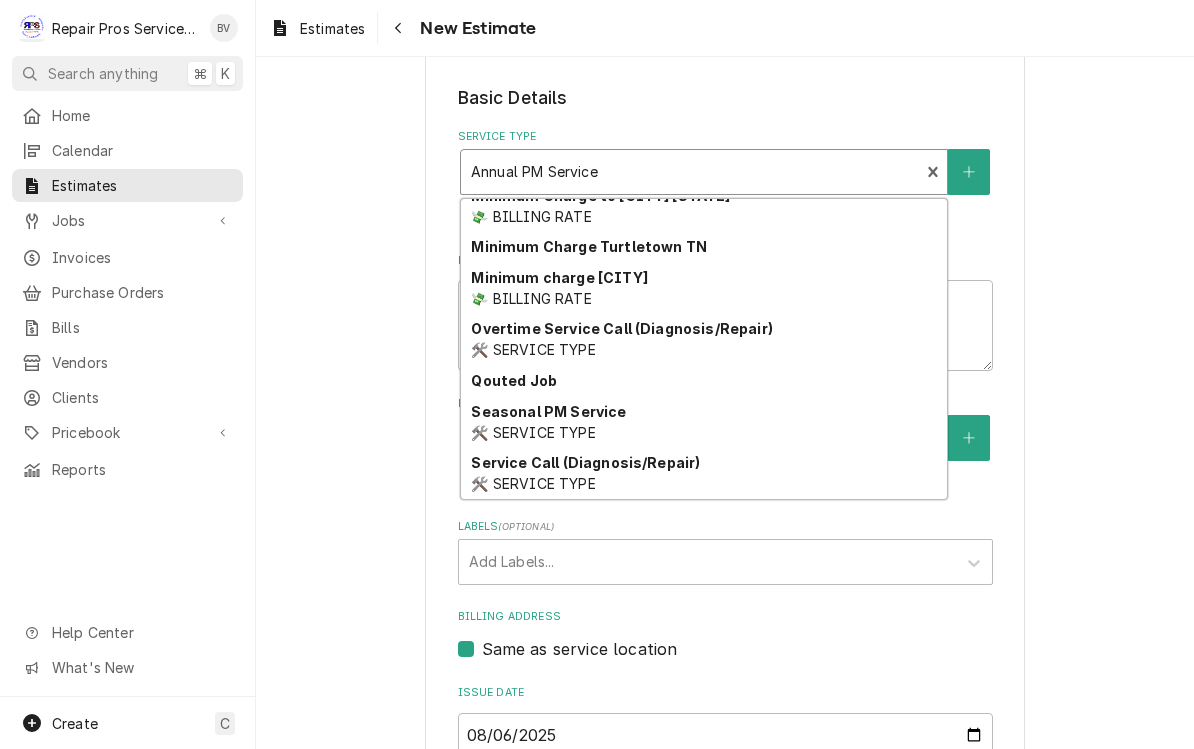 click on "Seasonal PM Service 🛠️ SERVICE TYPE" at bounding box center [704, 422] 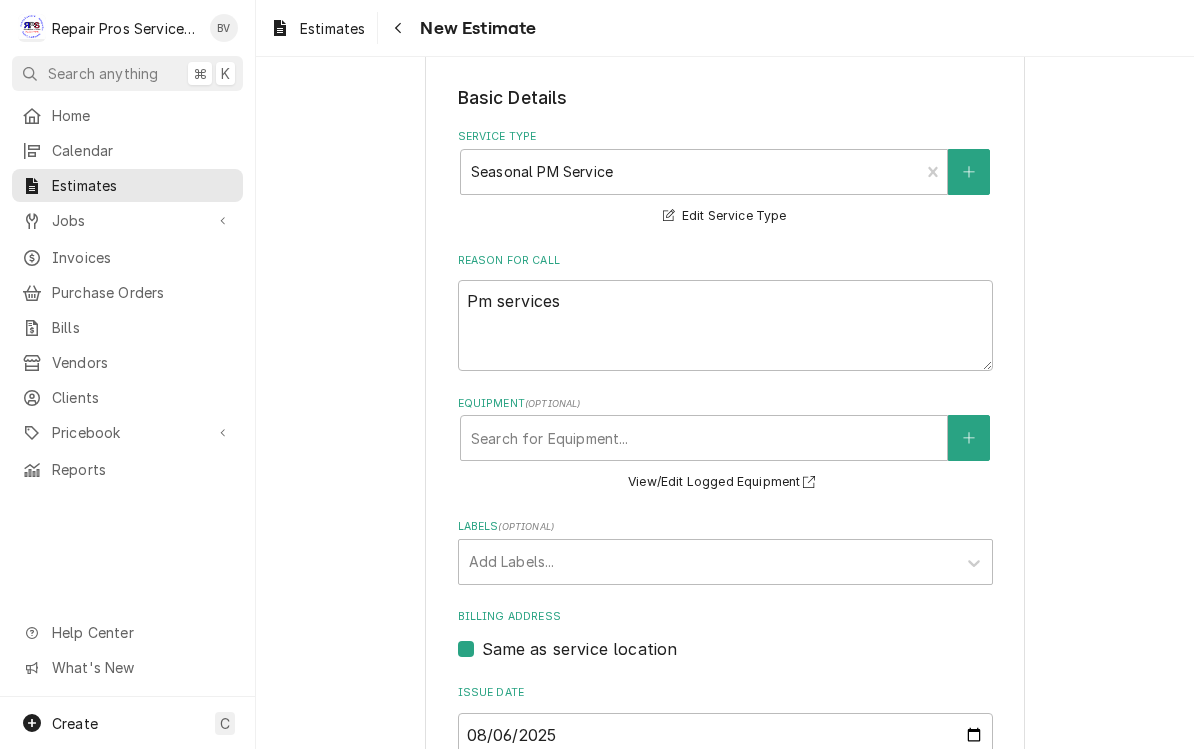 type on "x" 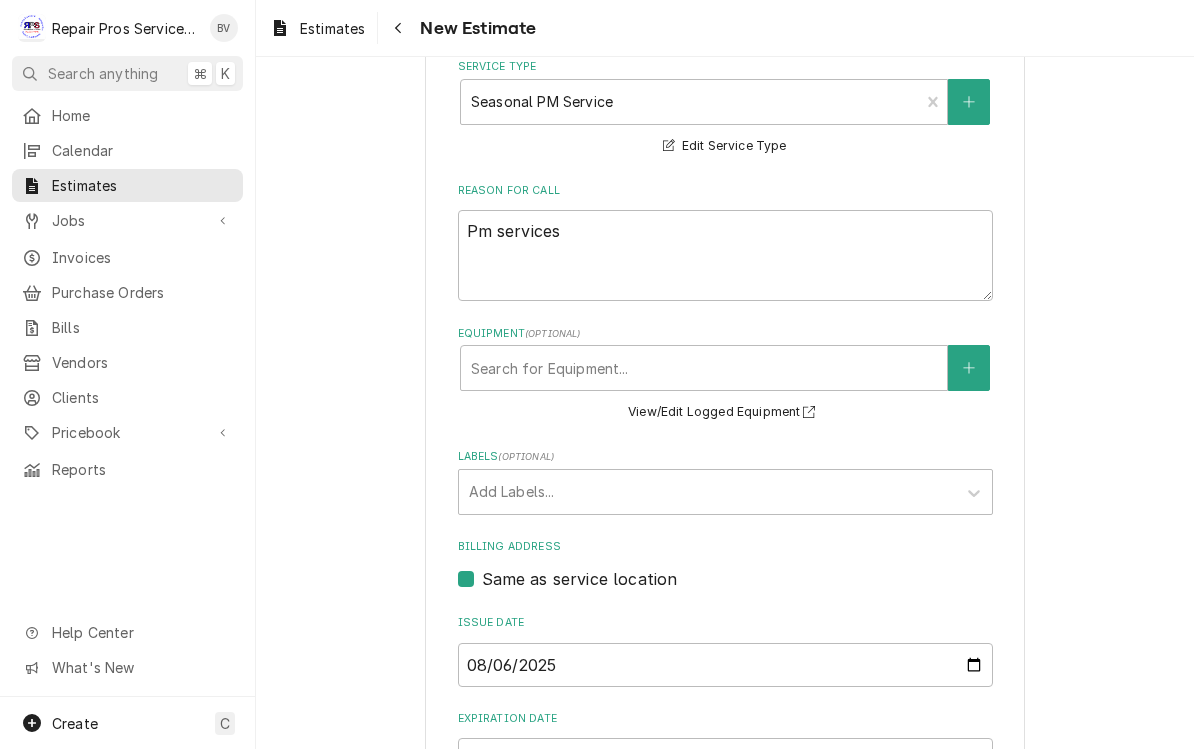 scroll, scrollTop: 532, scrollLeft: 0, axis: vertical 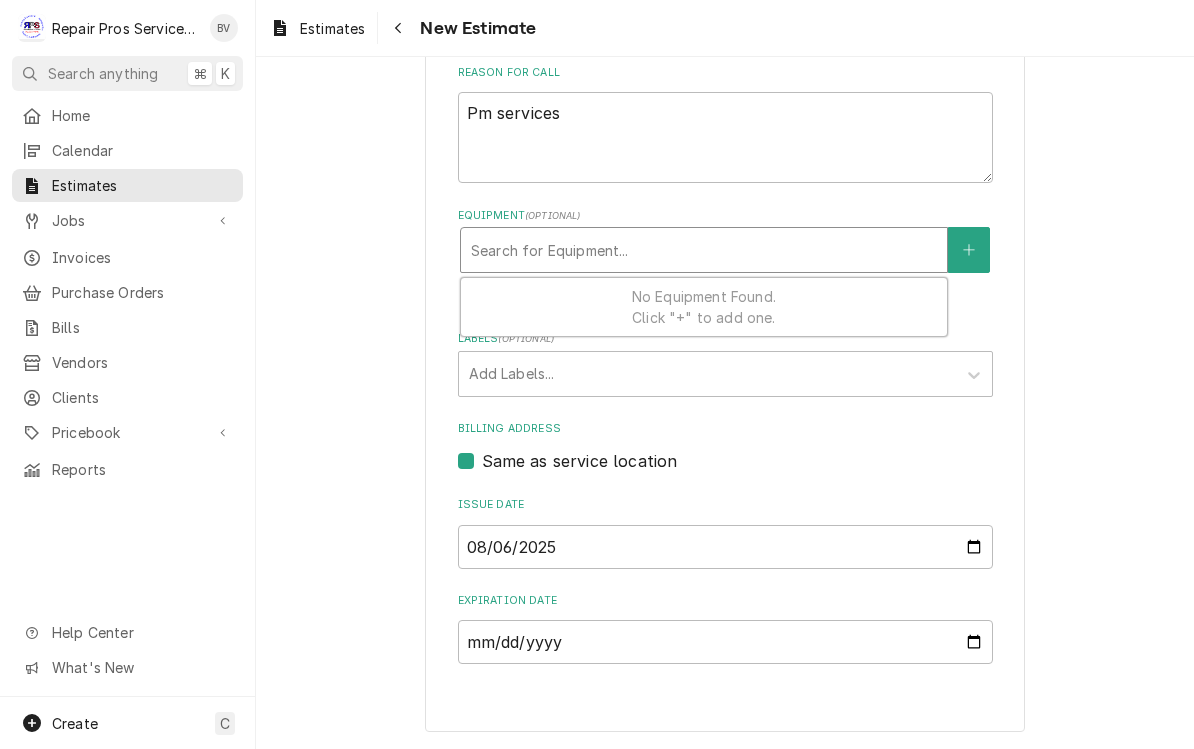 click on "Please provide the following information to create your estimate: Client Details Client Civil Provisions Edit Client Client Notes Part of The Daily Ration/Bitter Alibi group Service Location [NUMBER] [STREET], [CITY], [STATE] [POSTAL_CODE] Edit Service Location Basic Details Service Type Seasonal PM Service 🛠️ SERVICE TYPE Edit Service Type Reason For Call Pm services Equipment  ( optional ) Use Up and Down to choose options, press Enter to select the currently focused option, press Escape to exit the menu, press Tab to select the option and exit the menu. Search for Equipment... No Equipment Found. Click "+" to add one. View/Edit Logged Equipment    Labels  ( optional ) Add Labels... Billing Address Same as service location Issue Date [DATE] Expiration Date" at bounding box center [725, 89] 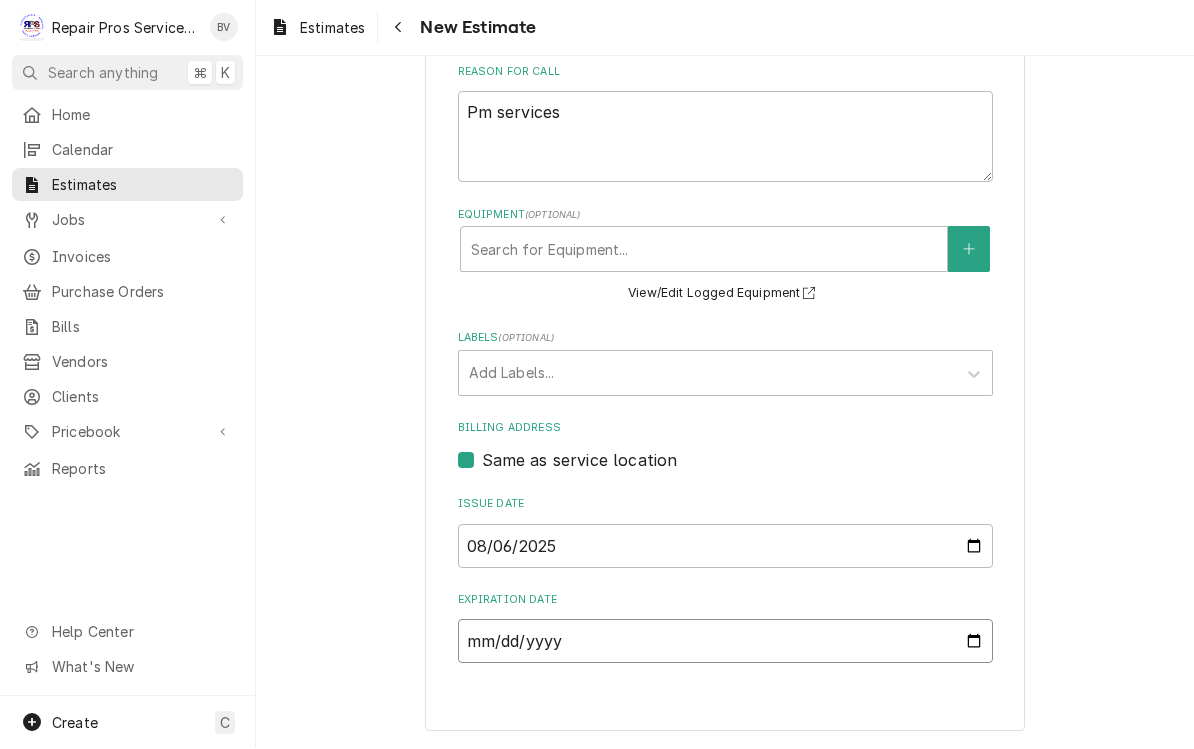 click on "Expiration Date" at bounding box center (725, 642) 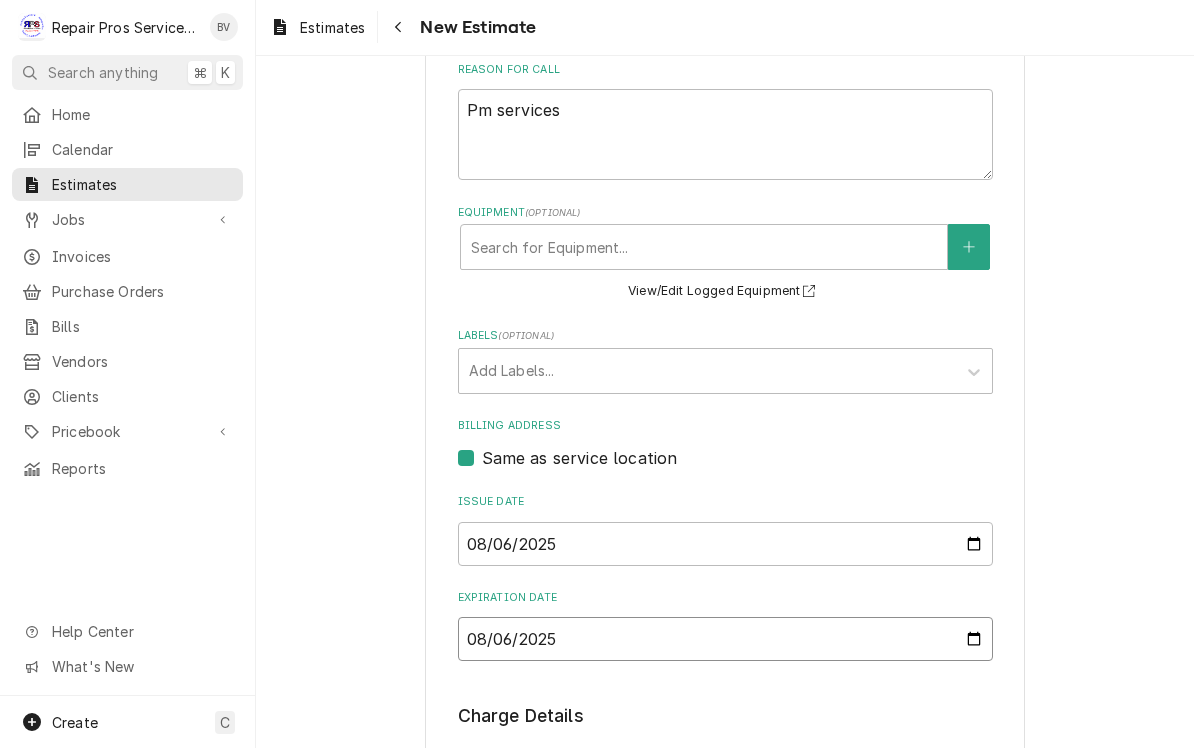 type on "x" 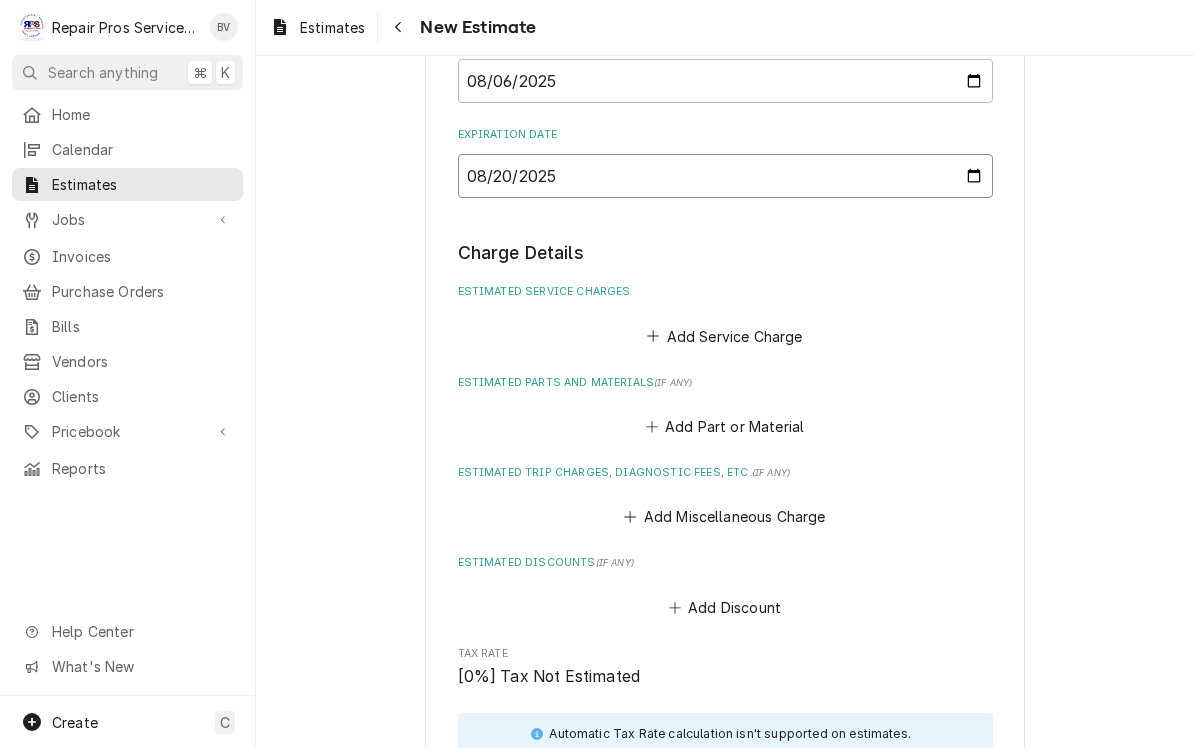 scroll, scrollTop: 1152, scrollLeft: 0, axis: vertical 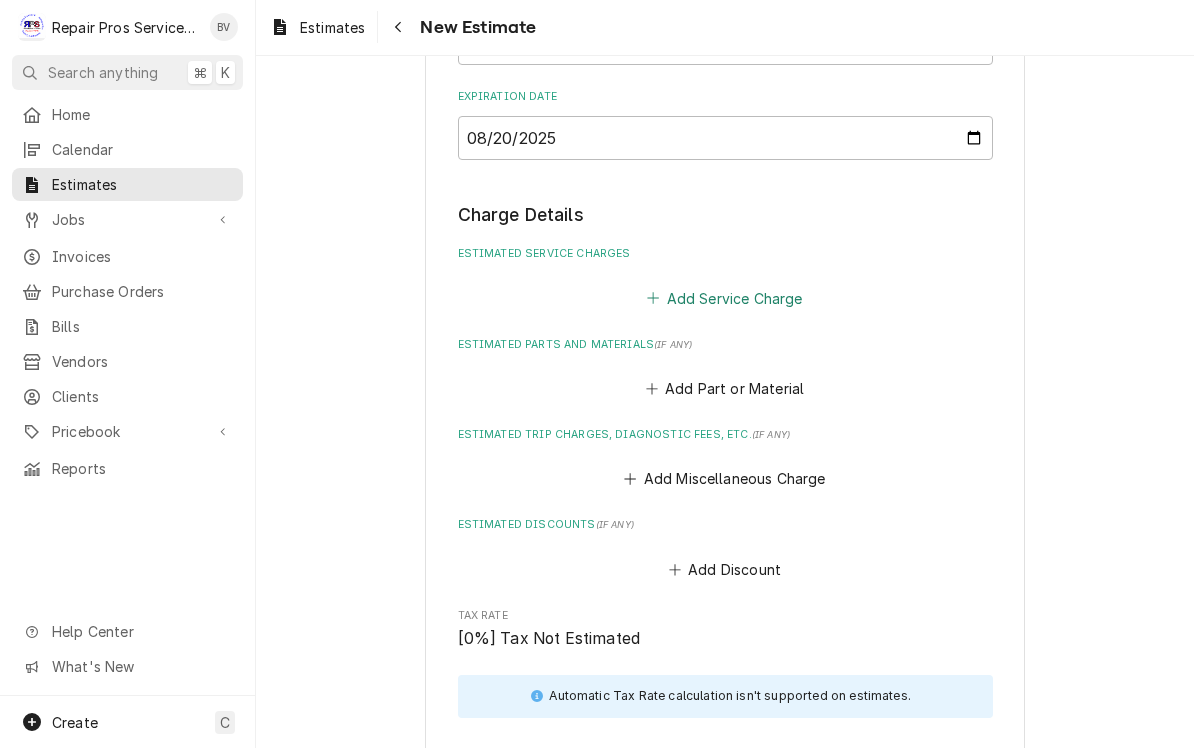 click on "Add Service Charge" at bounding box center (725, 299) 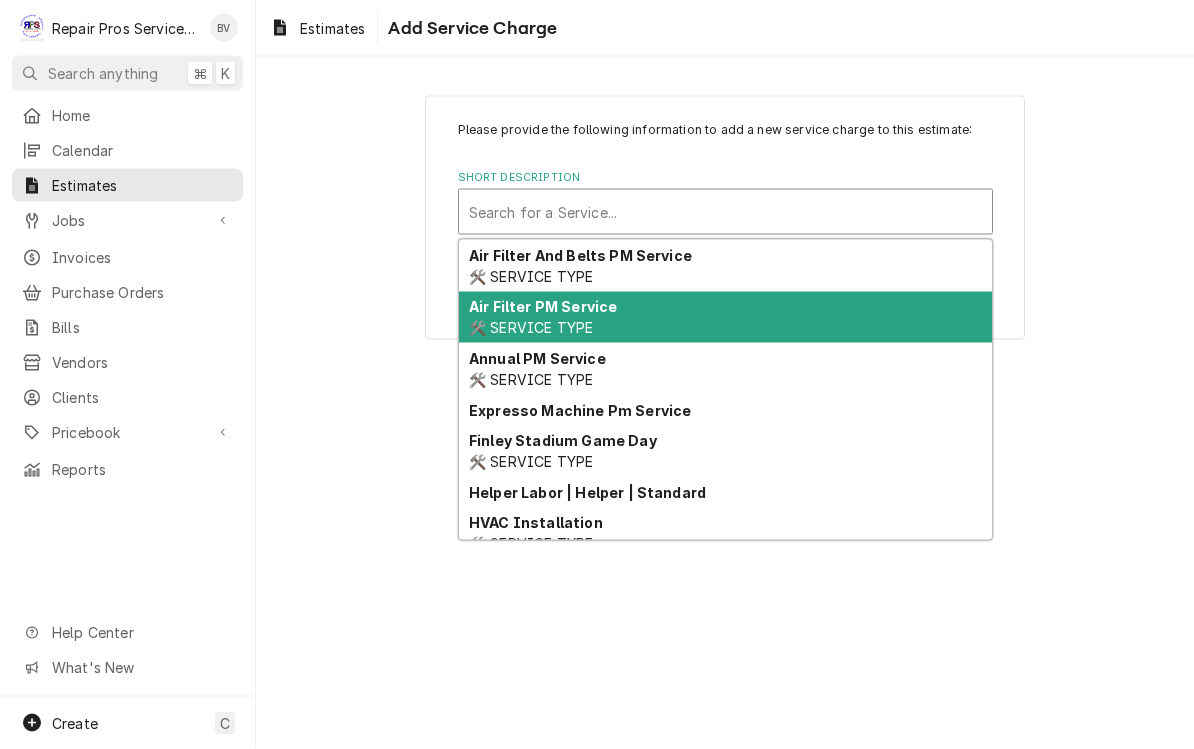 click on "Air Filter PM Service" at bounding box center (543, 306) 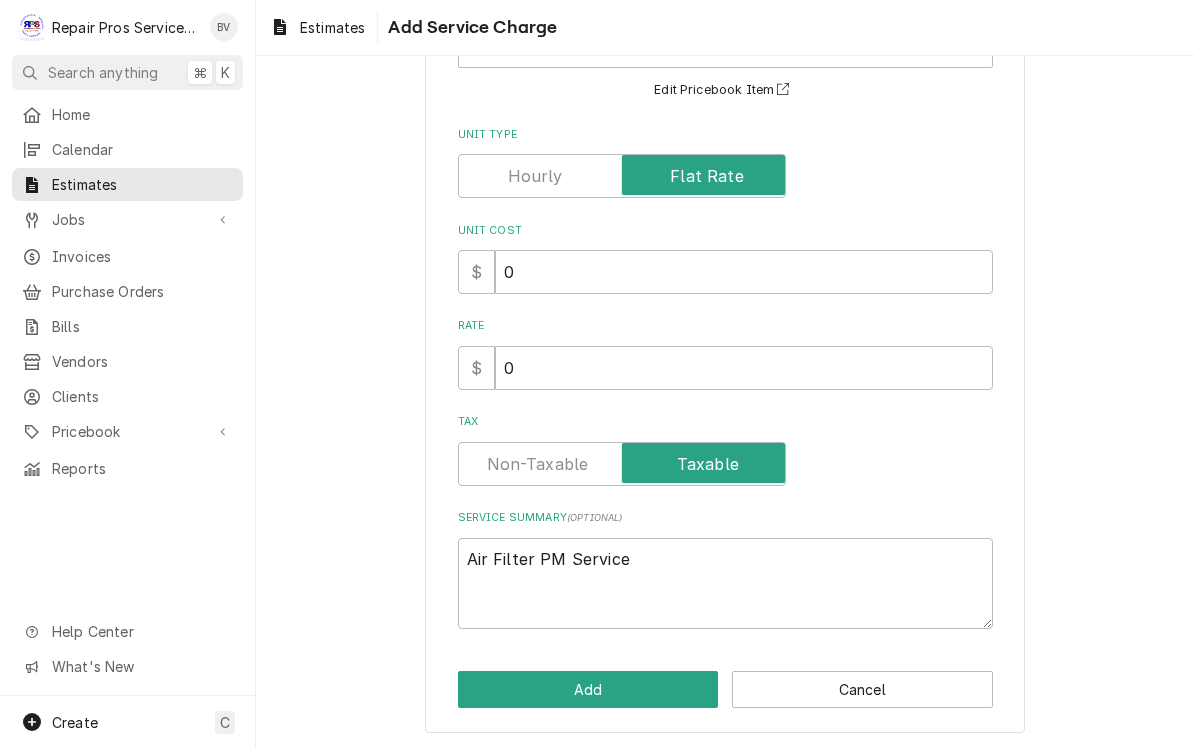 scroll, scrollTop: 165, scrollLeft: 0, axis: vertical 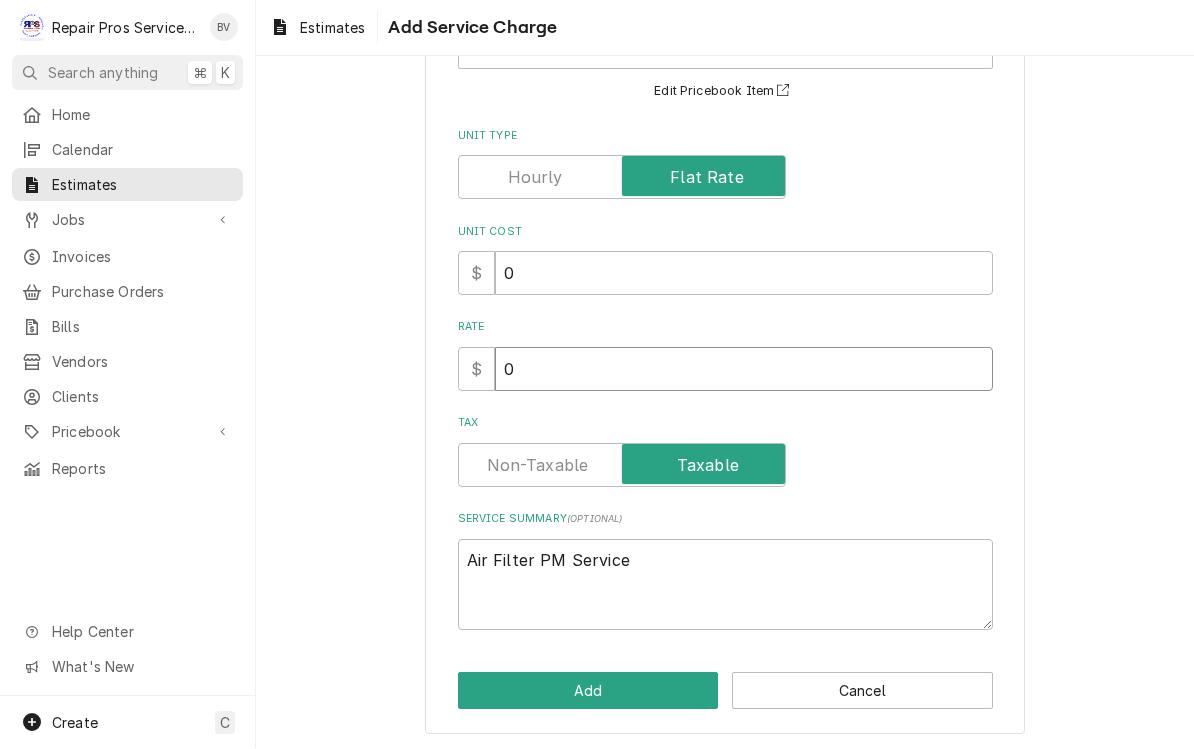 click on "0" at bounding box center (744, 370) 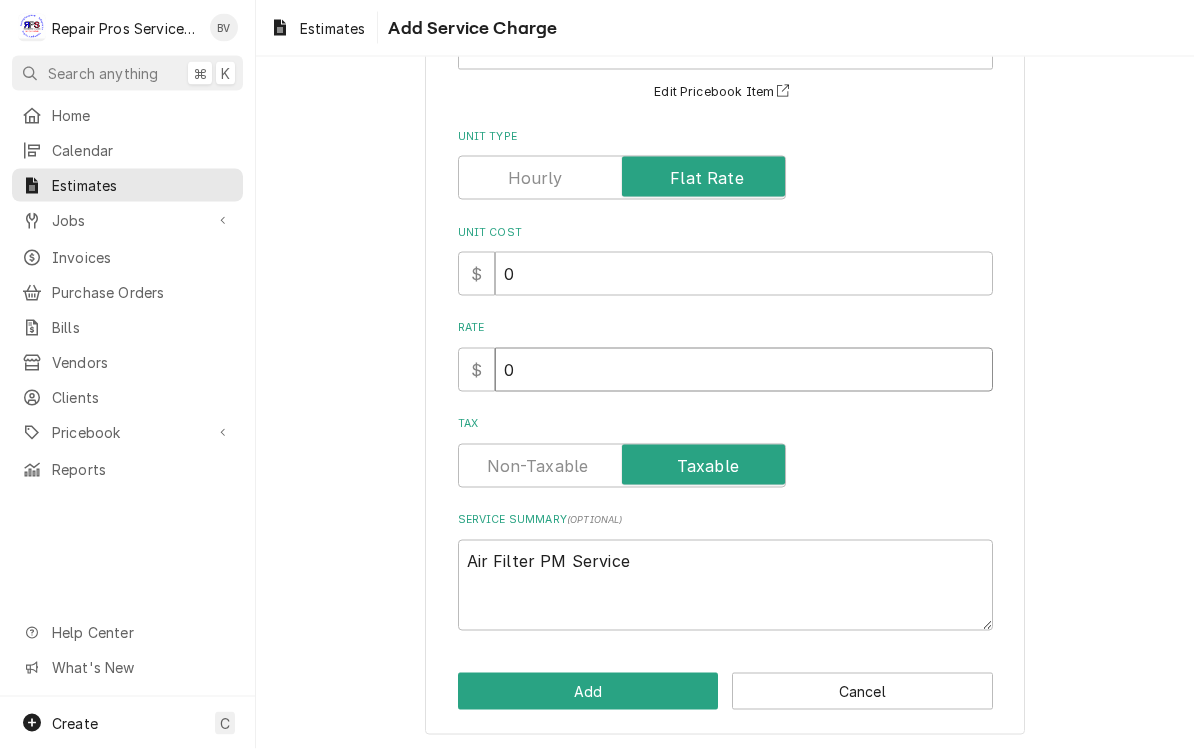 type on "x" 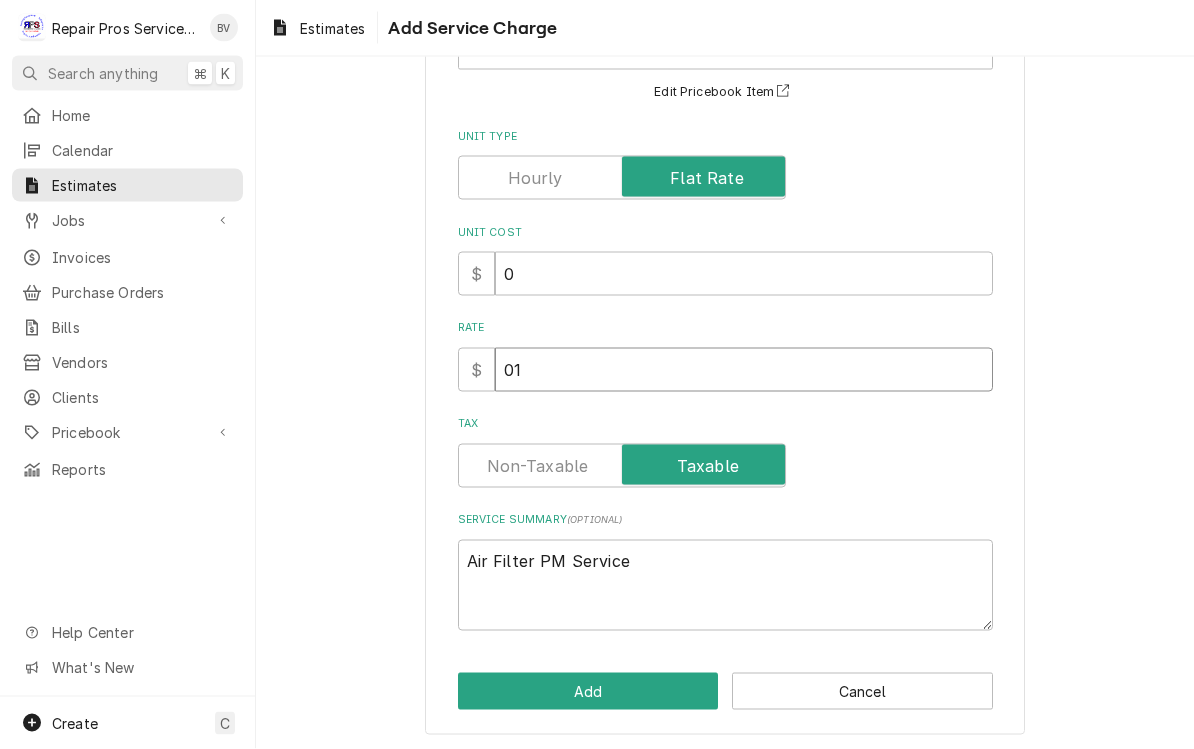 type on "x" 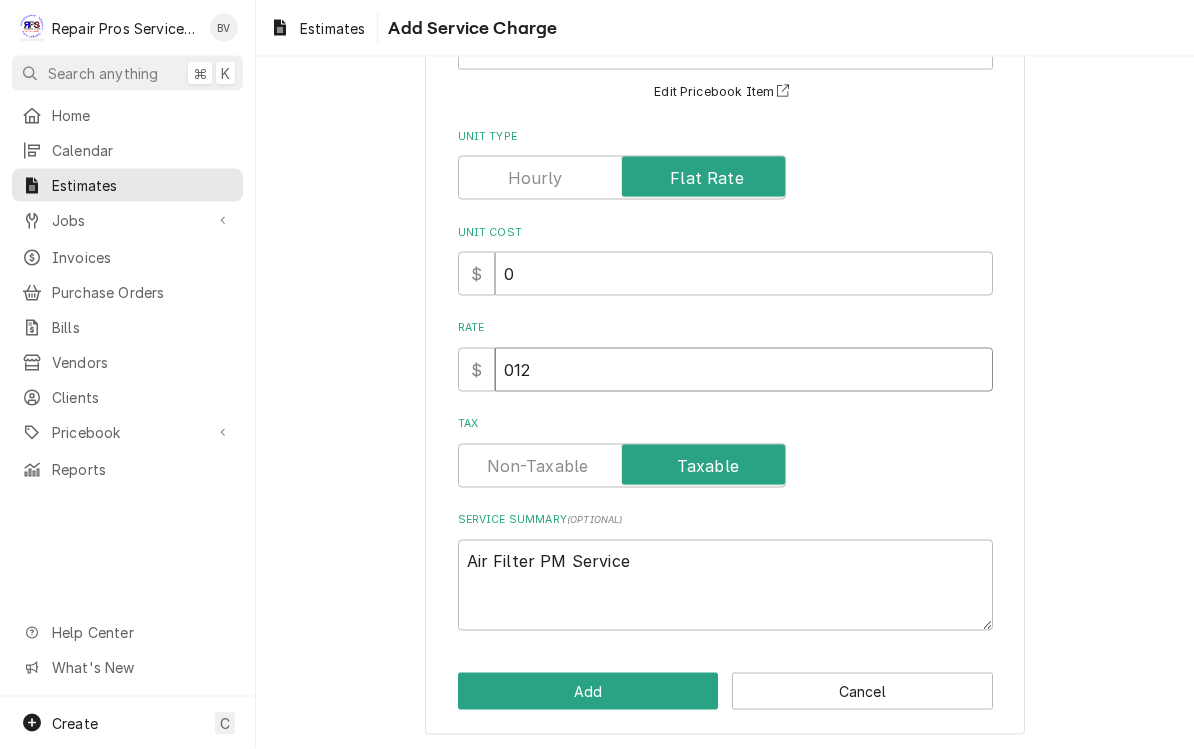 type on "x" 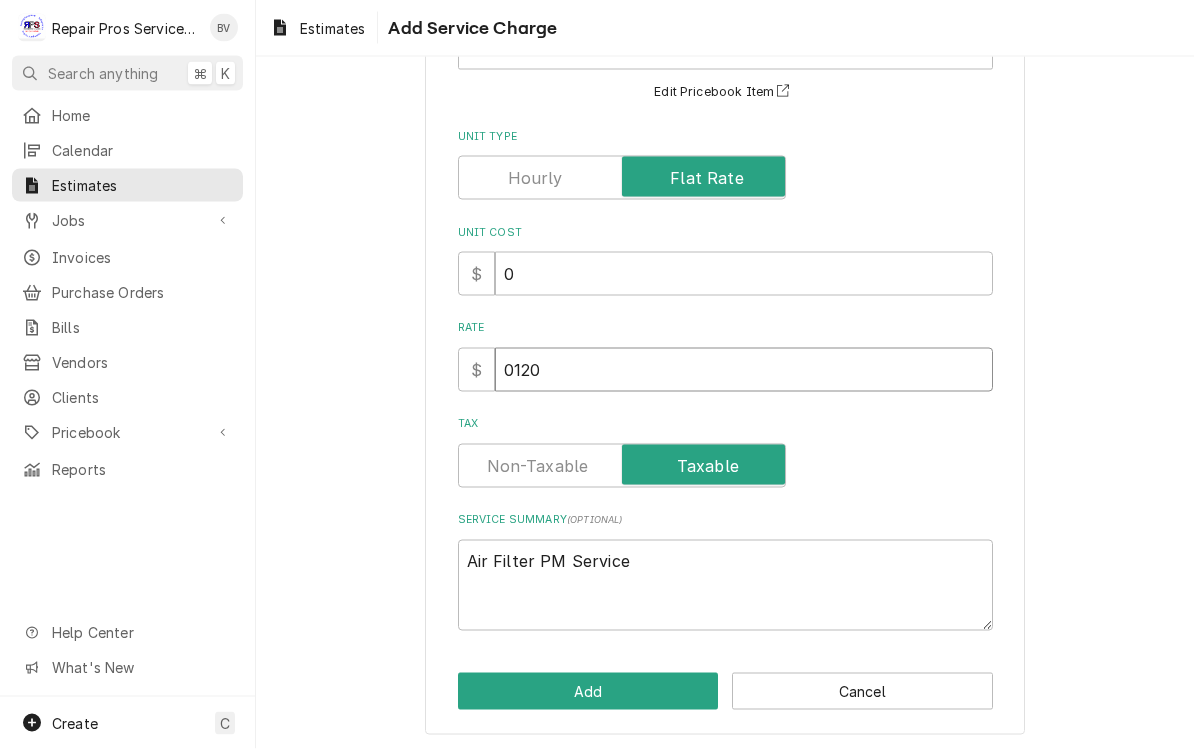 type on "x" 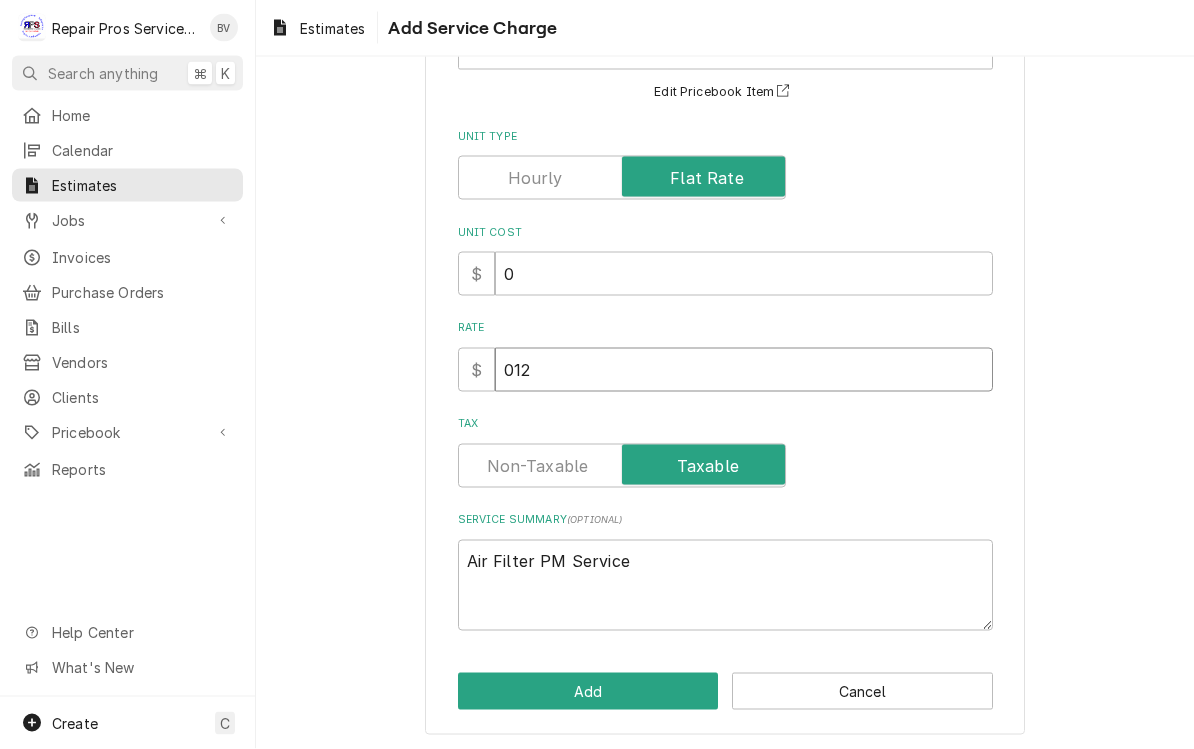 type on "x" 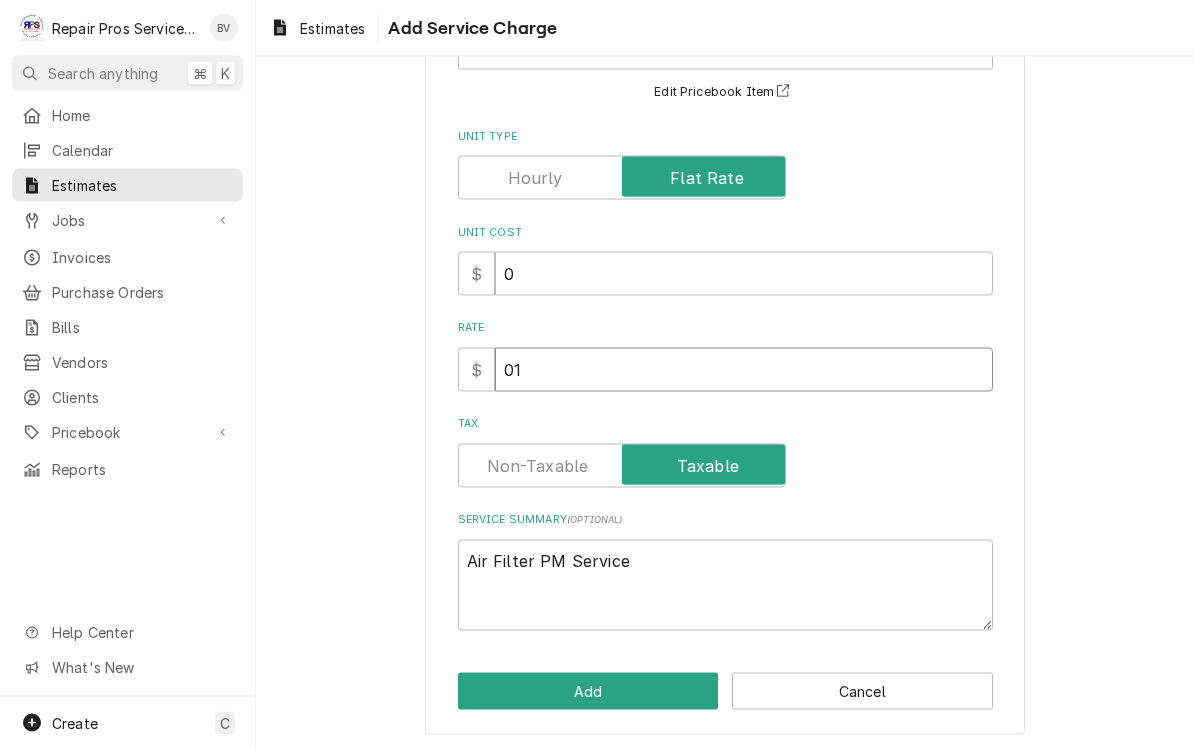 type on "x" 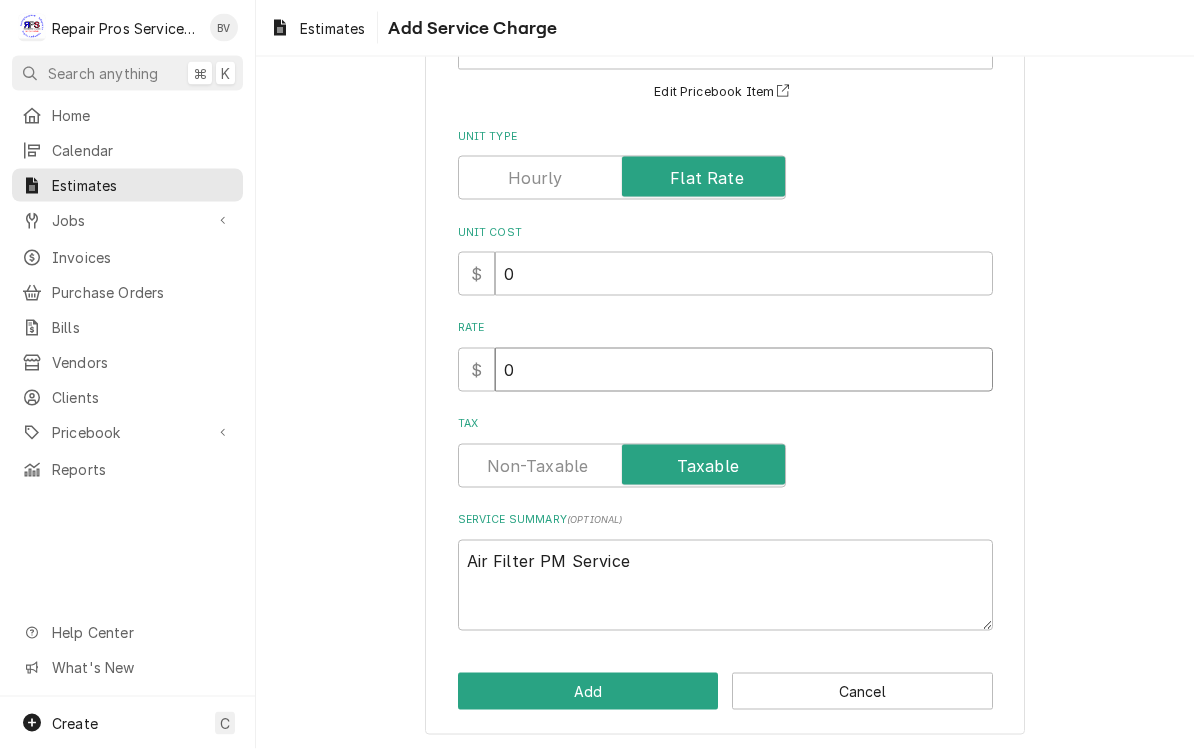 type on "x" 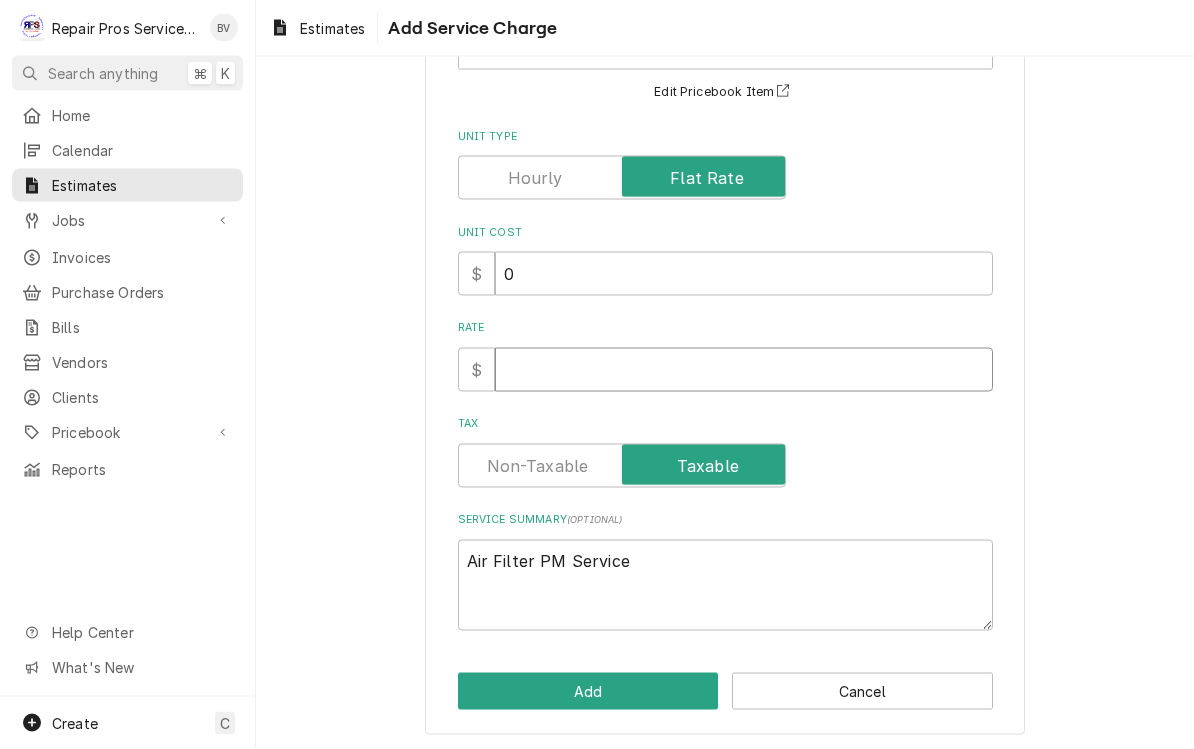 type on "x" 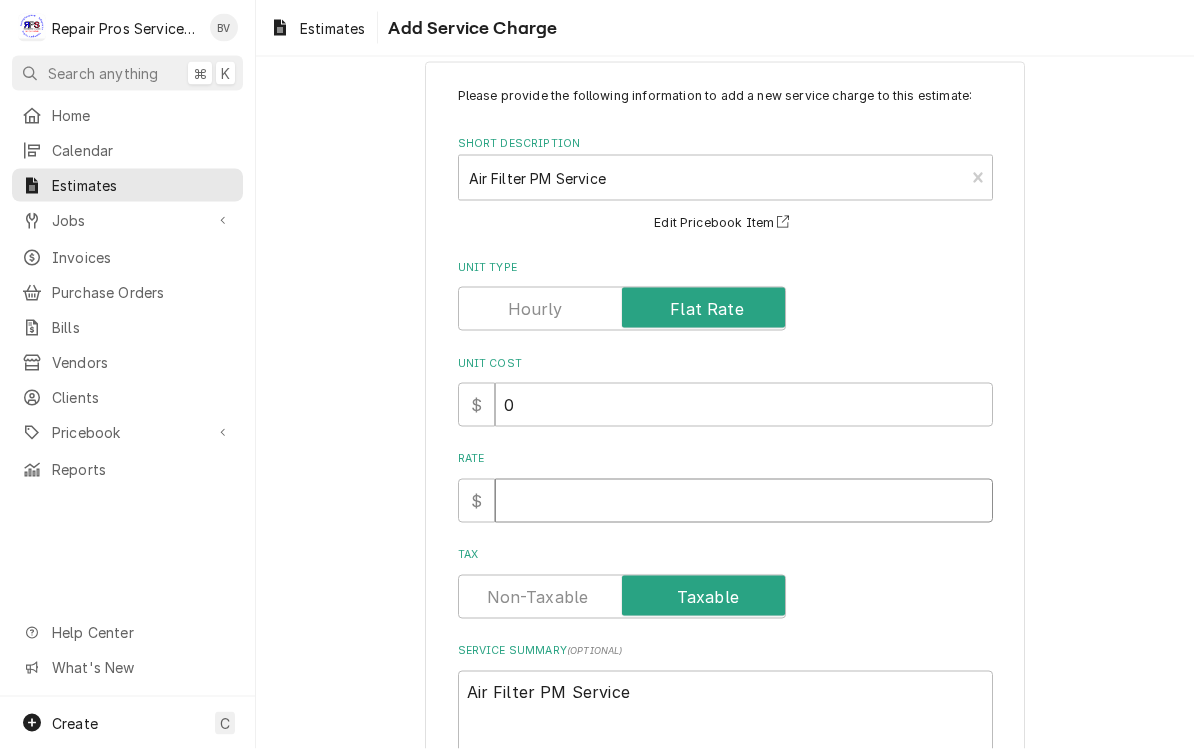 scroll, scrollTop: 74, scrollLeft: 0, axis: vertical 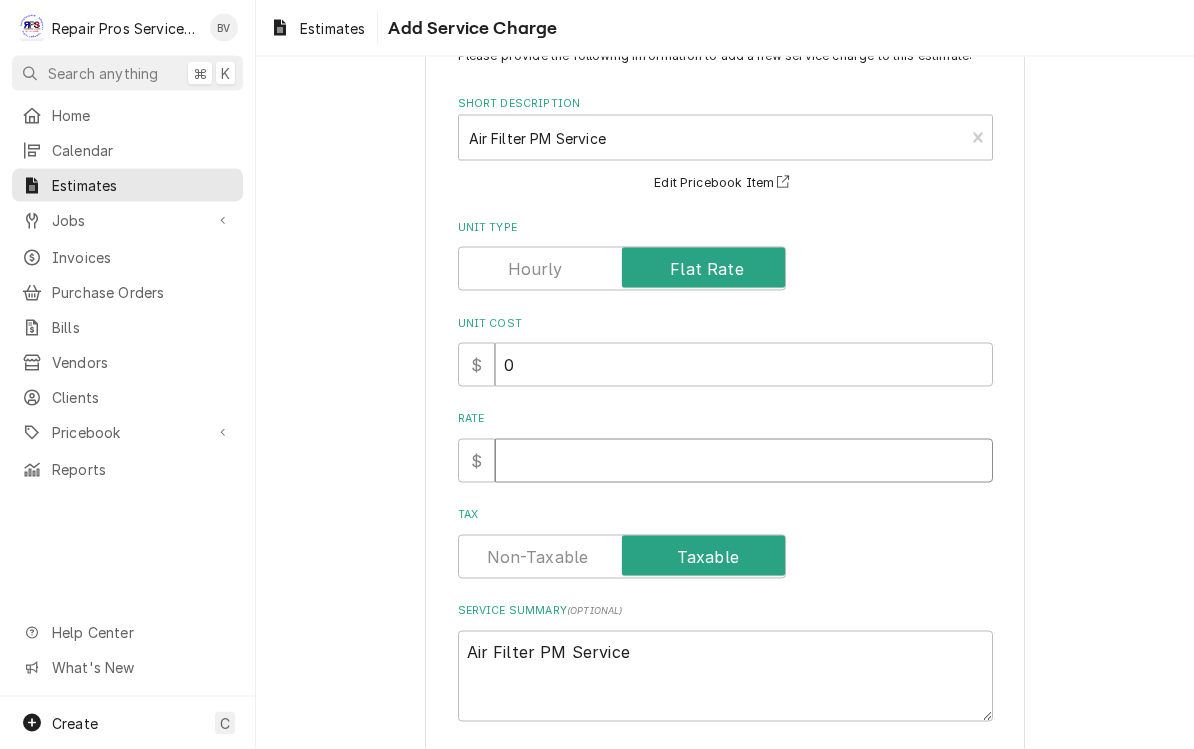 type 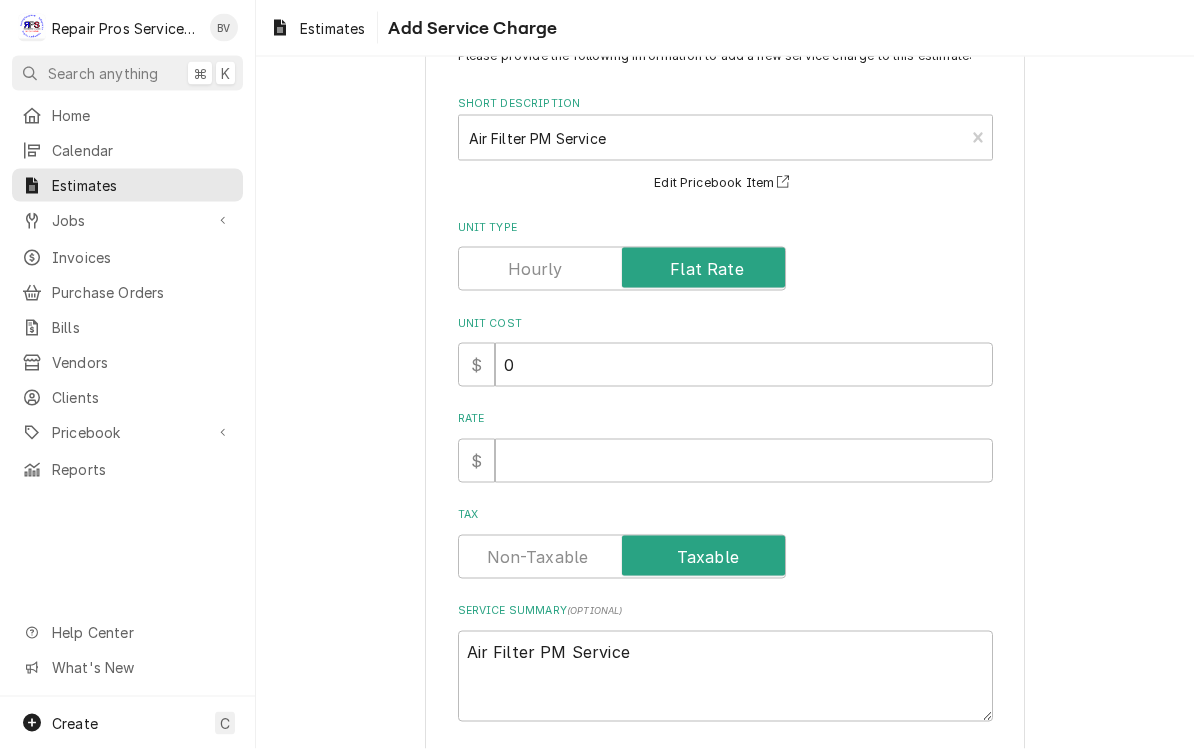 click on "Please provide the following information to add a new service charge to this estimate: Short Description Air Filter PM Service 🛠️ SERVICE TYPE Edit Pricebook Item    Unit Type Unit Cost $ 0 Rate $ Tax Service Summary  ( optional ) Air Filter PM Service Add Cancel" at bounding box center (725, 424) 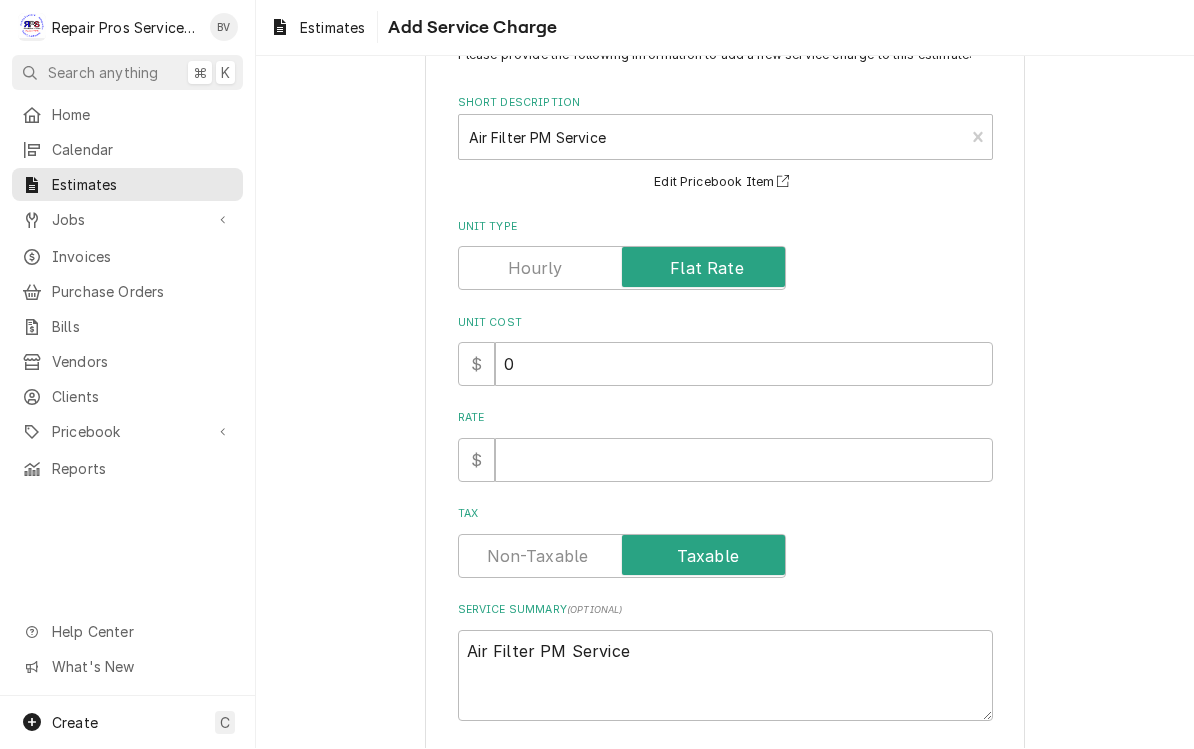 scroll, scrollTop: 0, scrollLeft: 0, axis: both 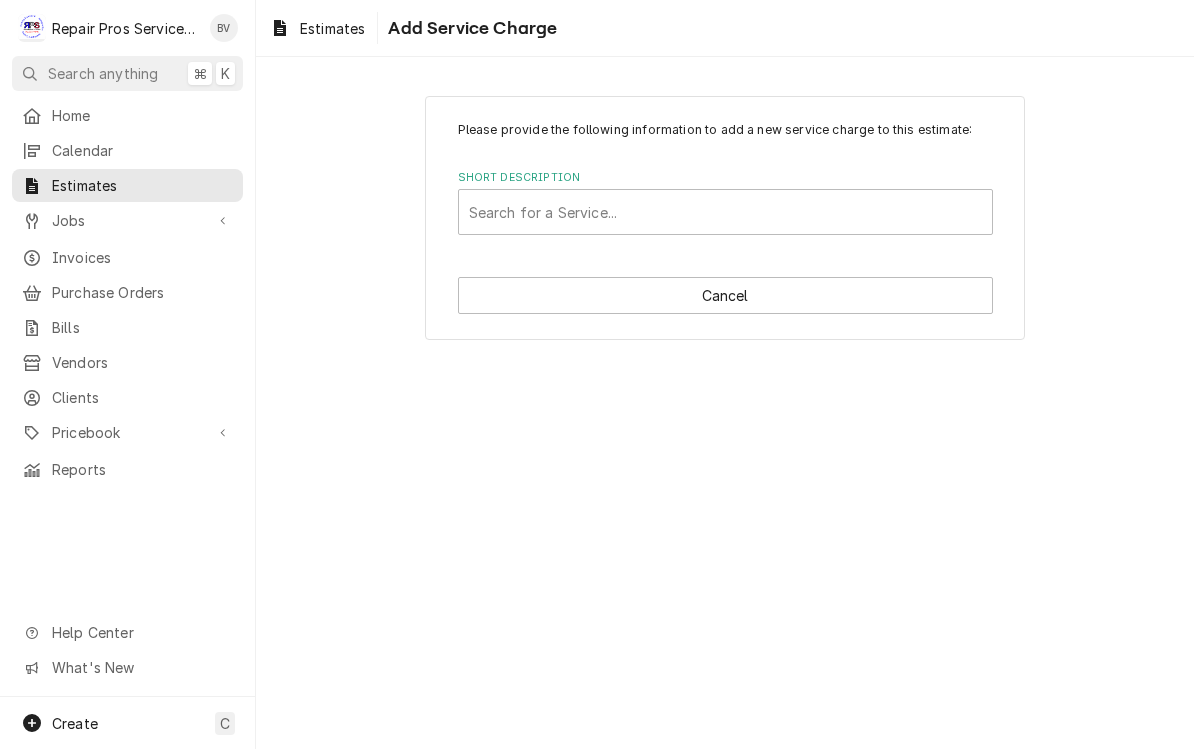click on "Please provide the following information to add a new service charge to this estimate: Short Description Search for a Service... Cancel" at bounding box center (725, 403) 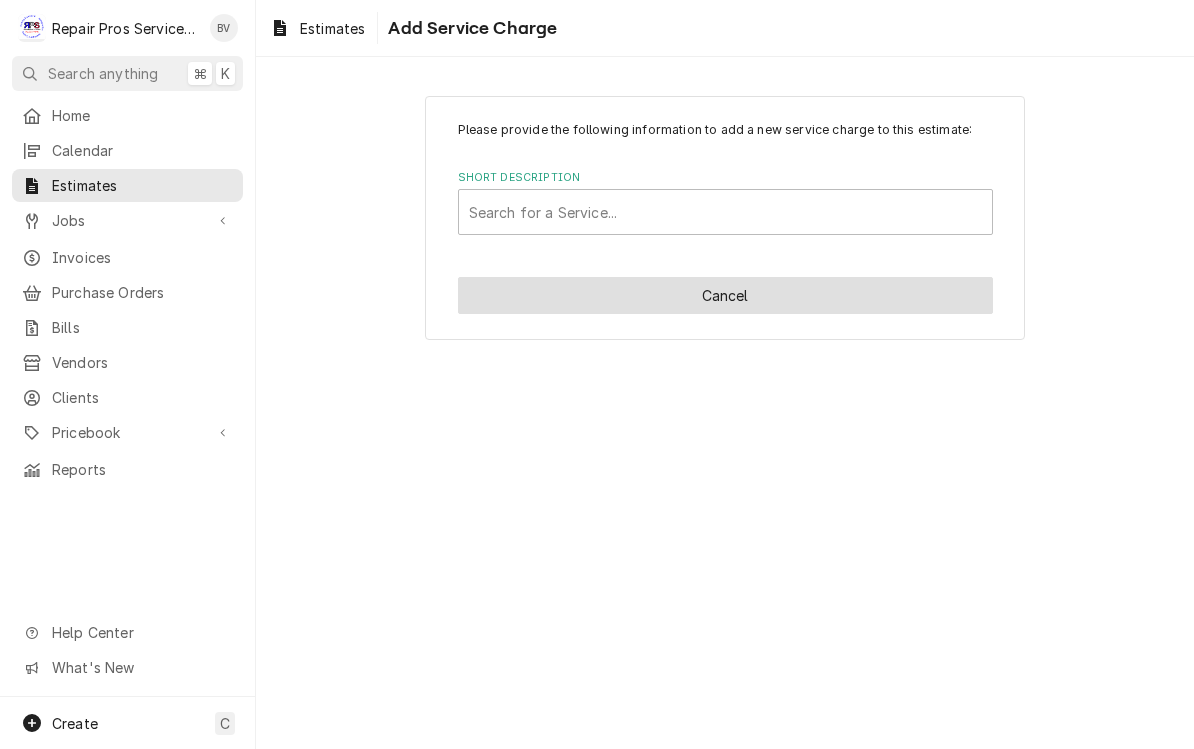 click on "Cancel" at bounding box center (725, 295) 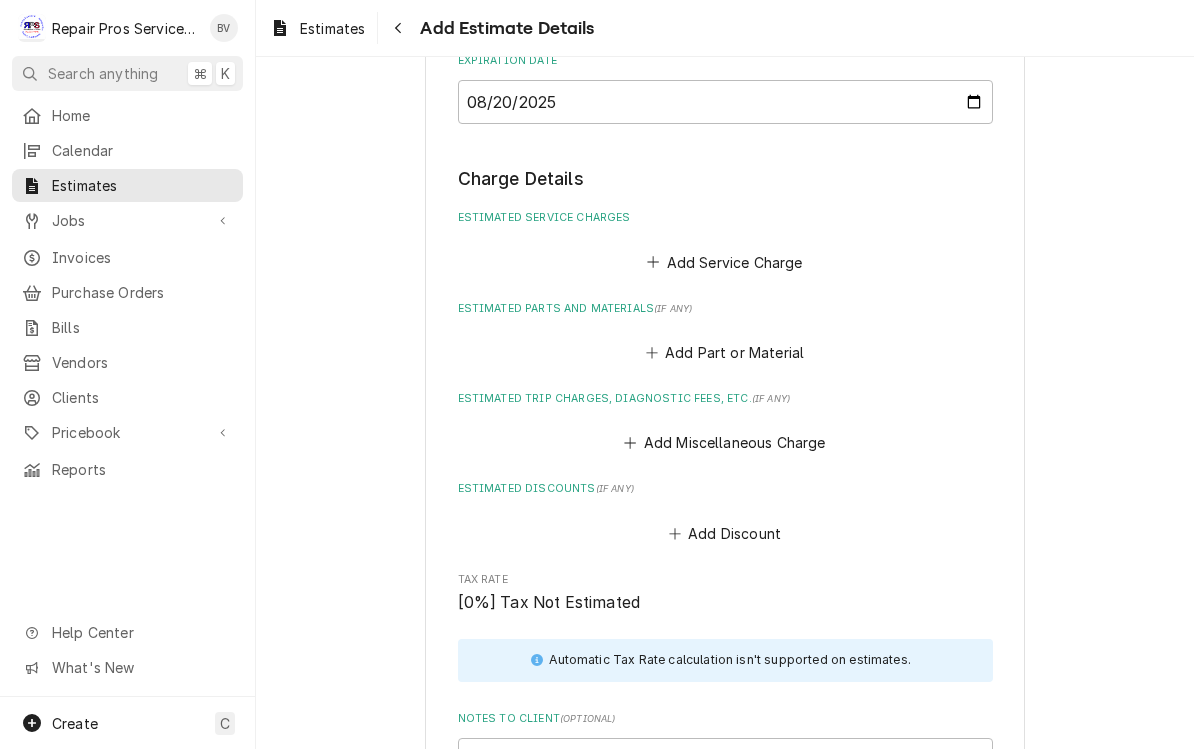 scroll, scrollTop: 1181, scrollLeft: 0, axis: vertical 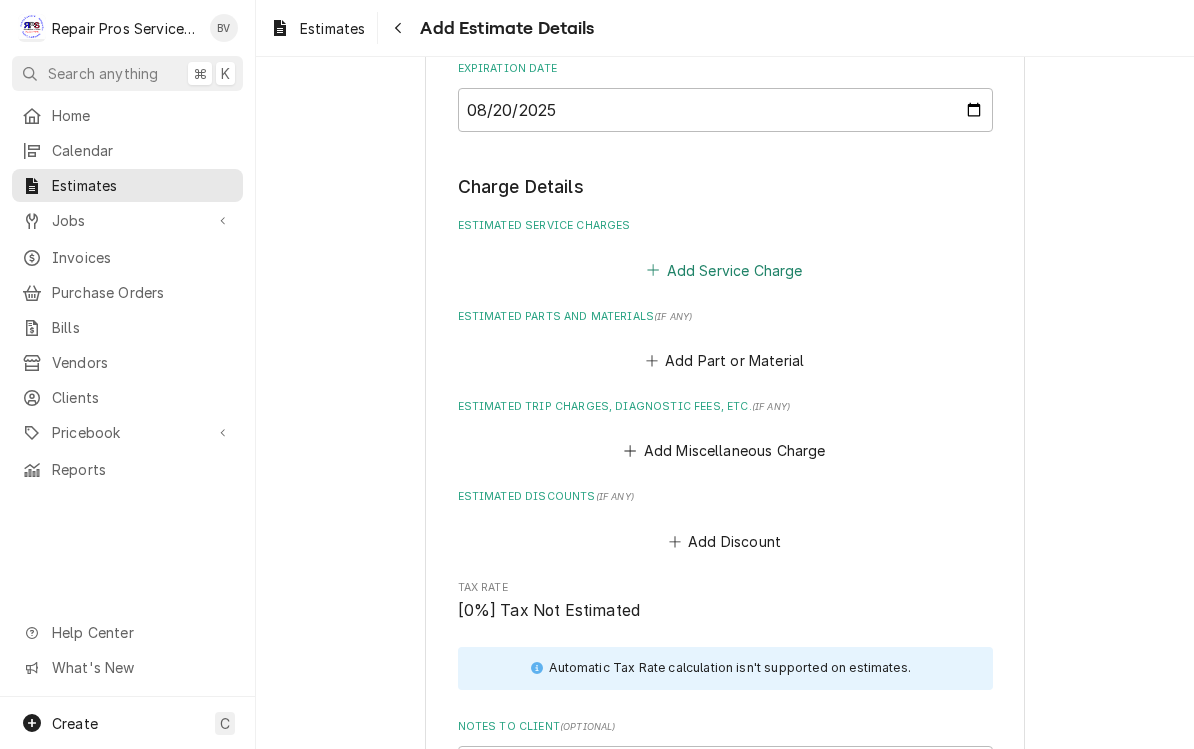 click on "Add Service Charge" at bounding box center (725, 270) 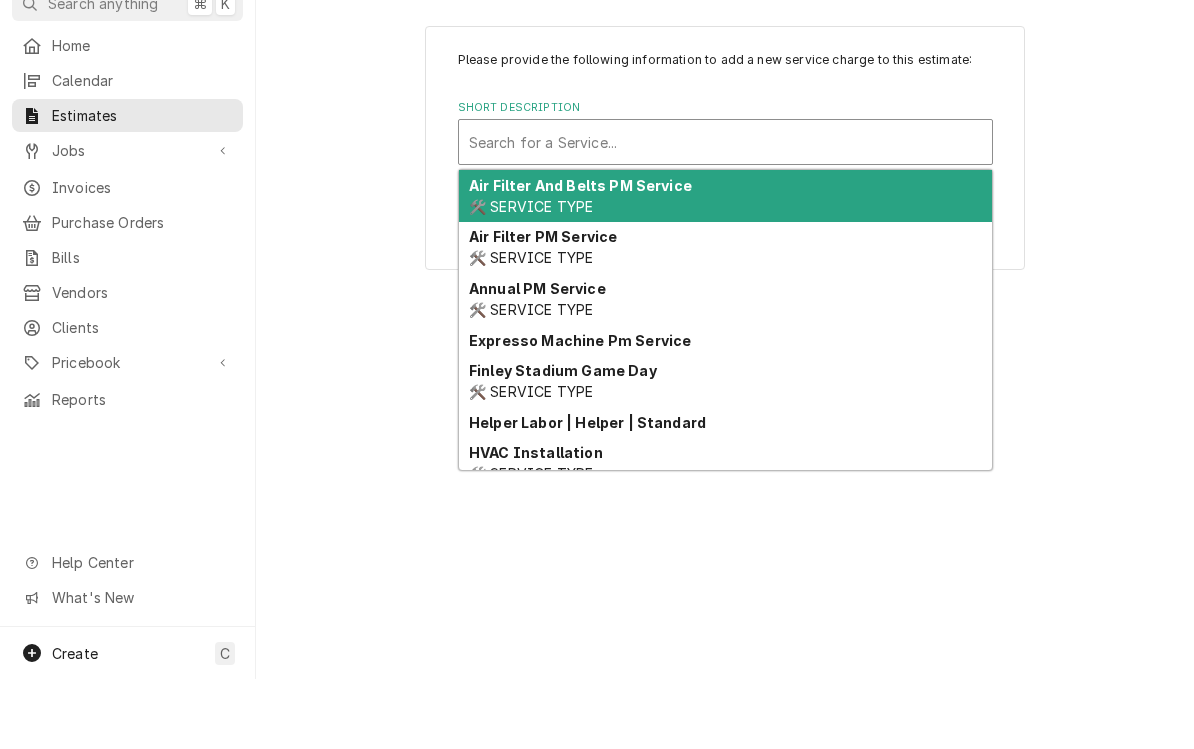 scroll, scrollTop: 1, scrollLeft: 0, axis: vertical 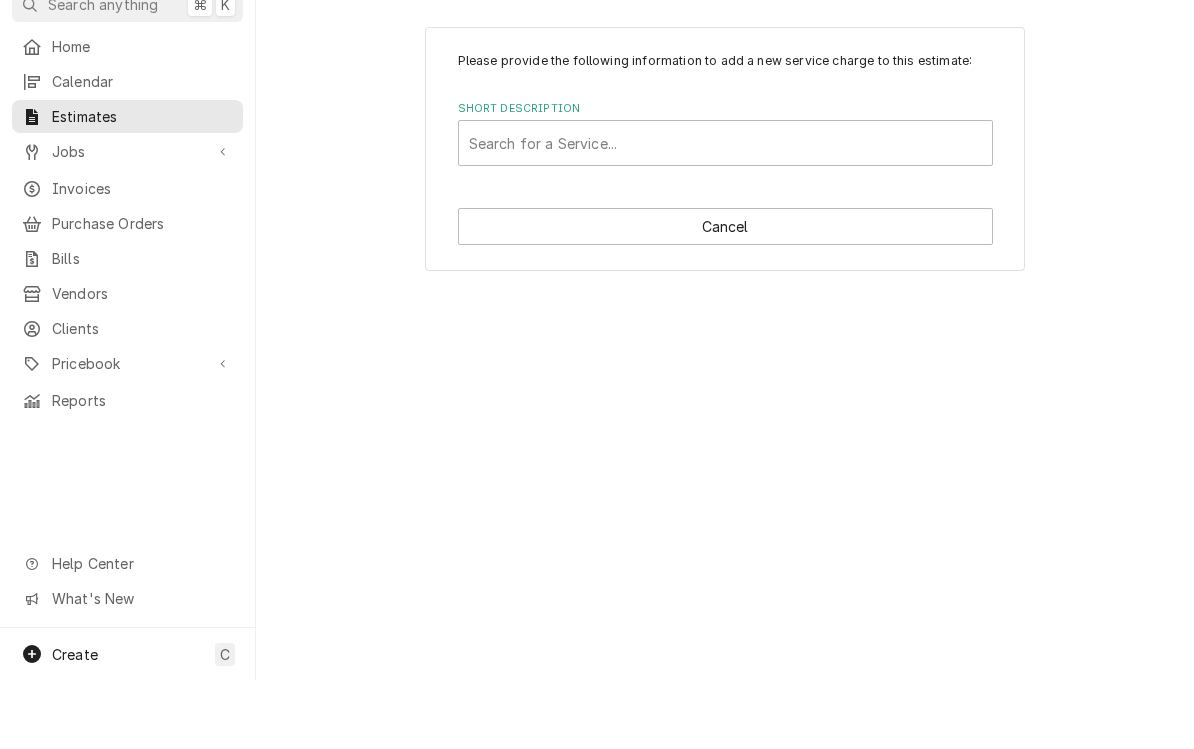 click on "Please provide the following information to add a new service charge to this estimate: Short Description Search for a Service... Cancel" at bounding box center [725, 403] 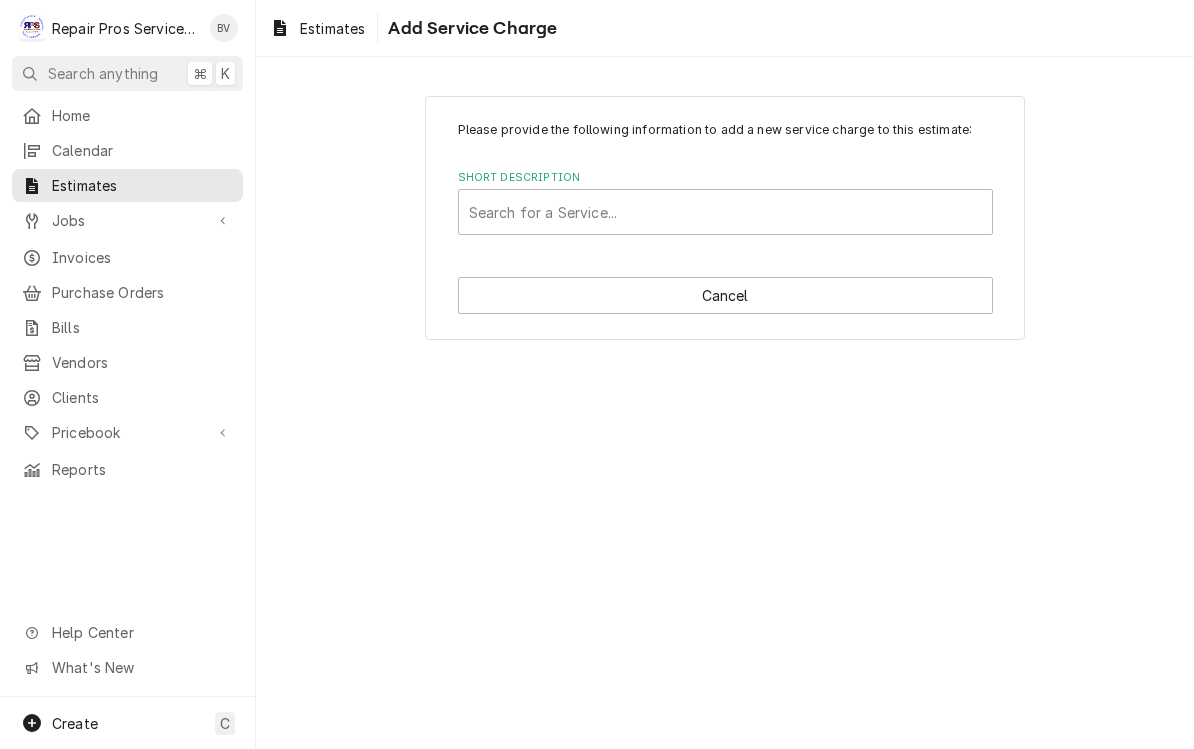click on "Please provide the following information to add a new service charge to this estimate: Short Description Search for a Service... Cancel" at bounding box center (725, 217) 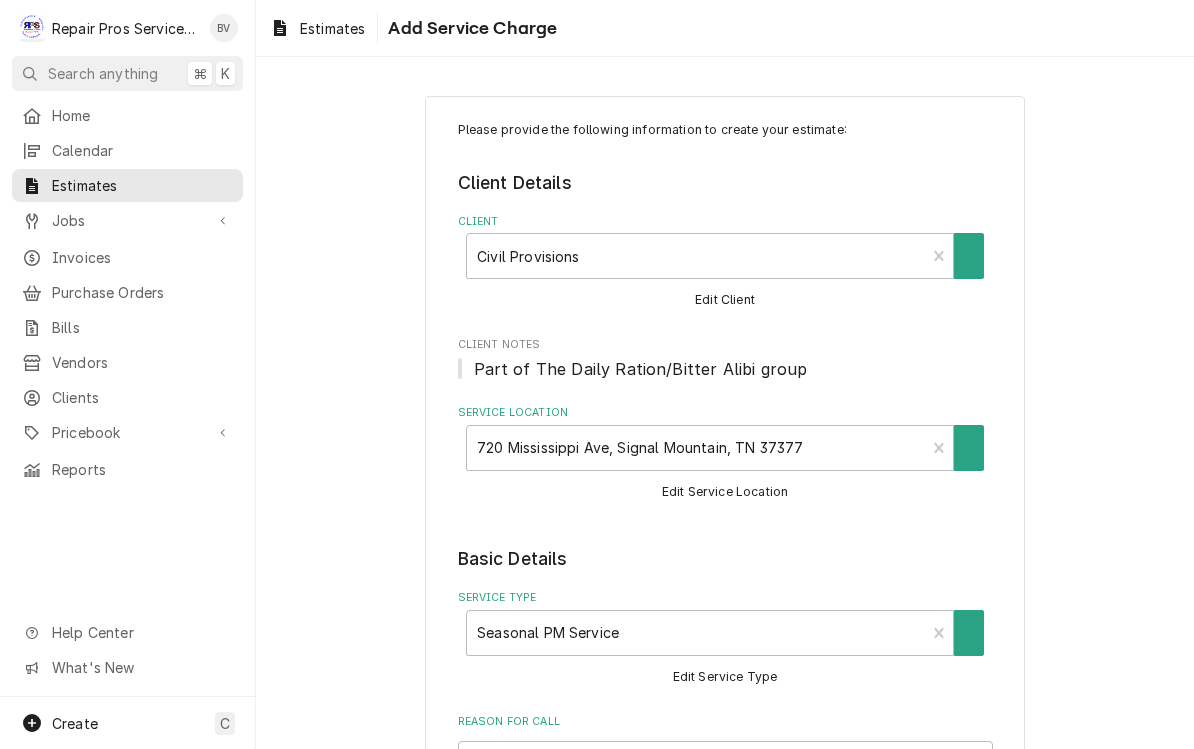 type on "x" 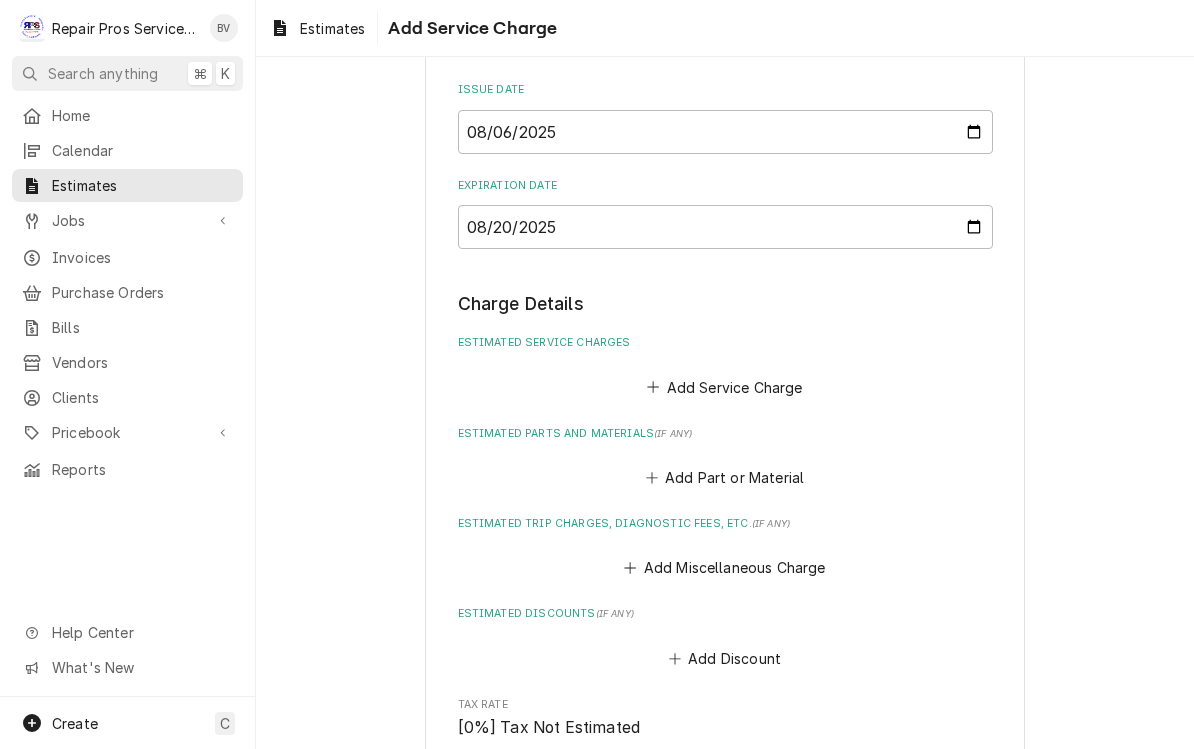 scroll, scrollTop: 1063, scrollLeft: 0, axis: vertical 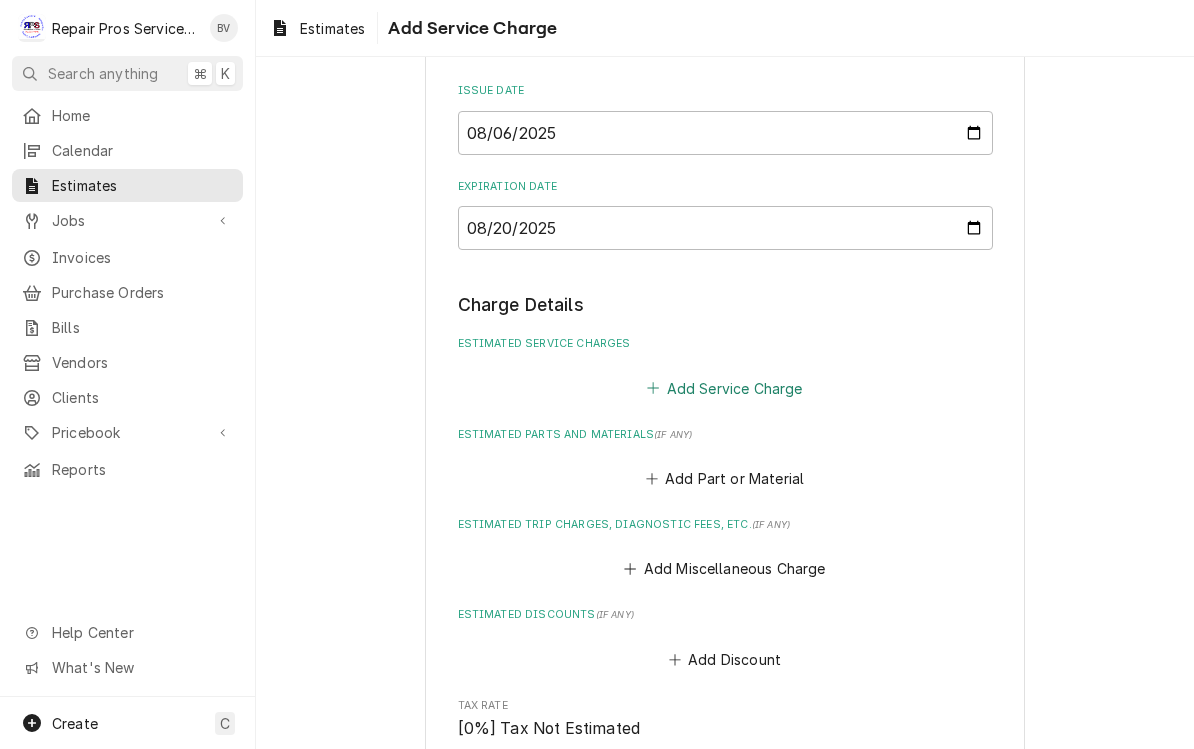 click on "Add Service Charge" at bounding box center [725, 388] 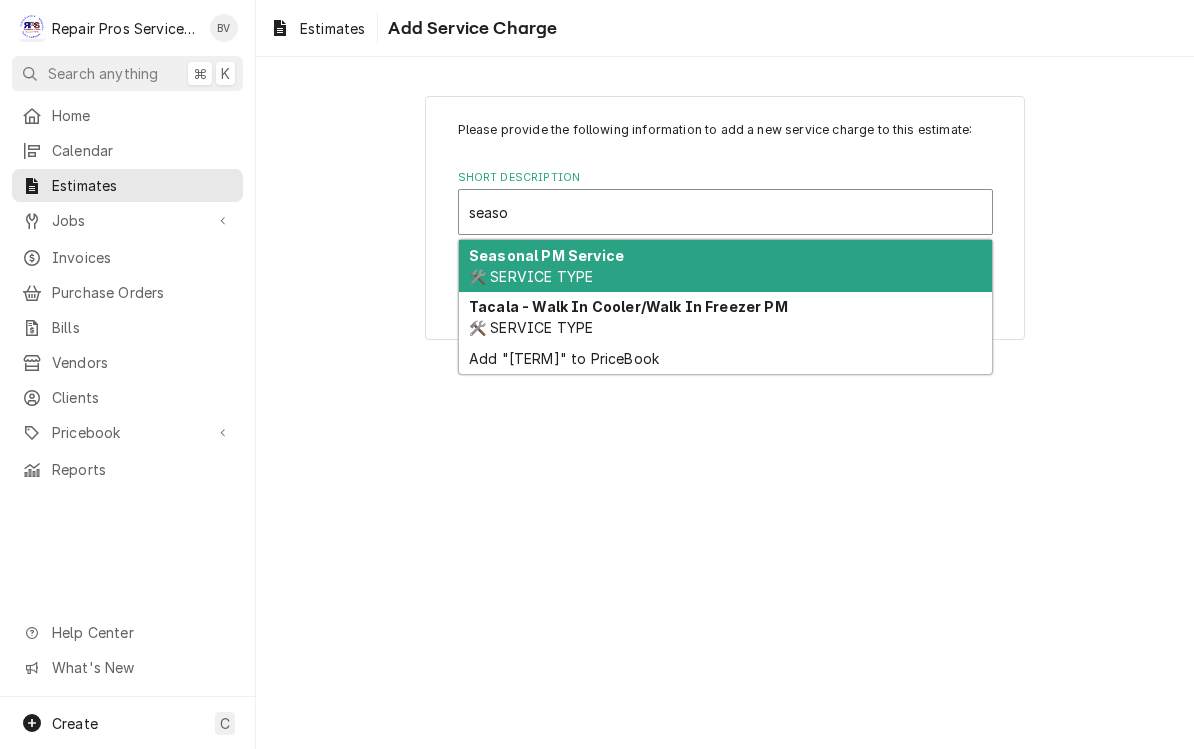 click on "Seasonal PM Service" at bounding box center (546, 255) 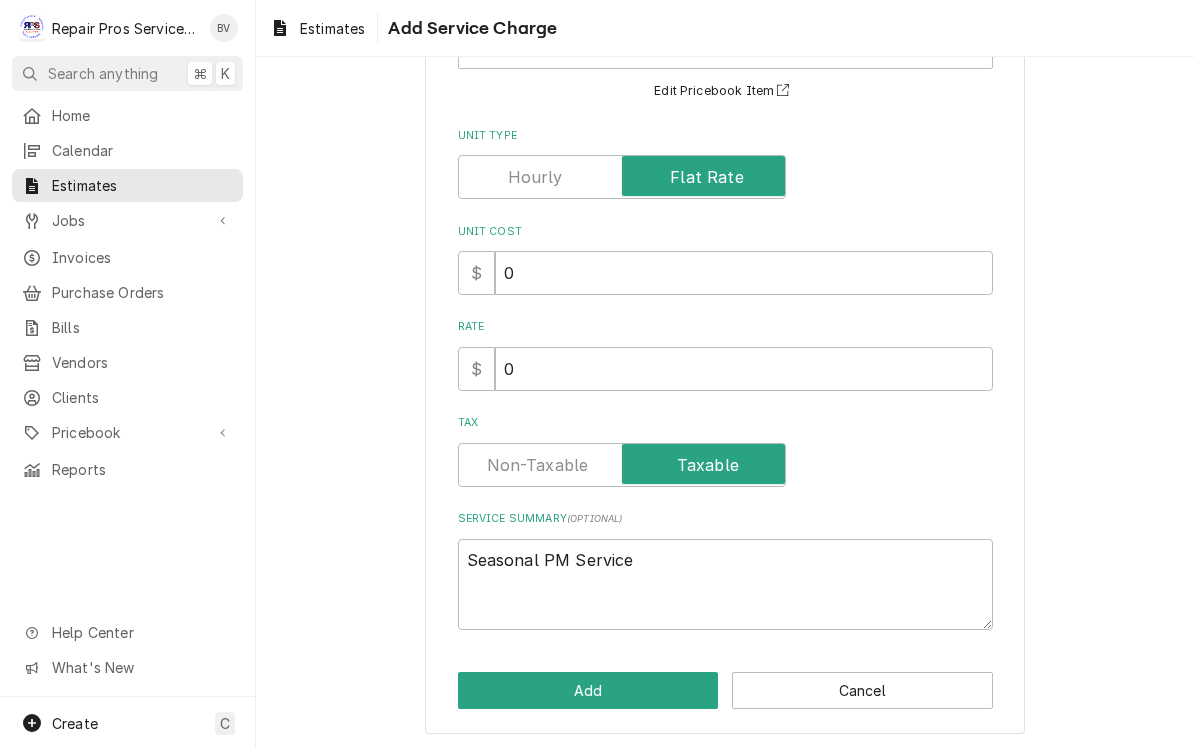 scroll, scrollTop: 165, scrollLeft: 0, axis: vertical 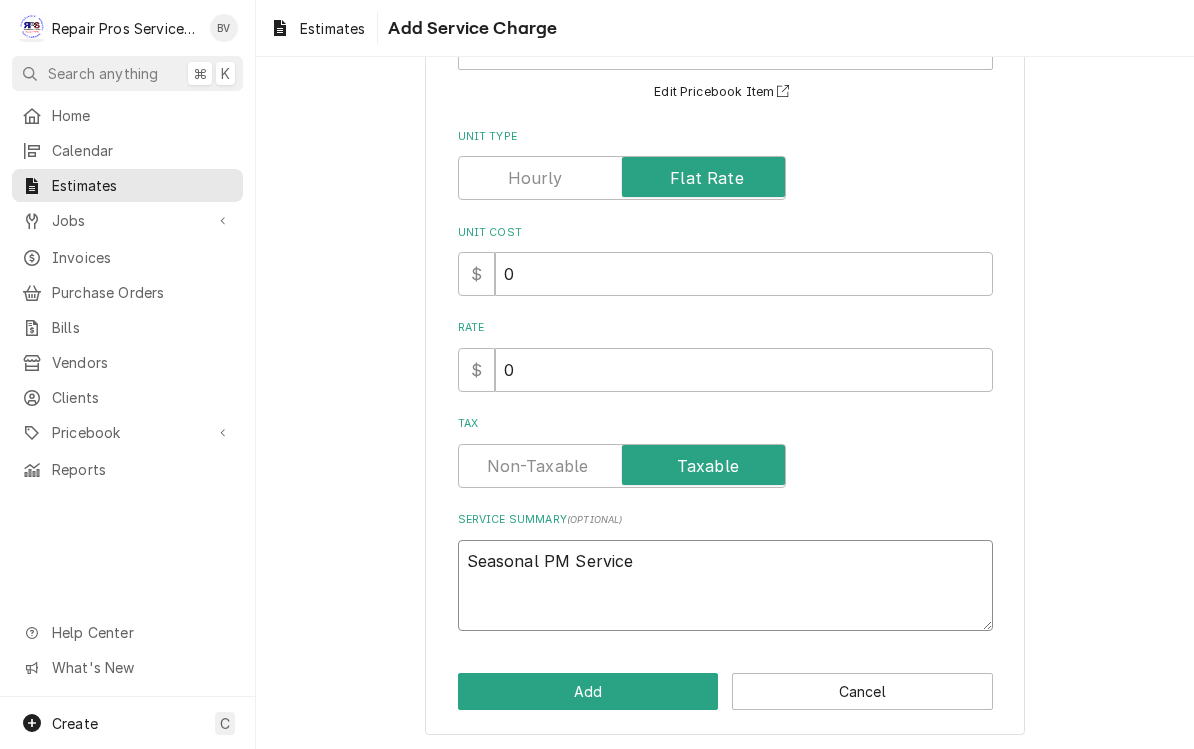 click on "Seasonal PM Service" at bounding box center [725, 585] 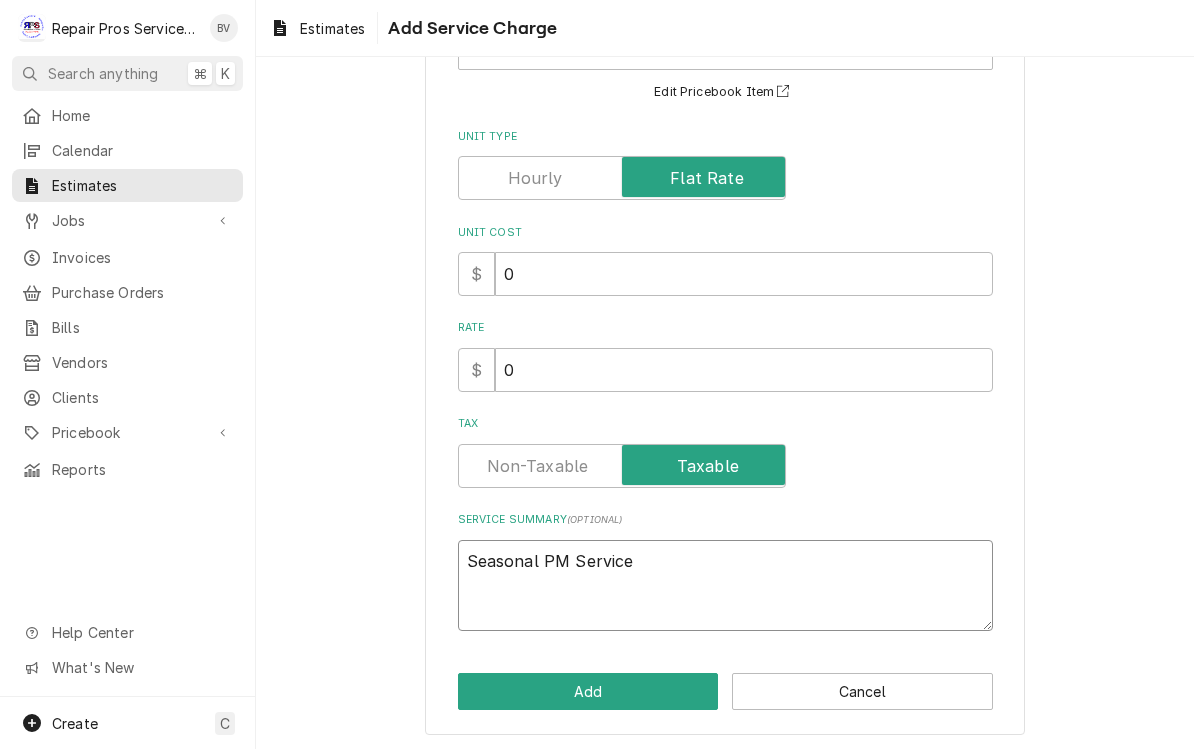 type on "x" 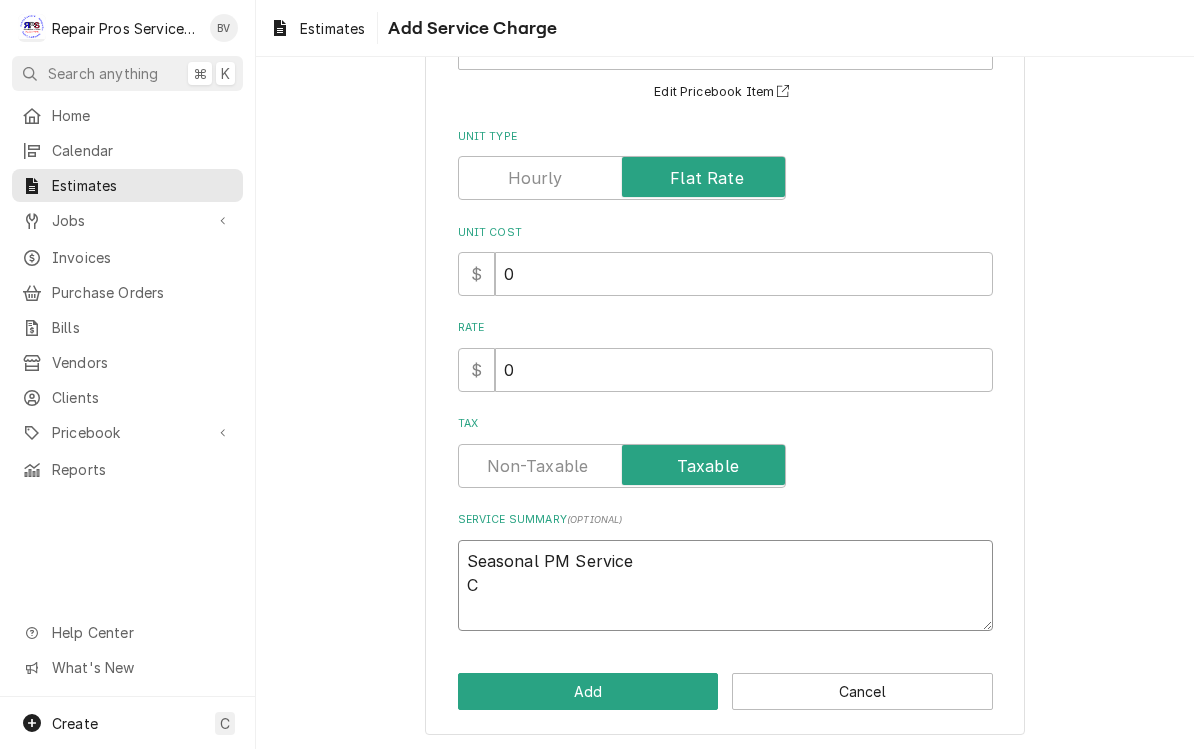 type on "x" 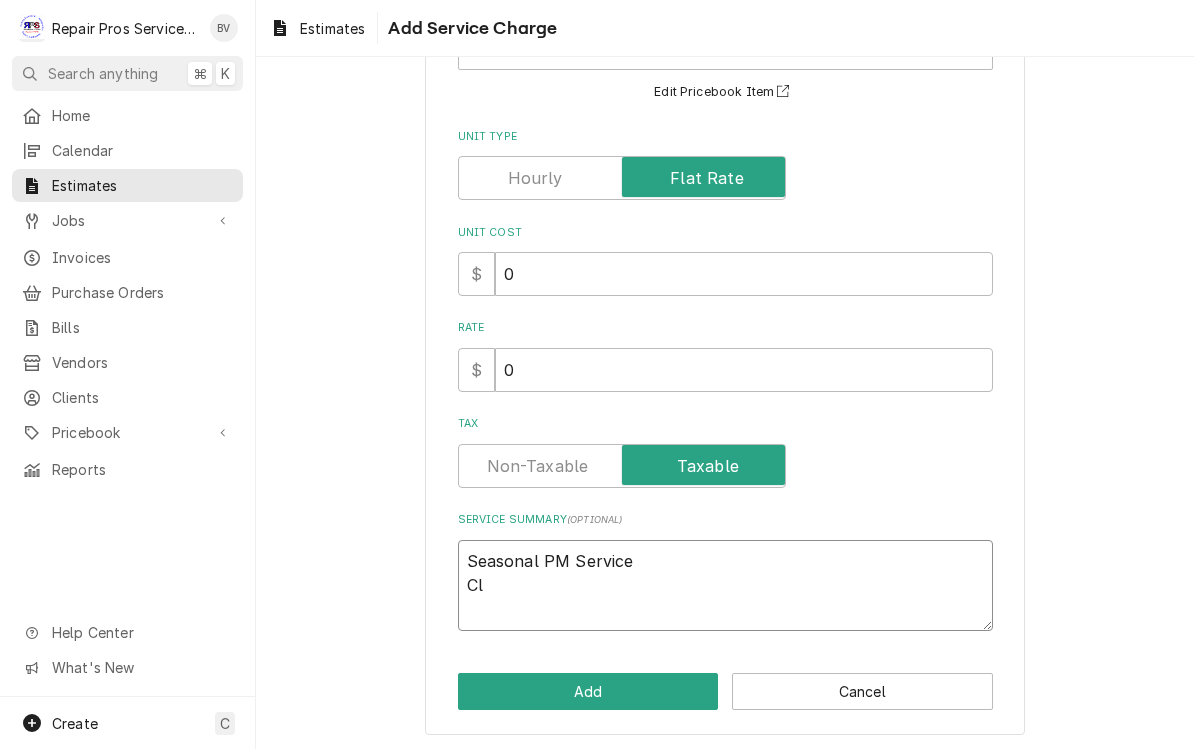 type on "x" 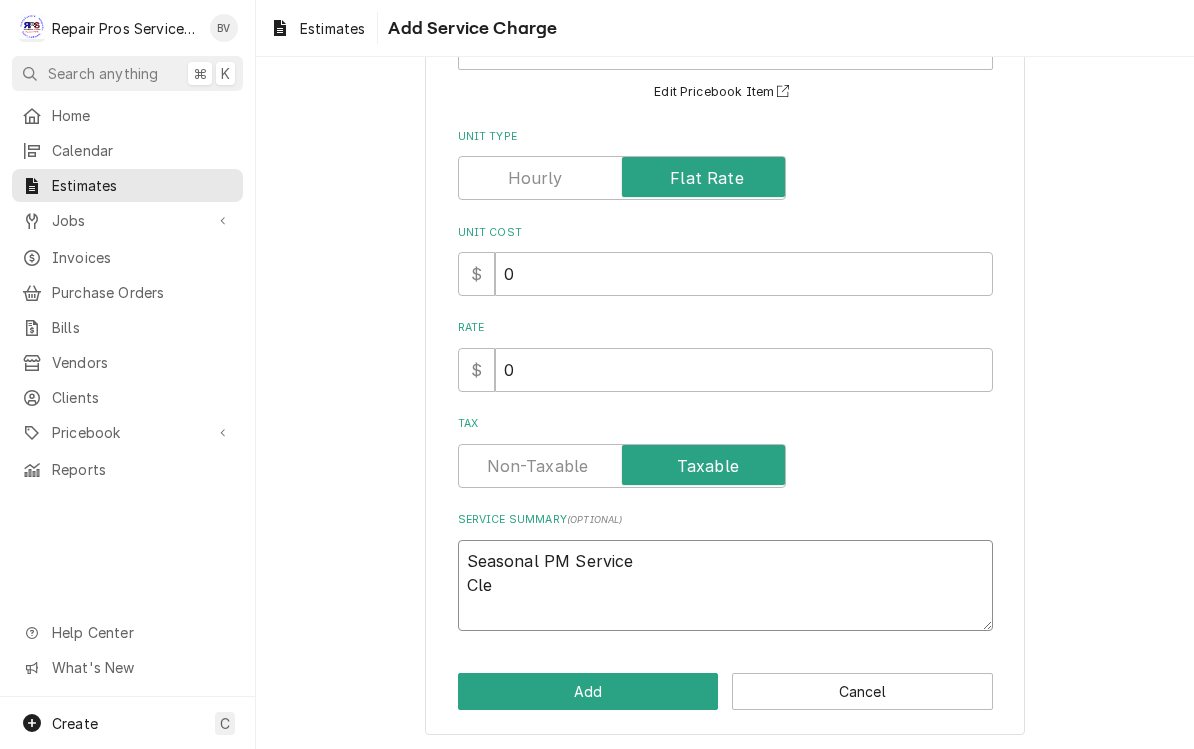 type on "x" 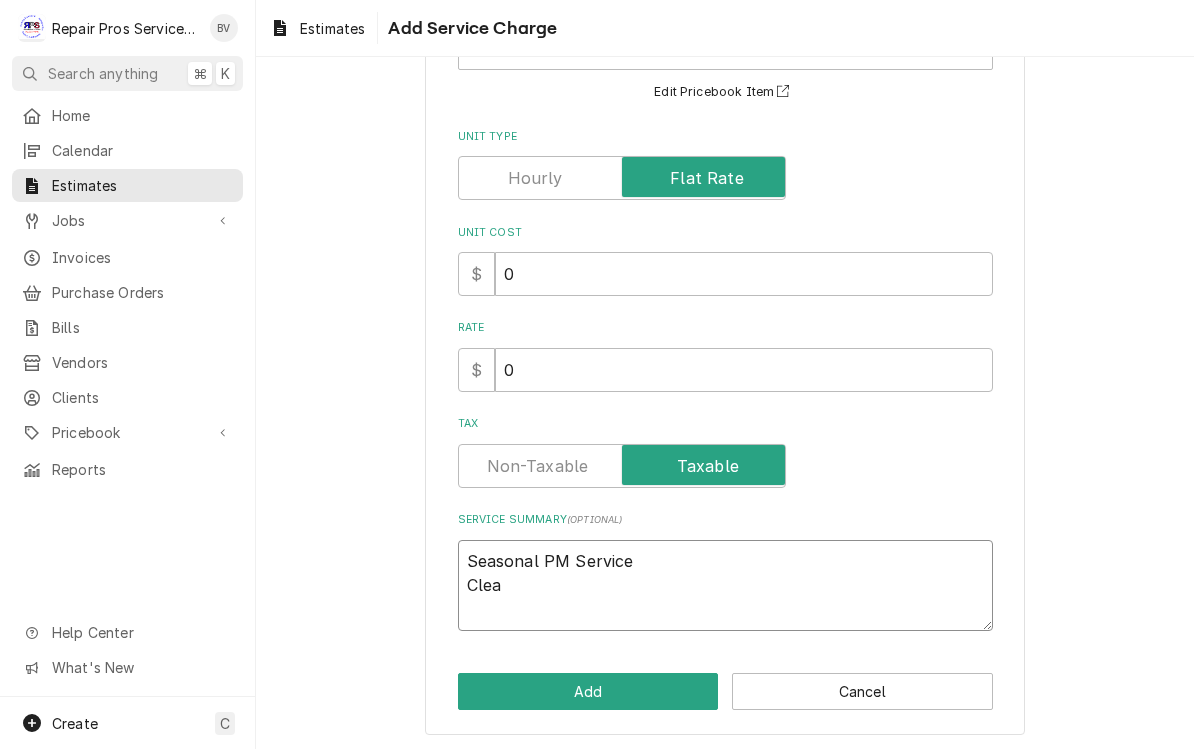 type on "x" 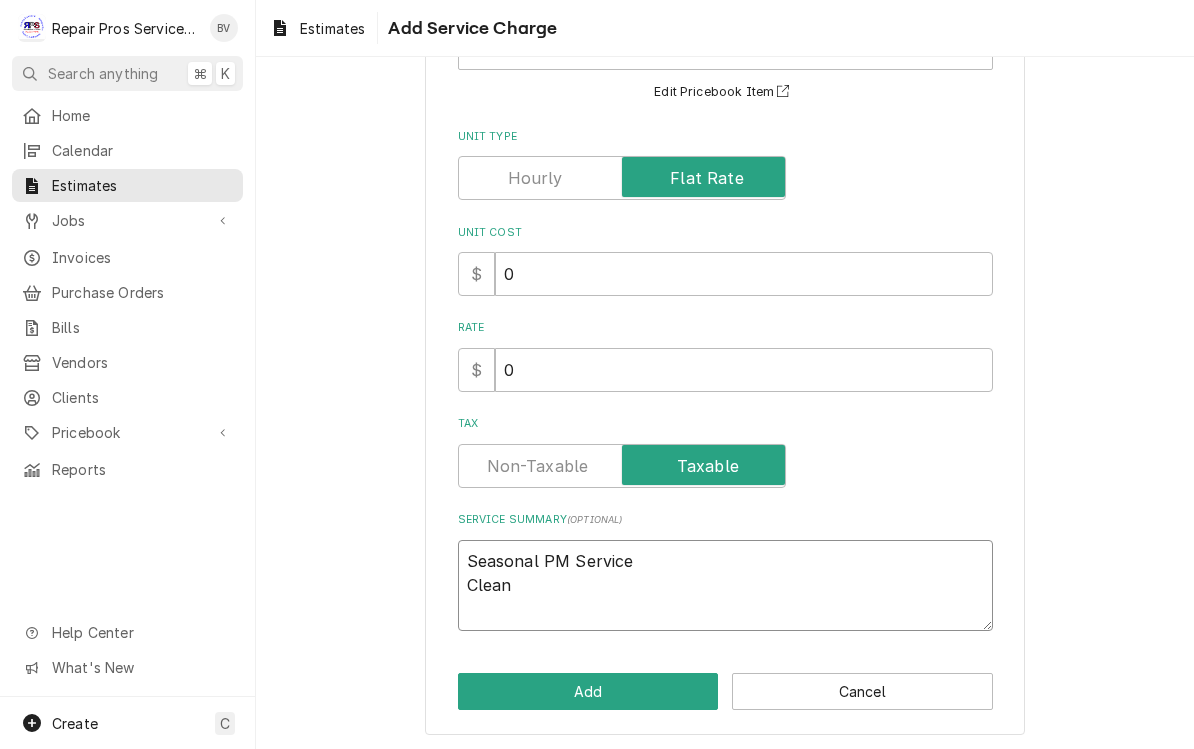 type on "x" 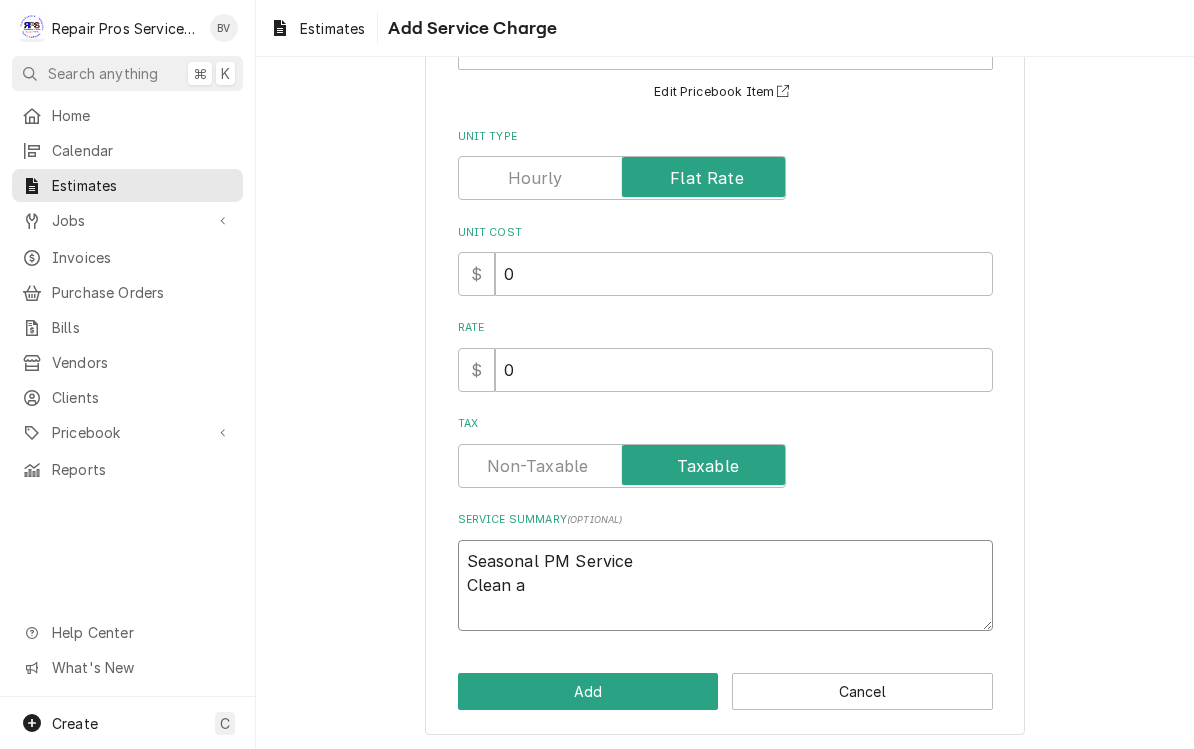 type on "x" 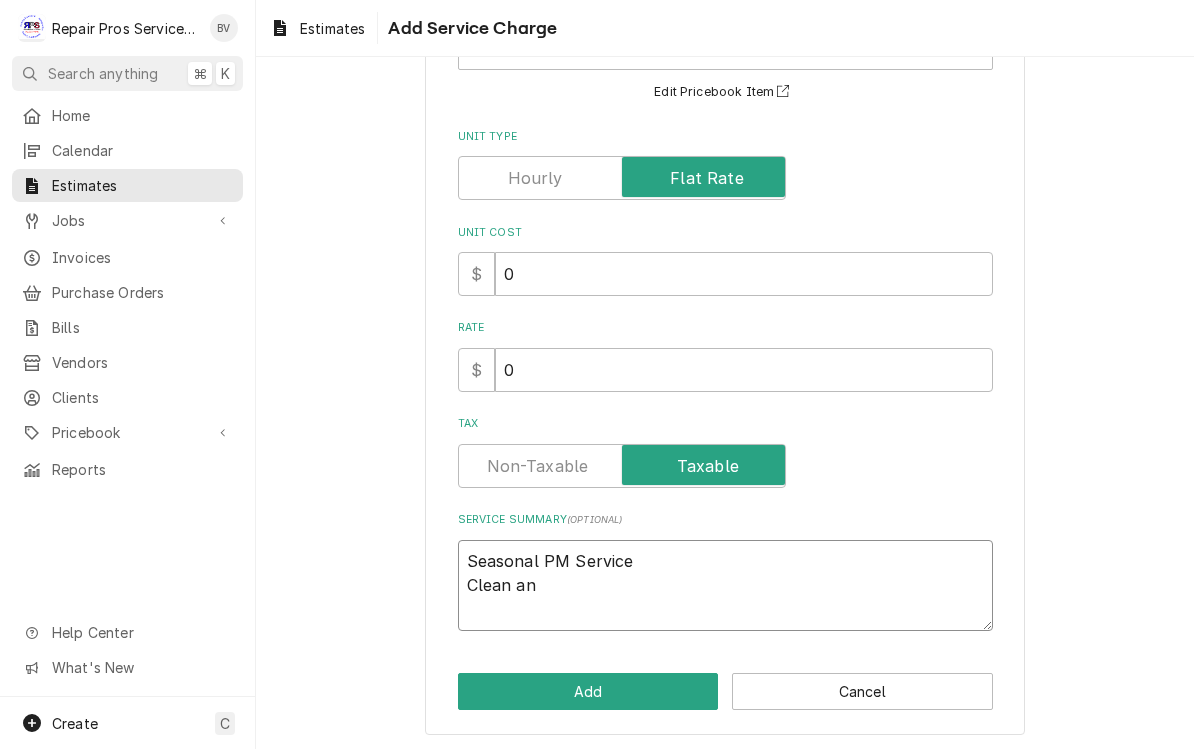 type on "x" 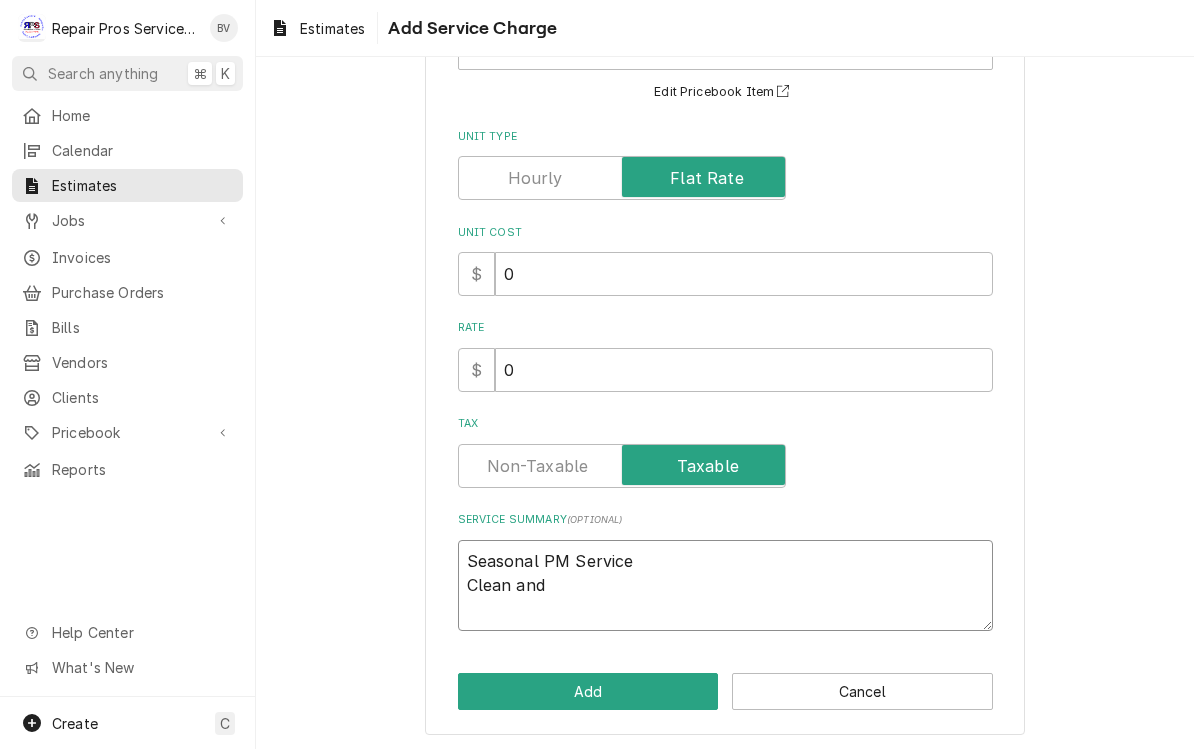 type on "x" 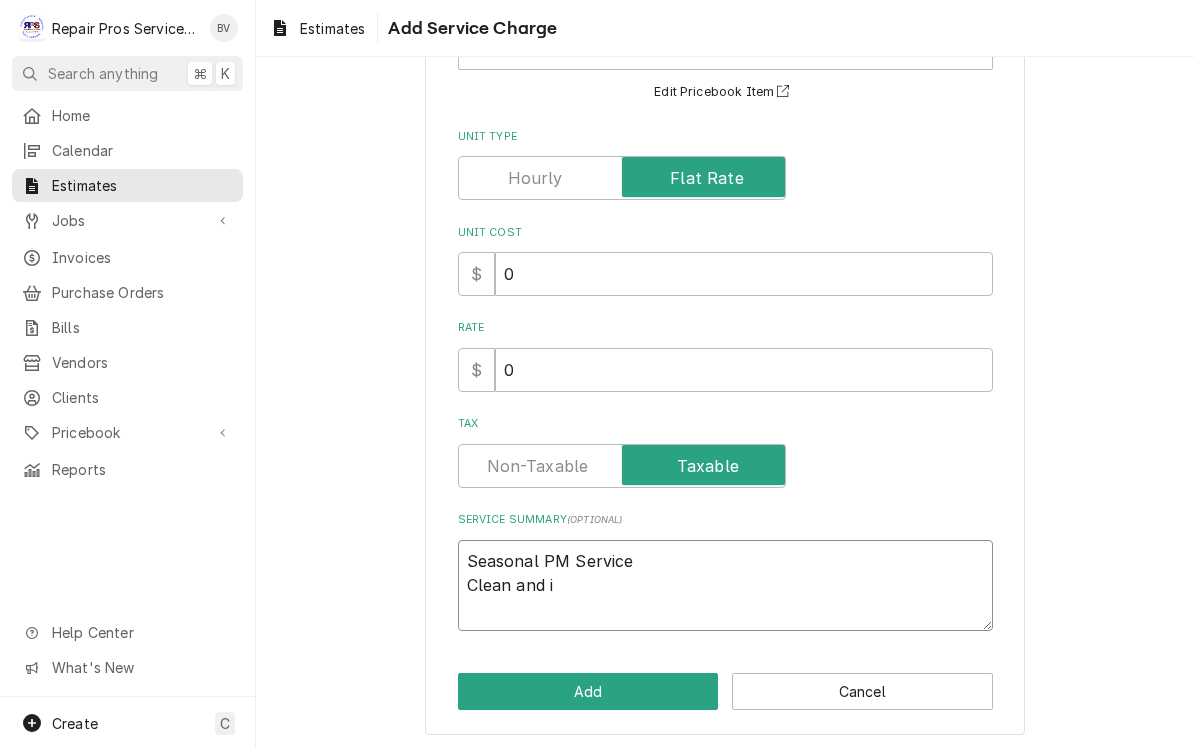 type on "x" 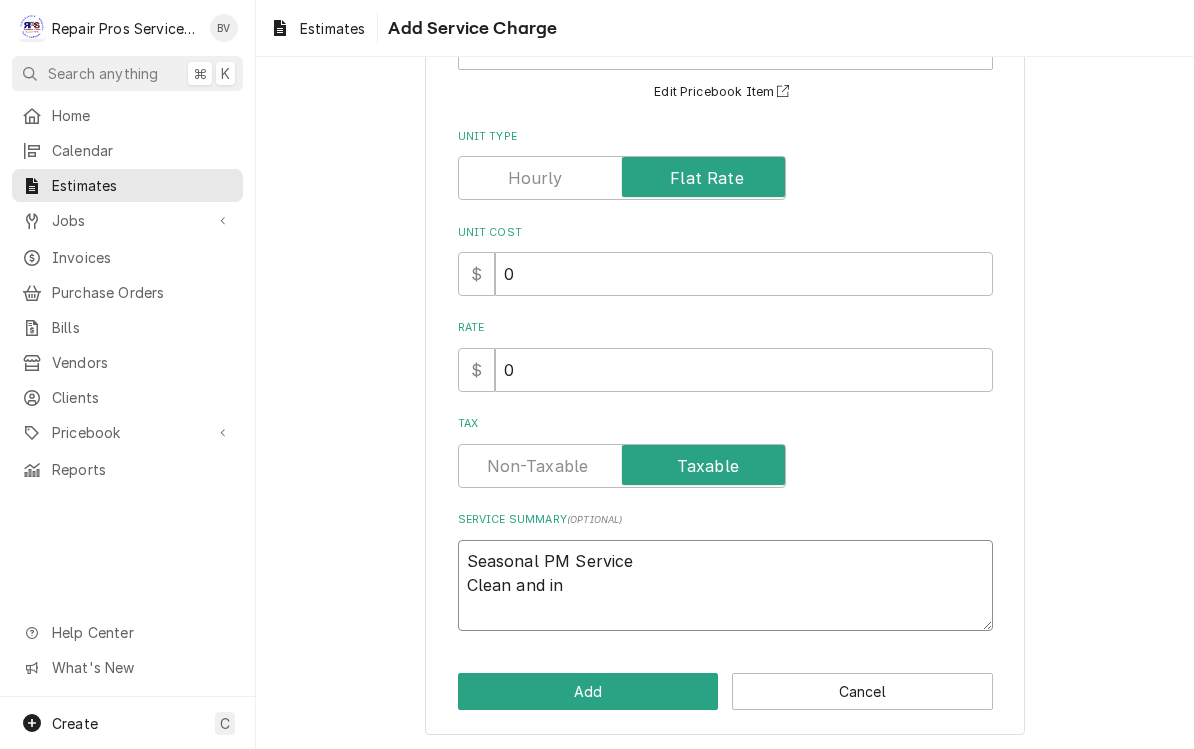 type on "x" 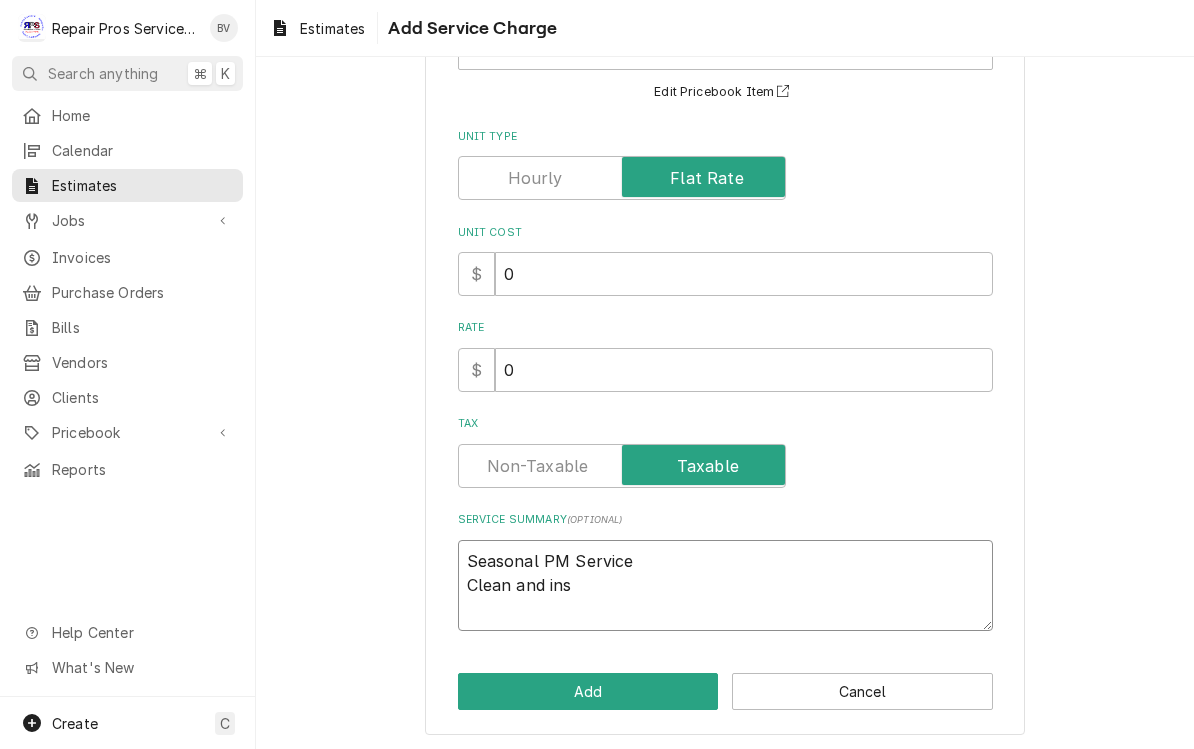 type on "x" 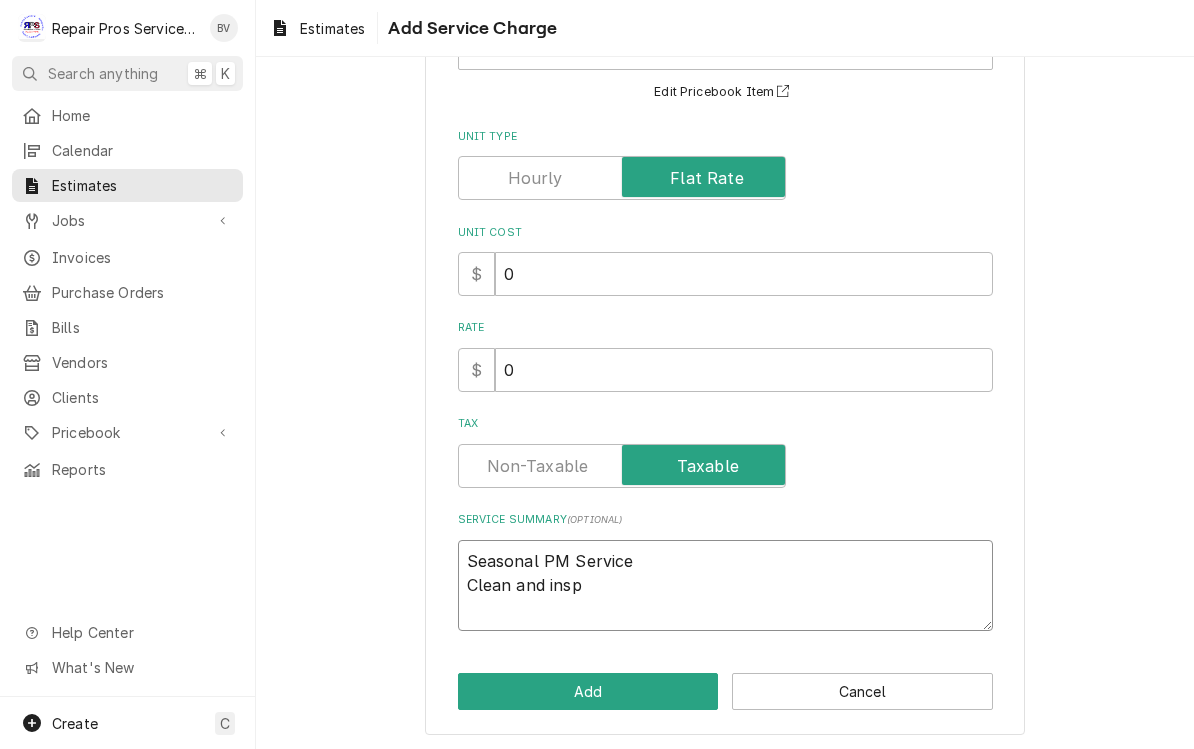 type on "x" 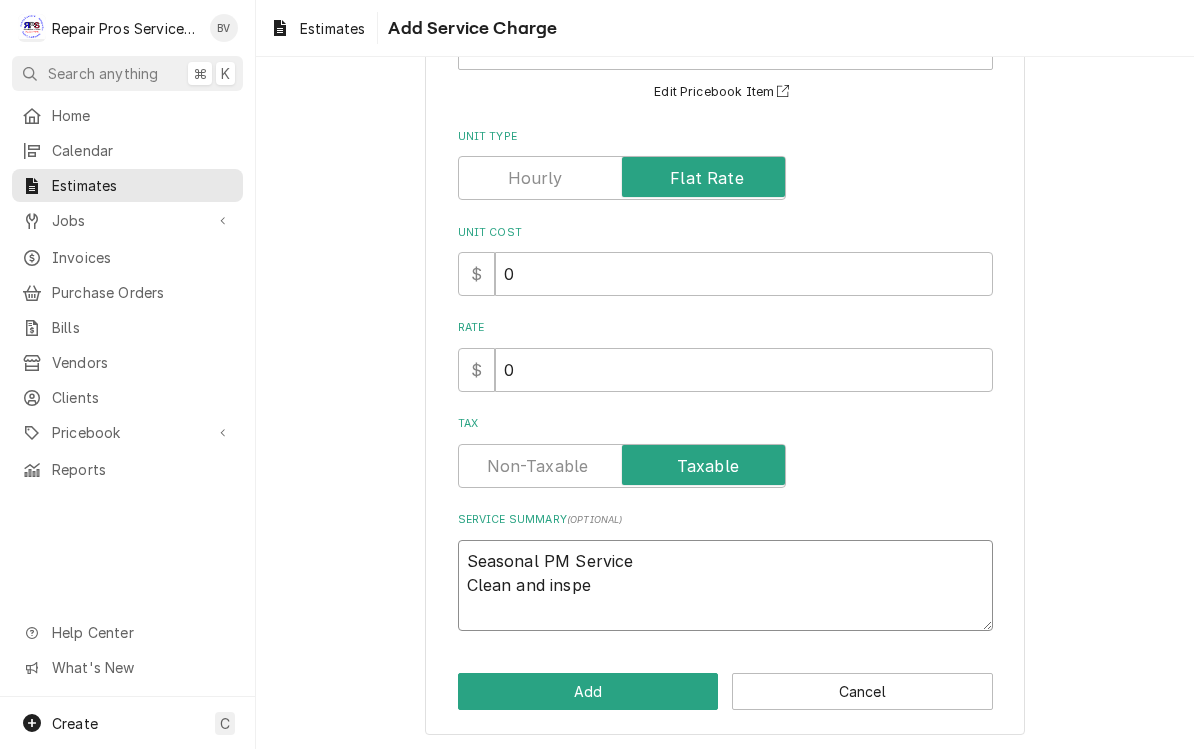 type on "x" 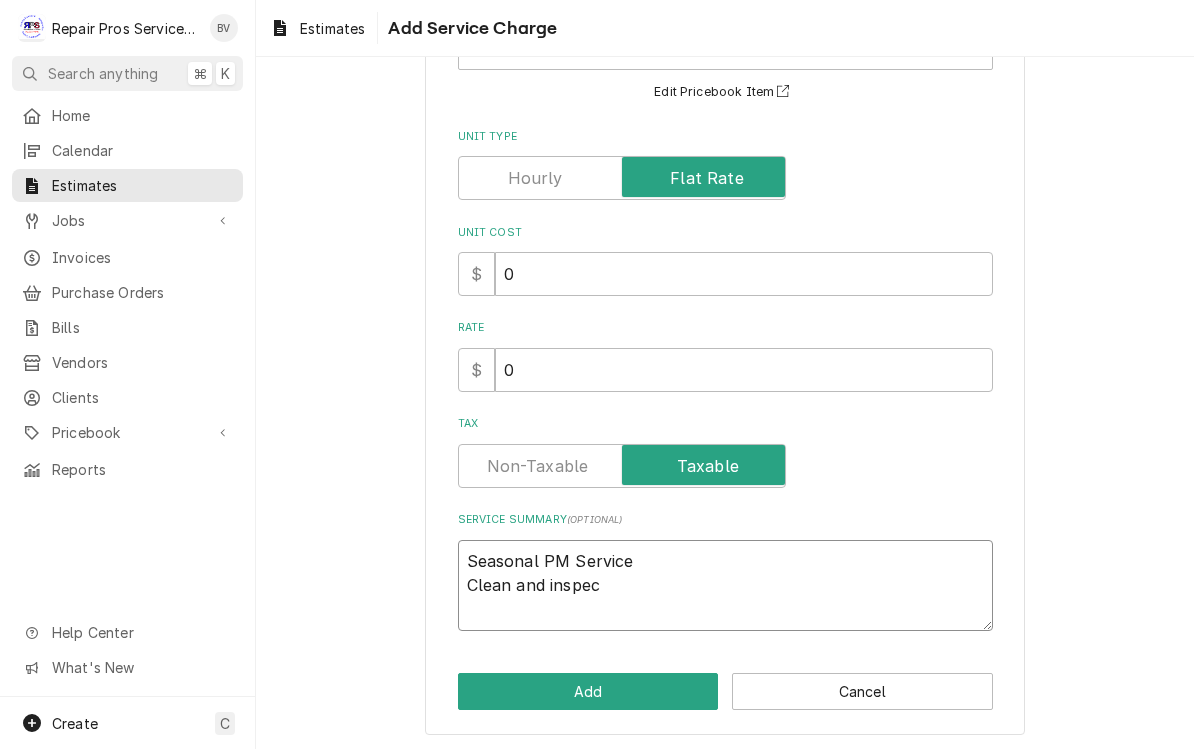 type on "x" 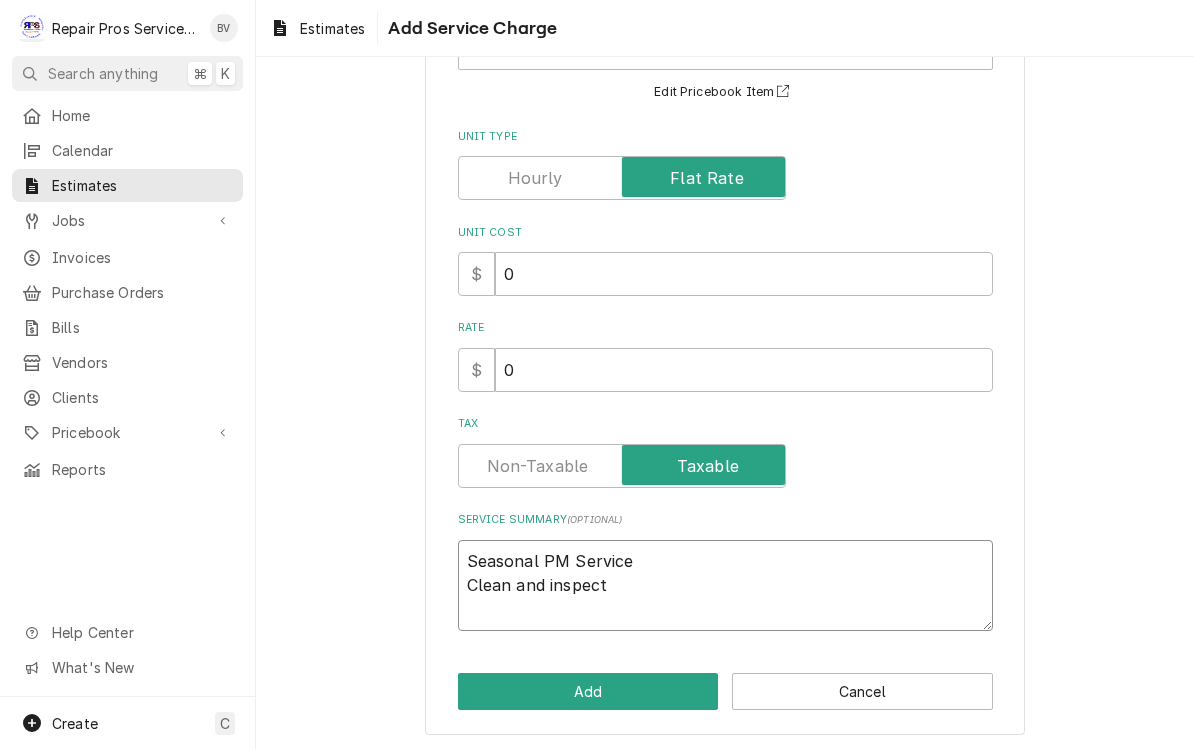 type on "x" 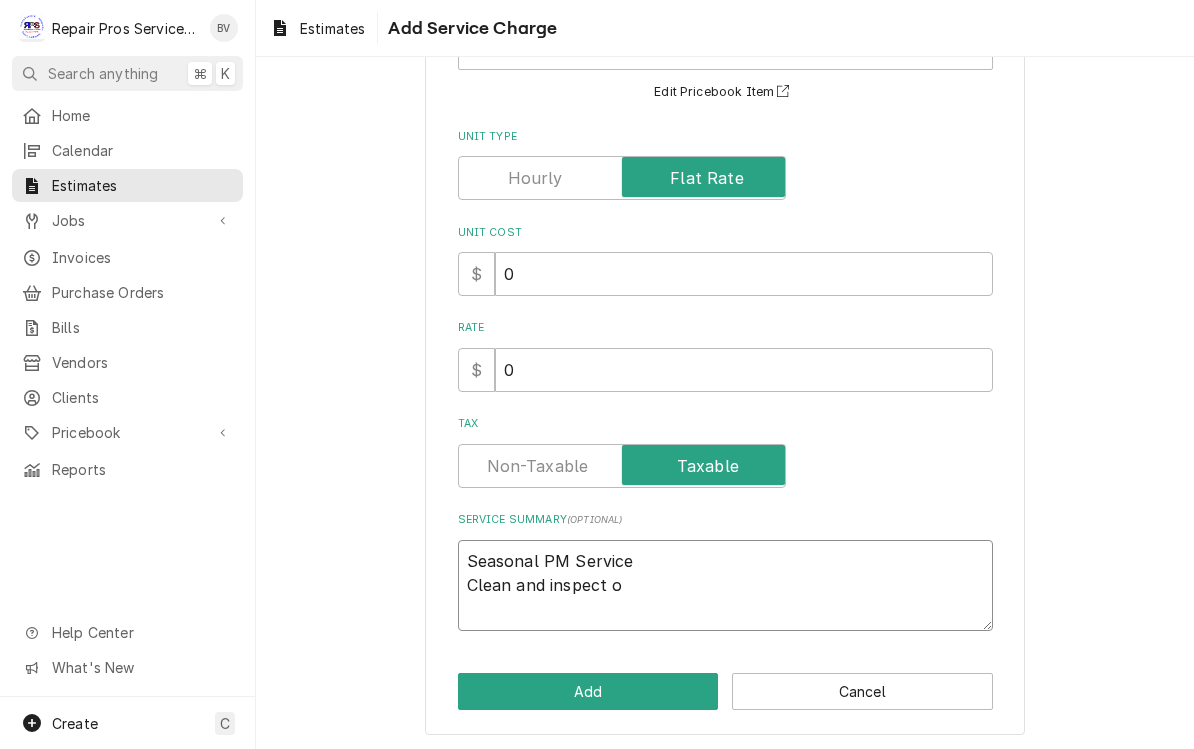 type on "x" 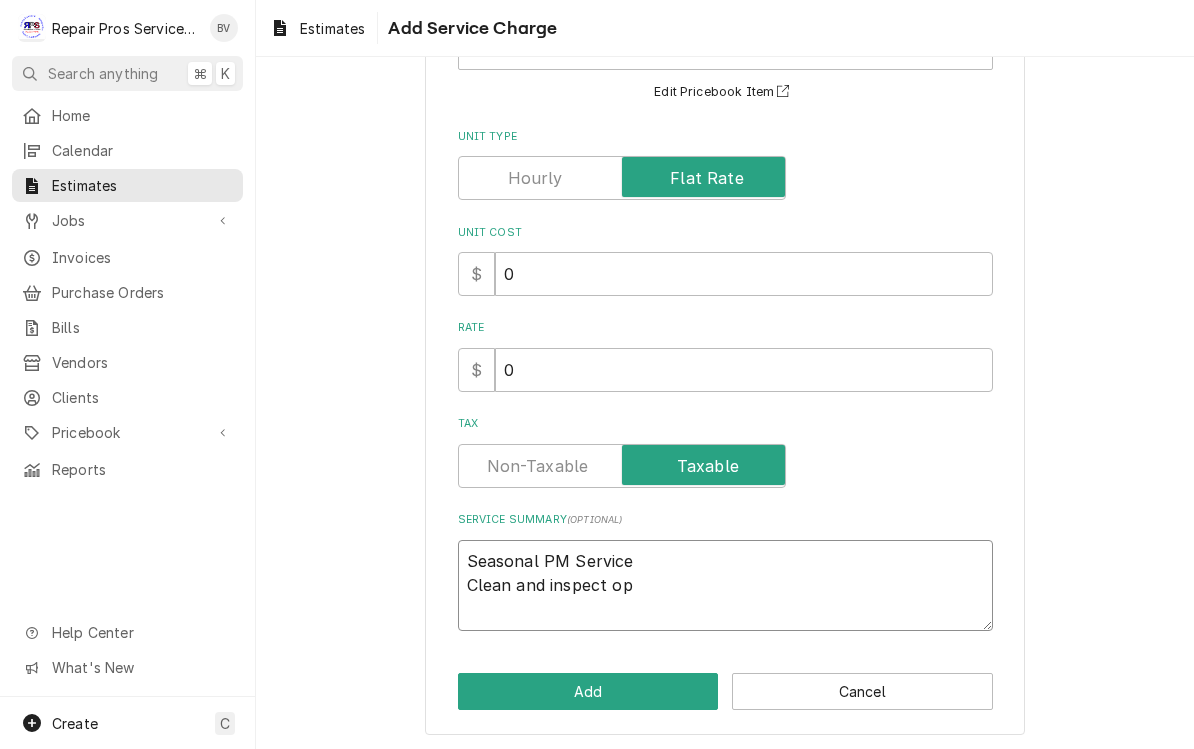 type on "x" 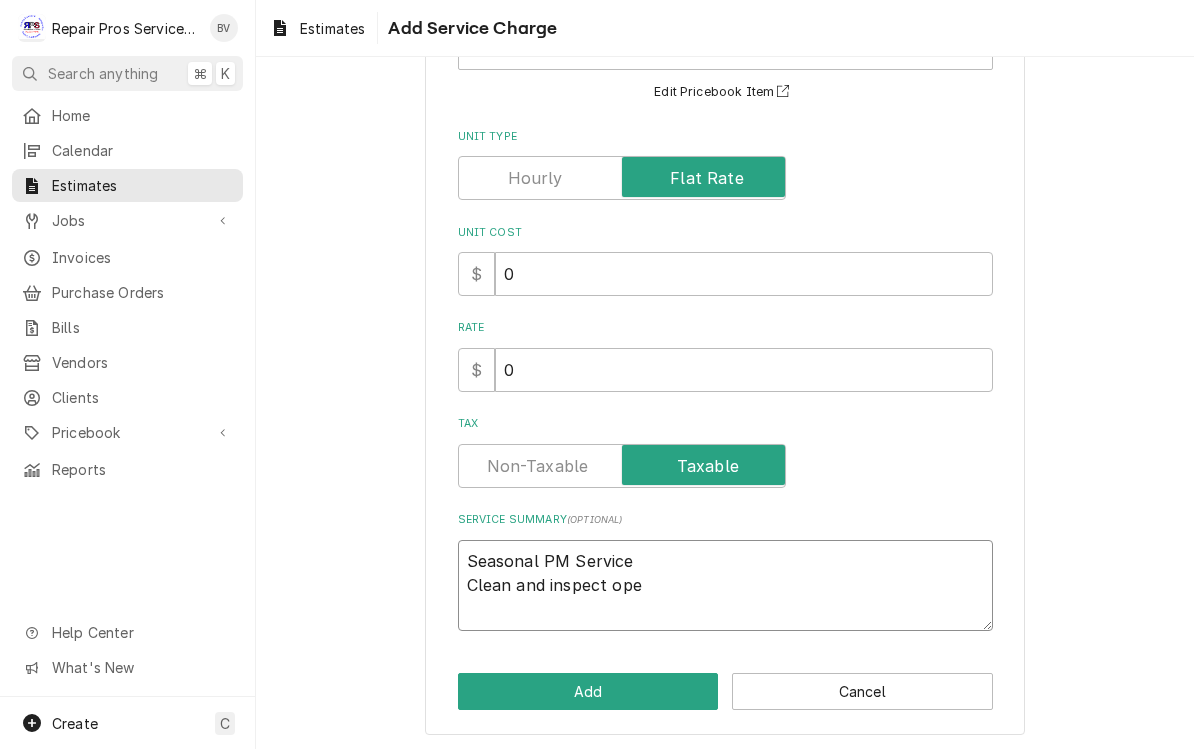 type on "x" 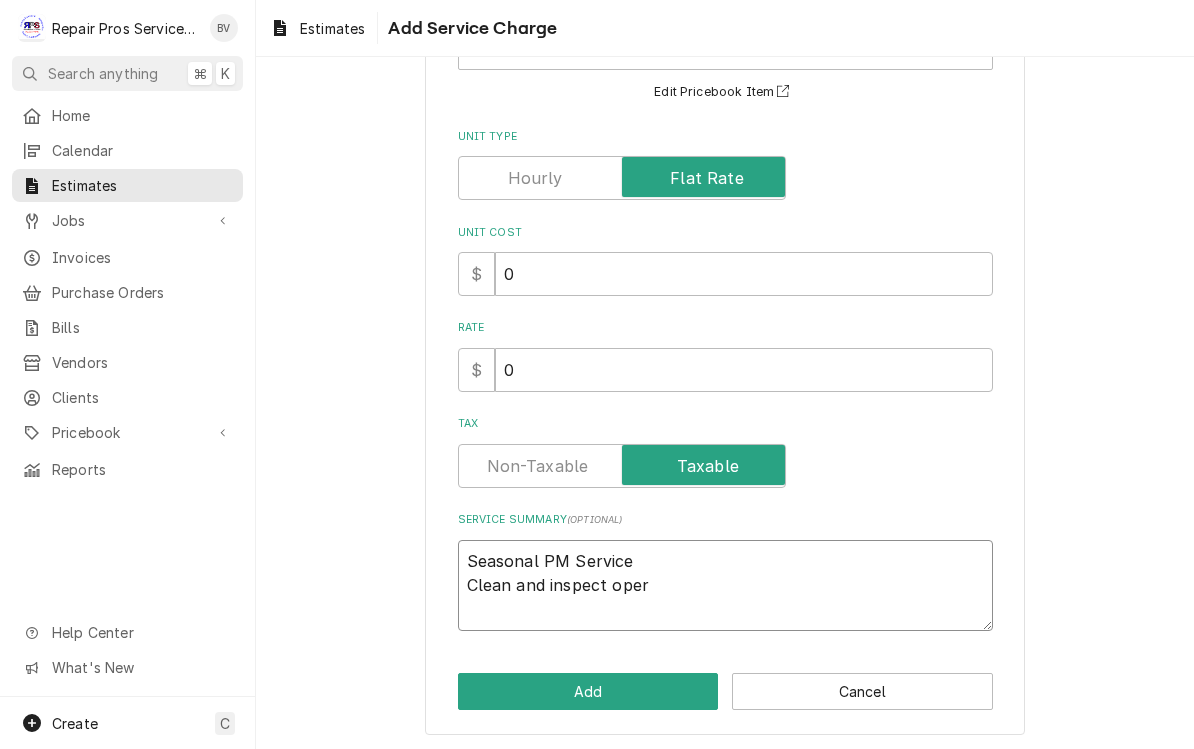 type on "x" 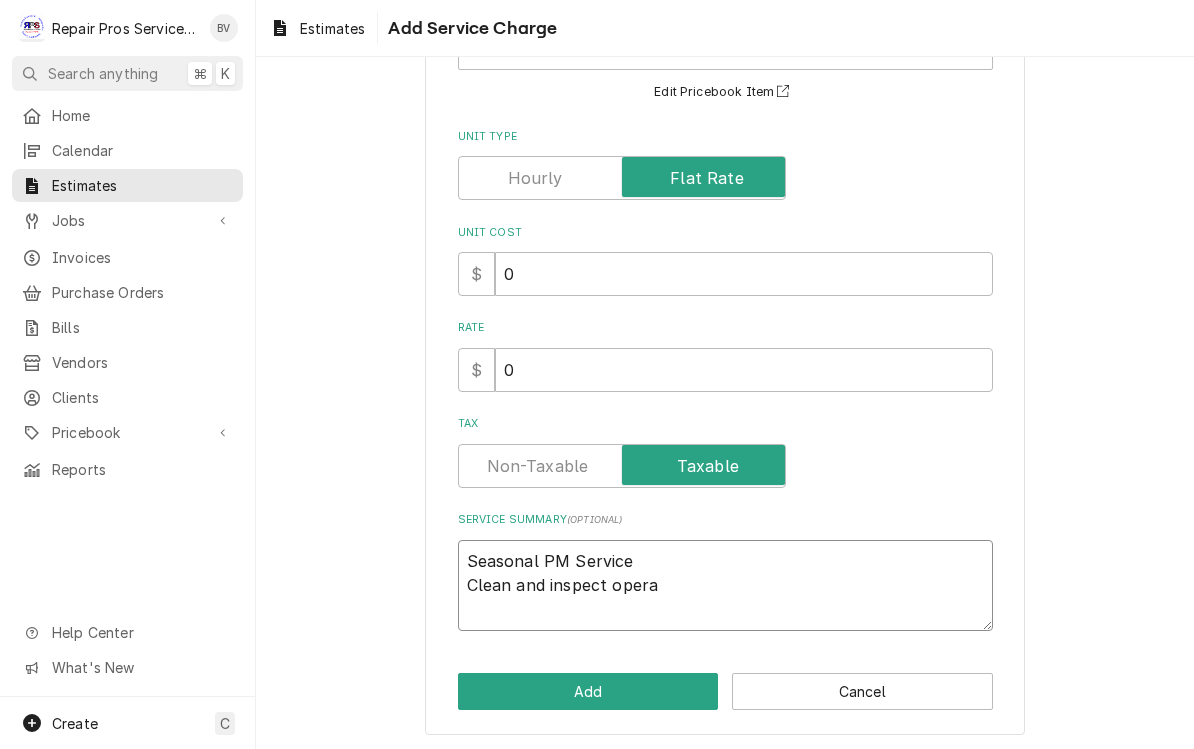 type on "x" 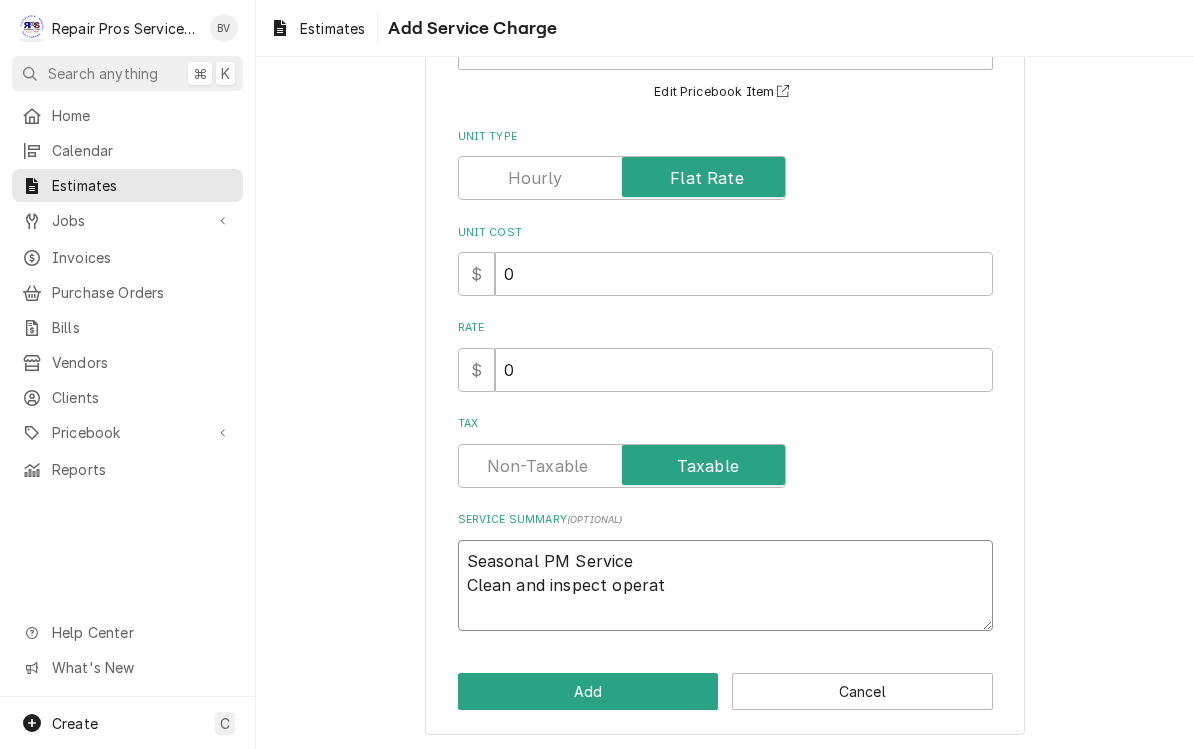 type on "x" 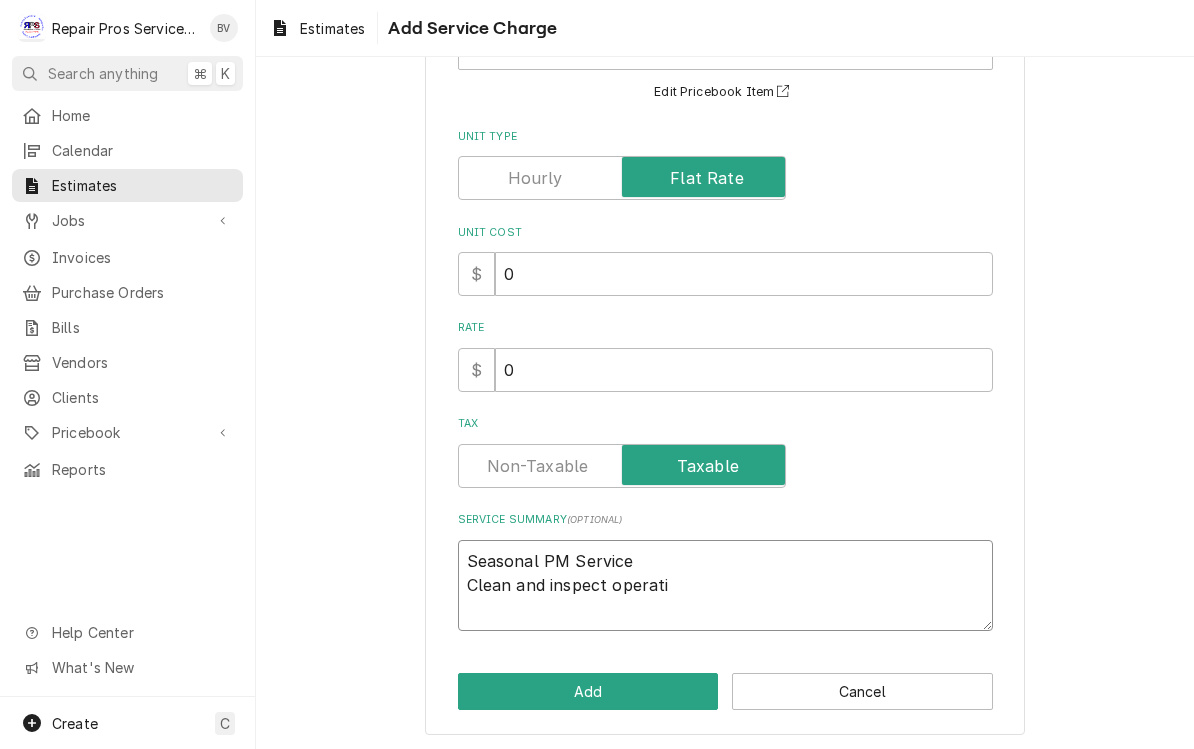 type on "x" 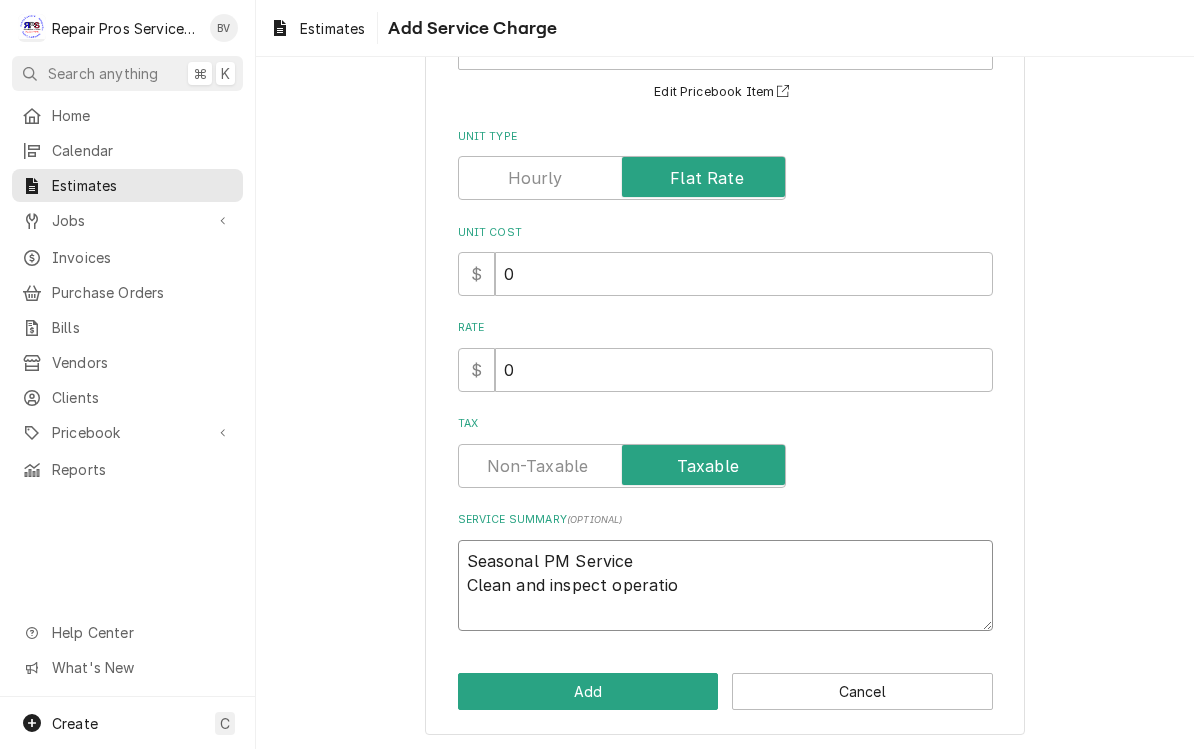 type on "x" 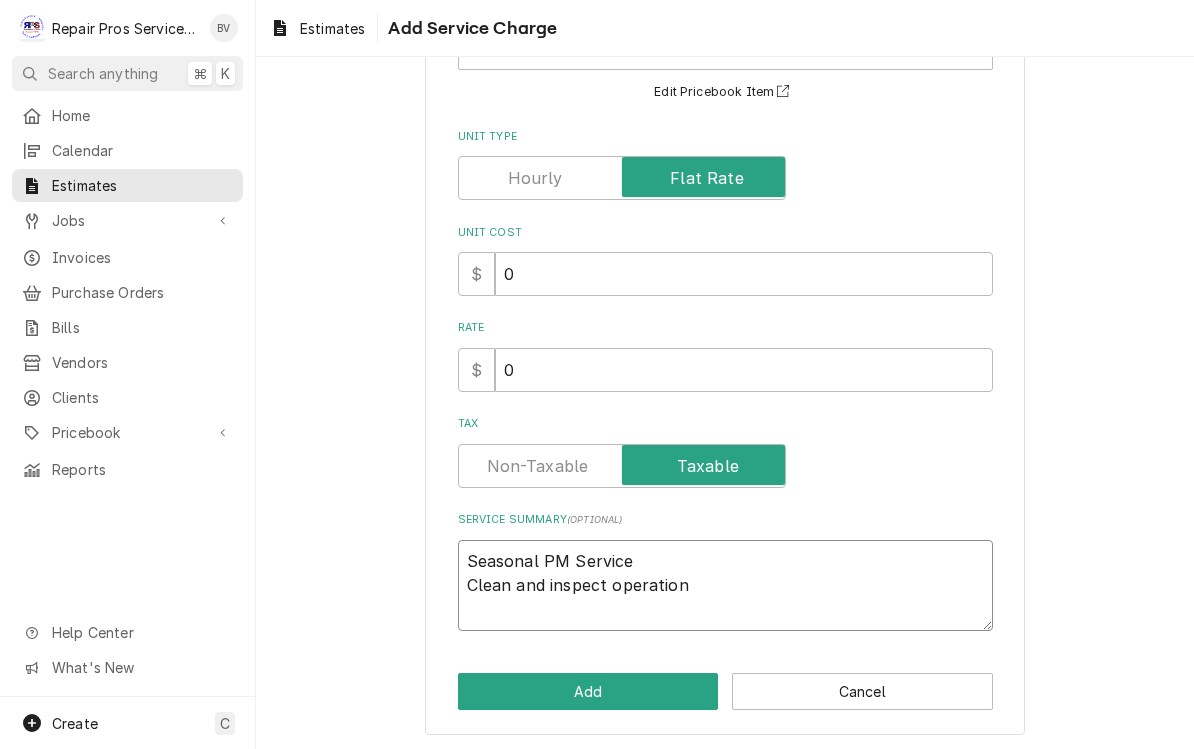 type on "x" 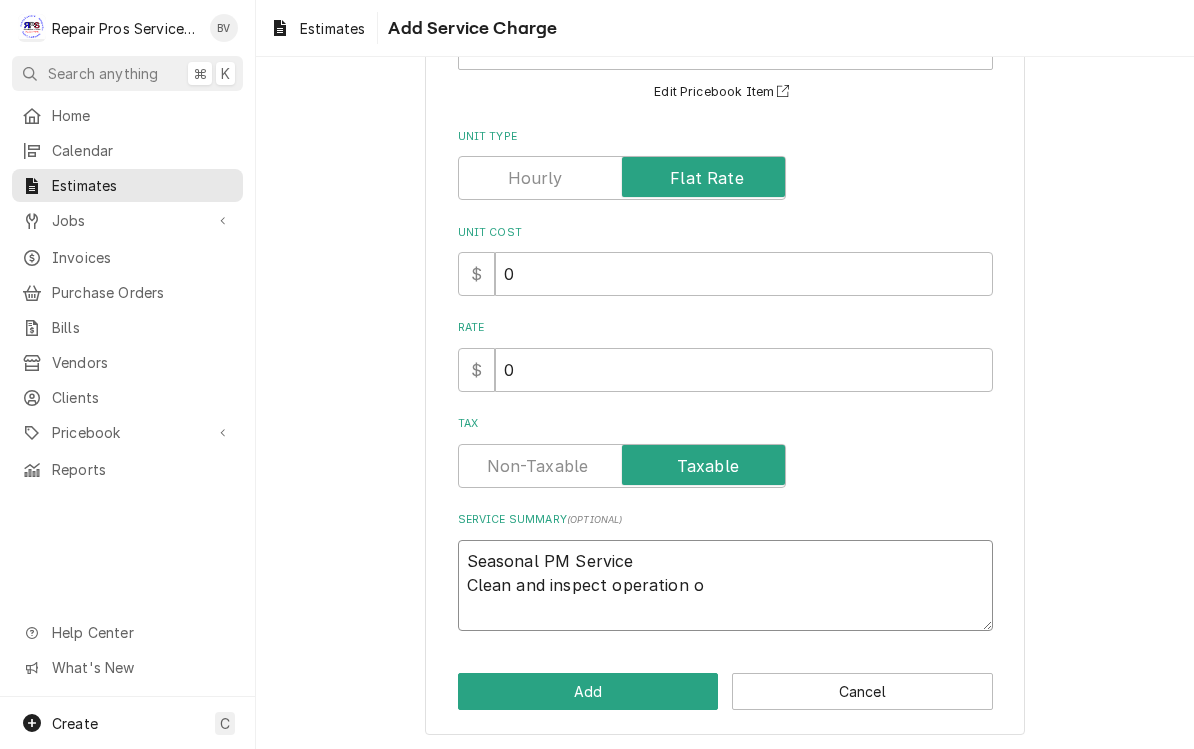 type on "x" 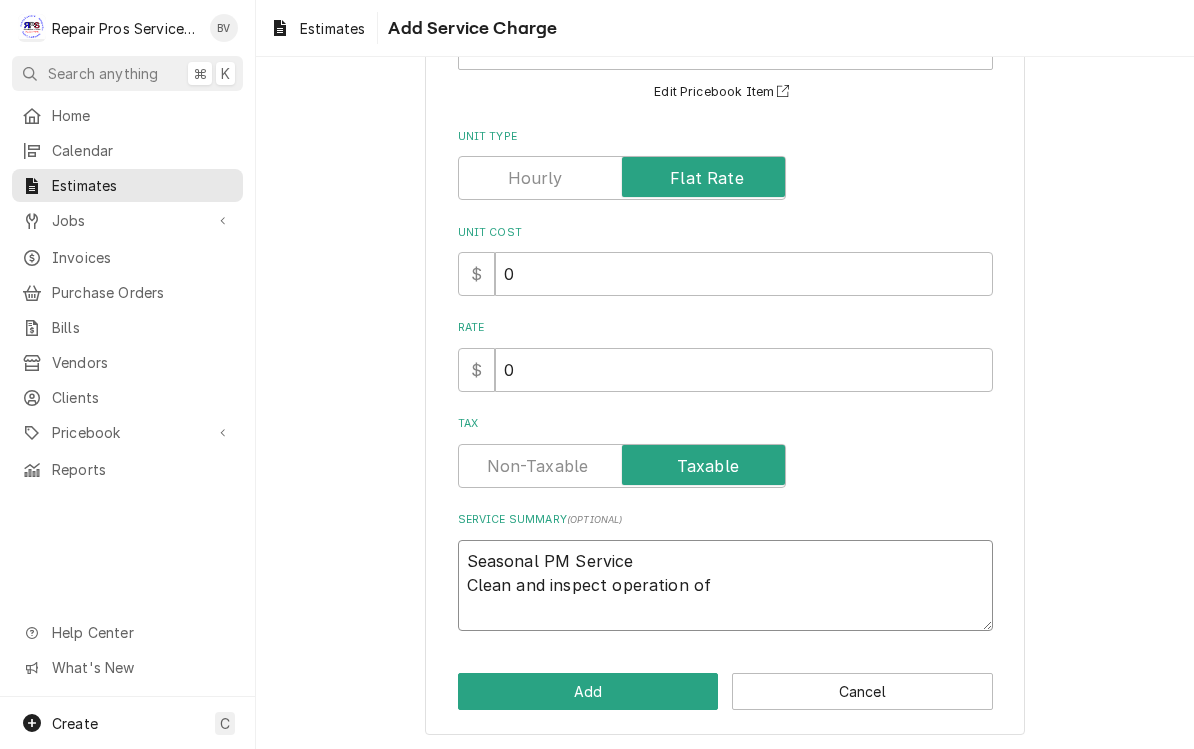 type on "x" 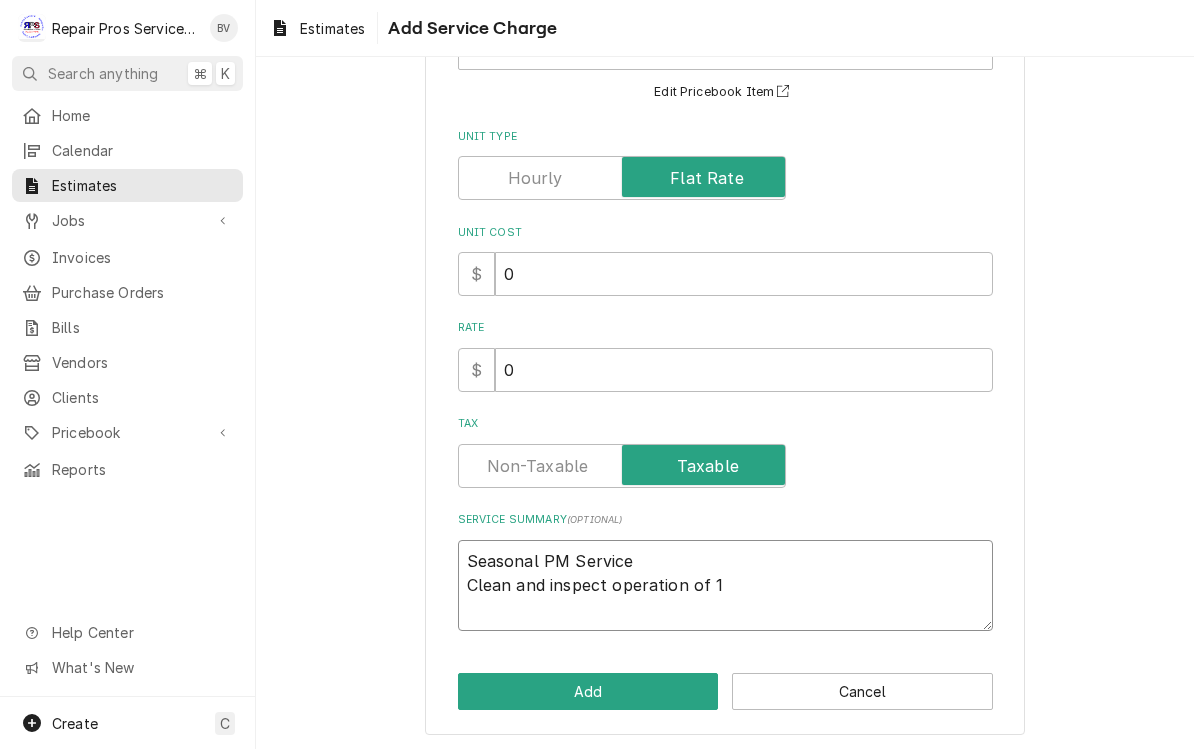 type on "x" 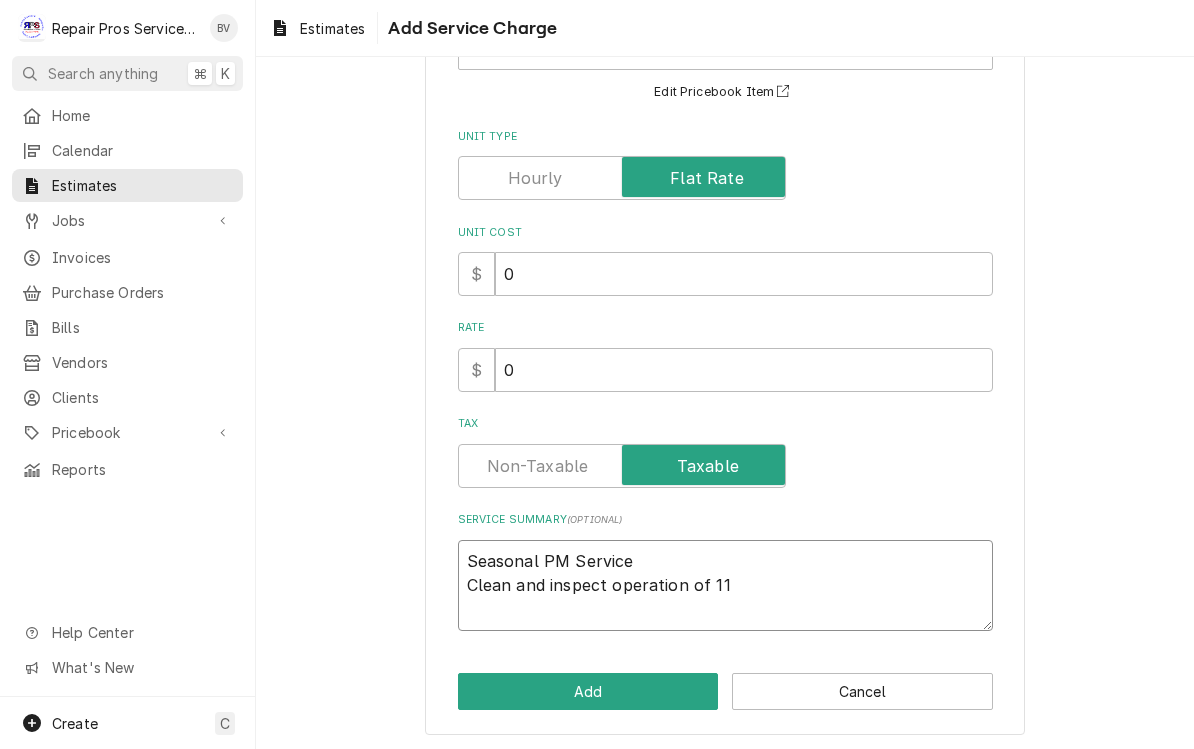 type on "x" 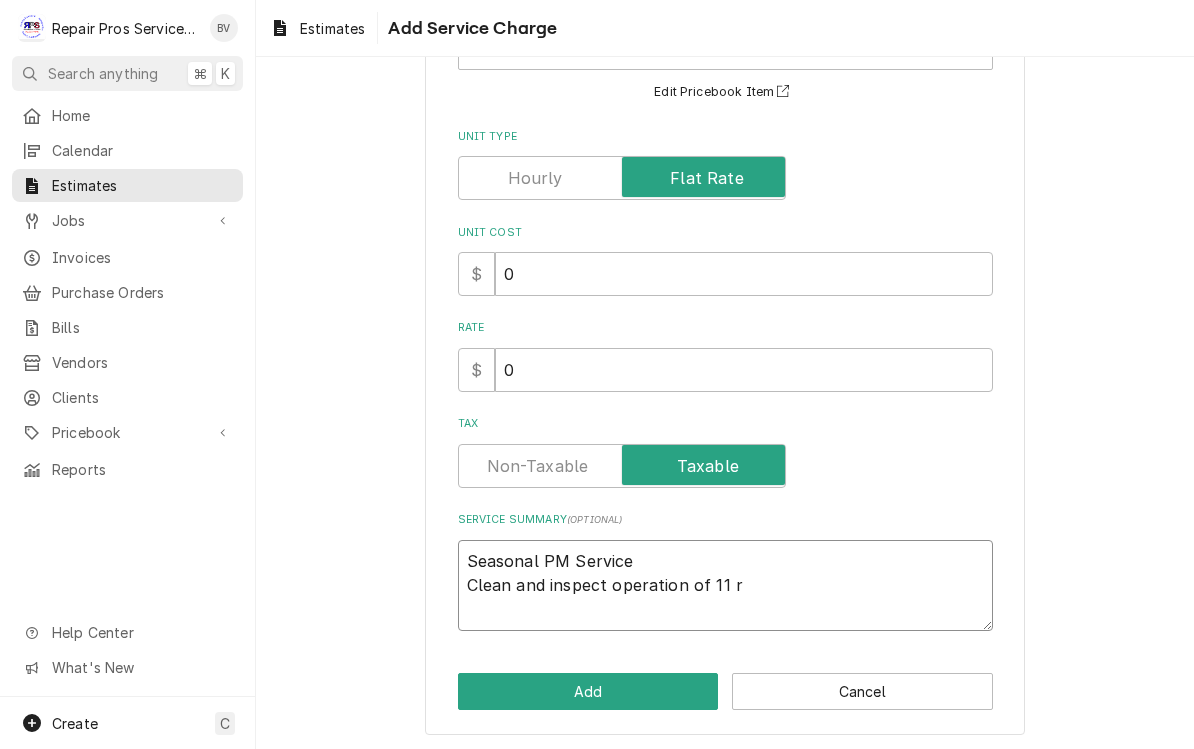 type on "x" 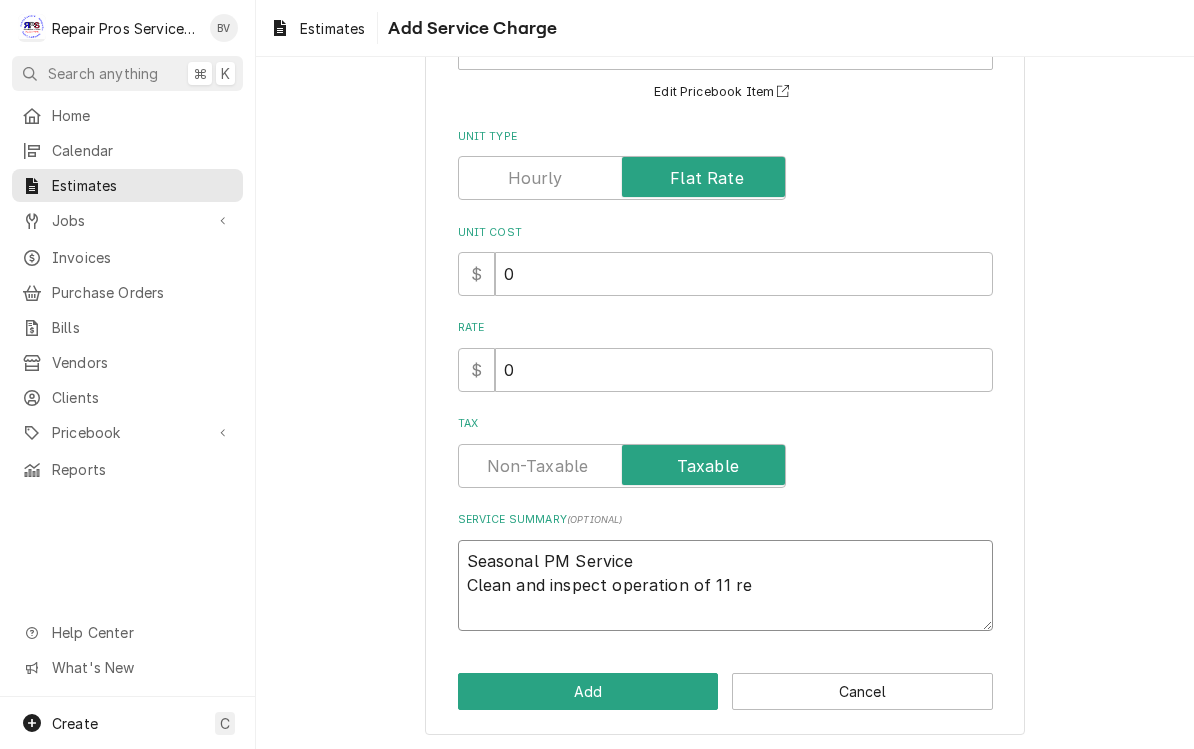 type on "x" 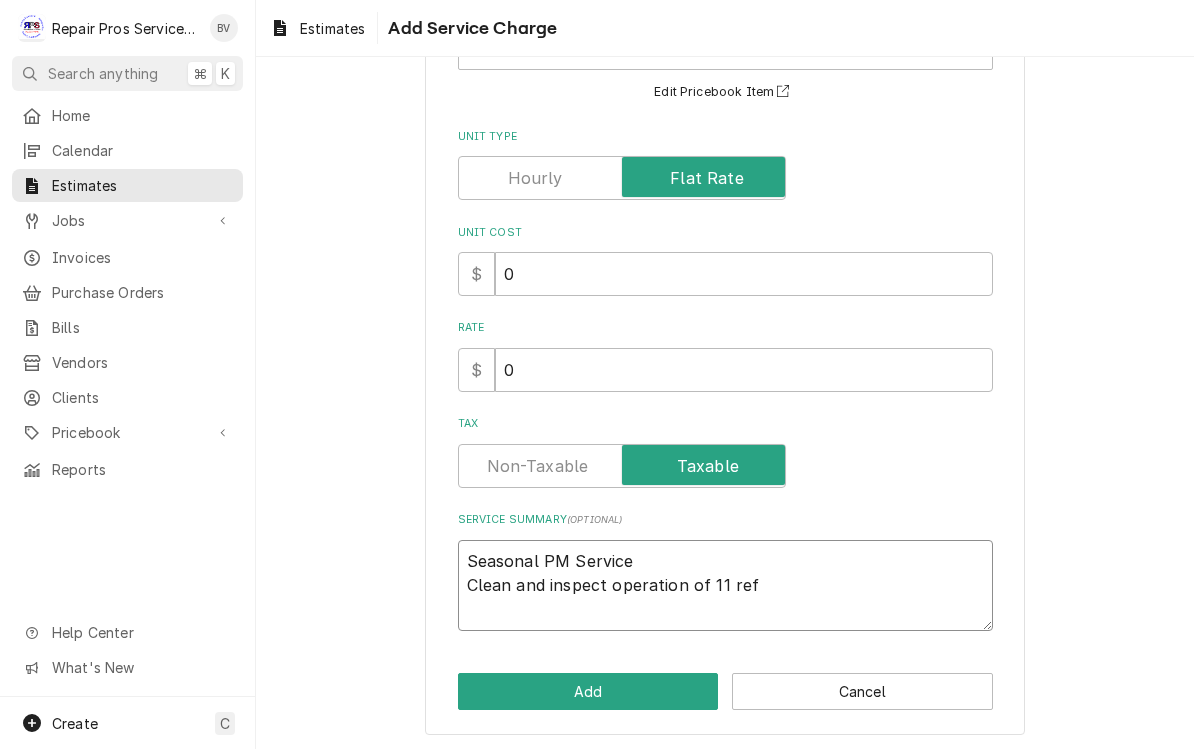 type on "x" 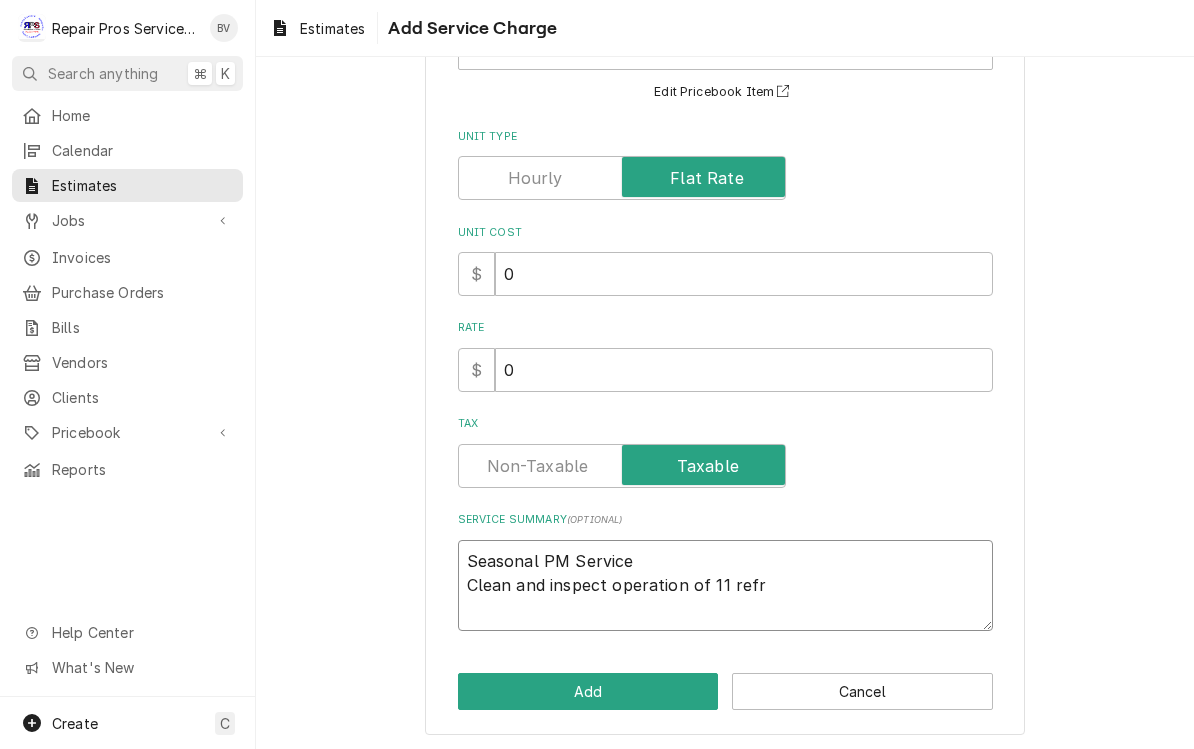 type on "x" 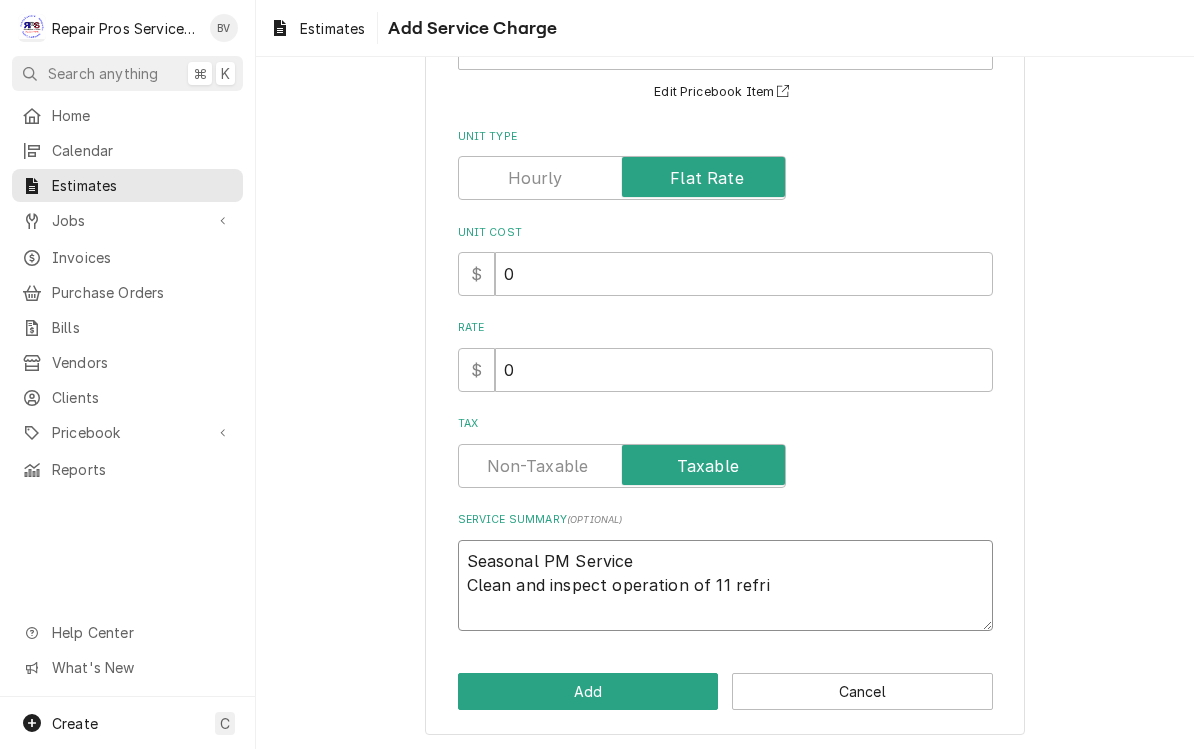 type on "x" 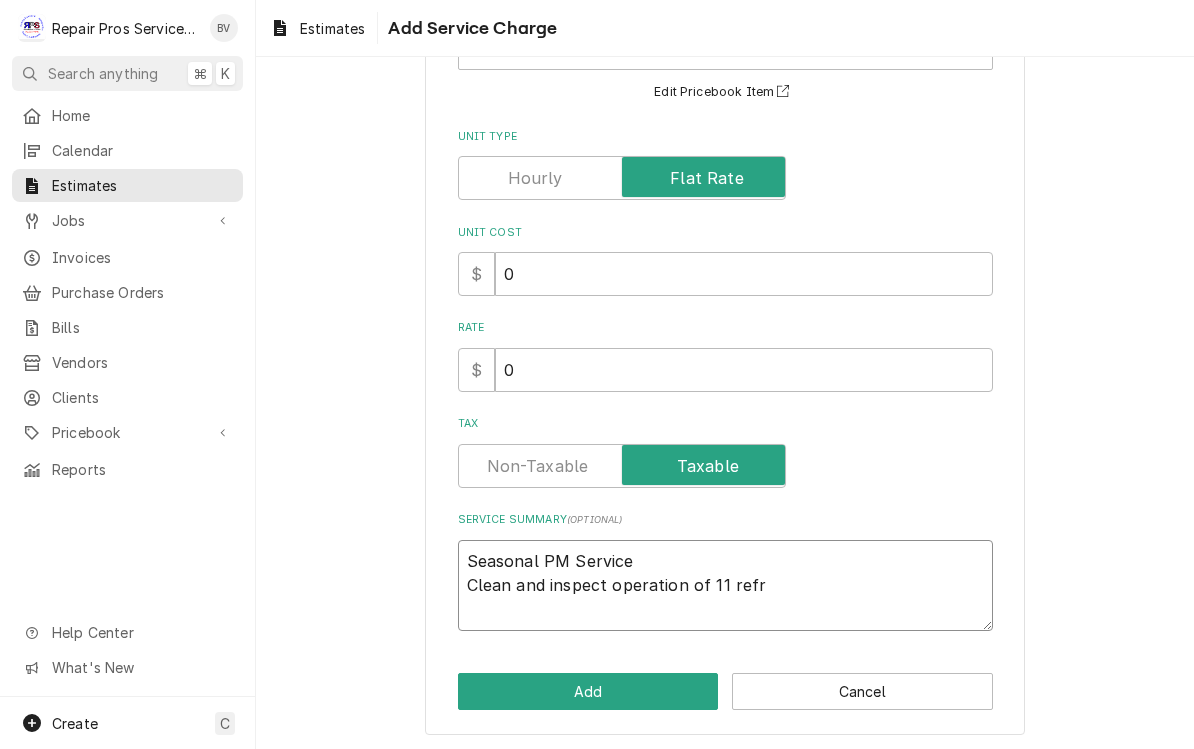 type on "x" 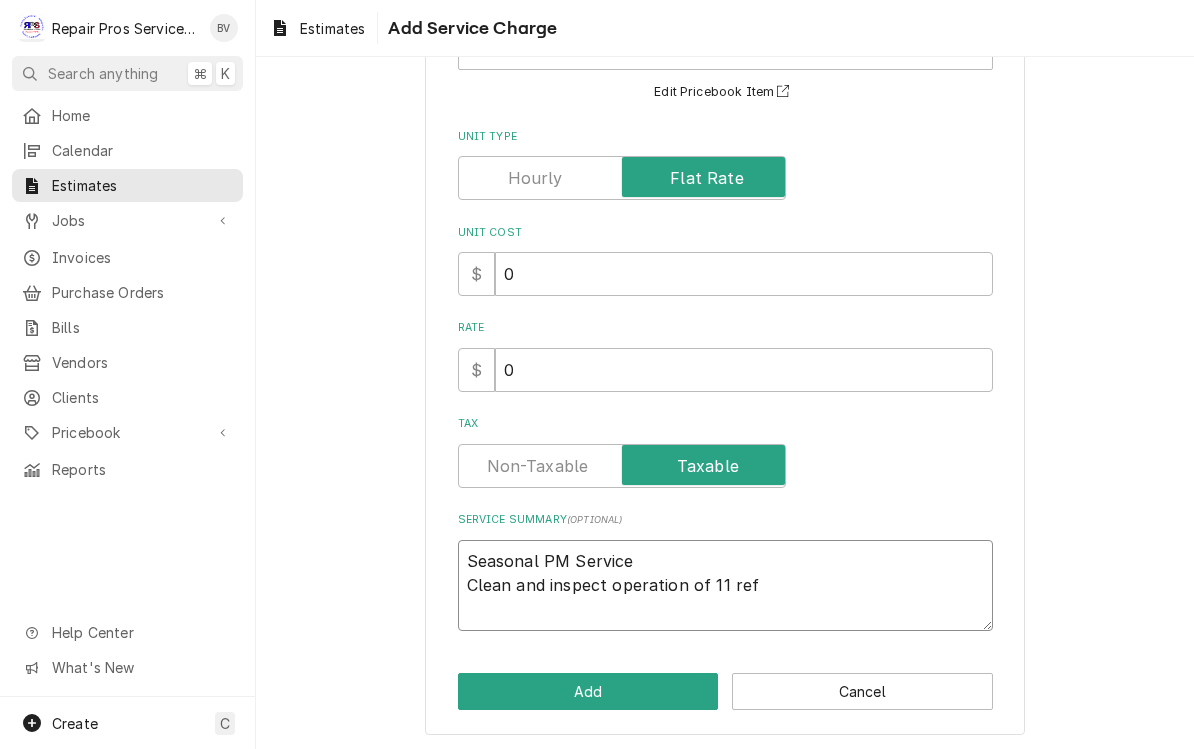 type on "x" 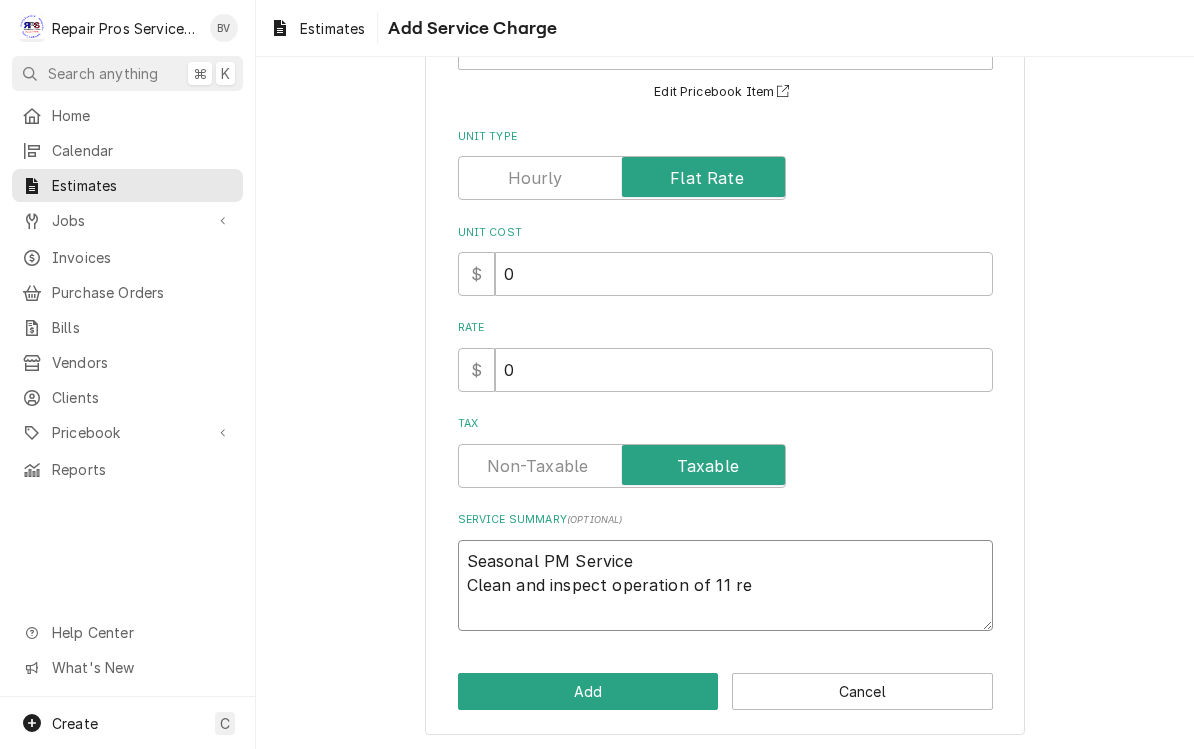 type on "x" 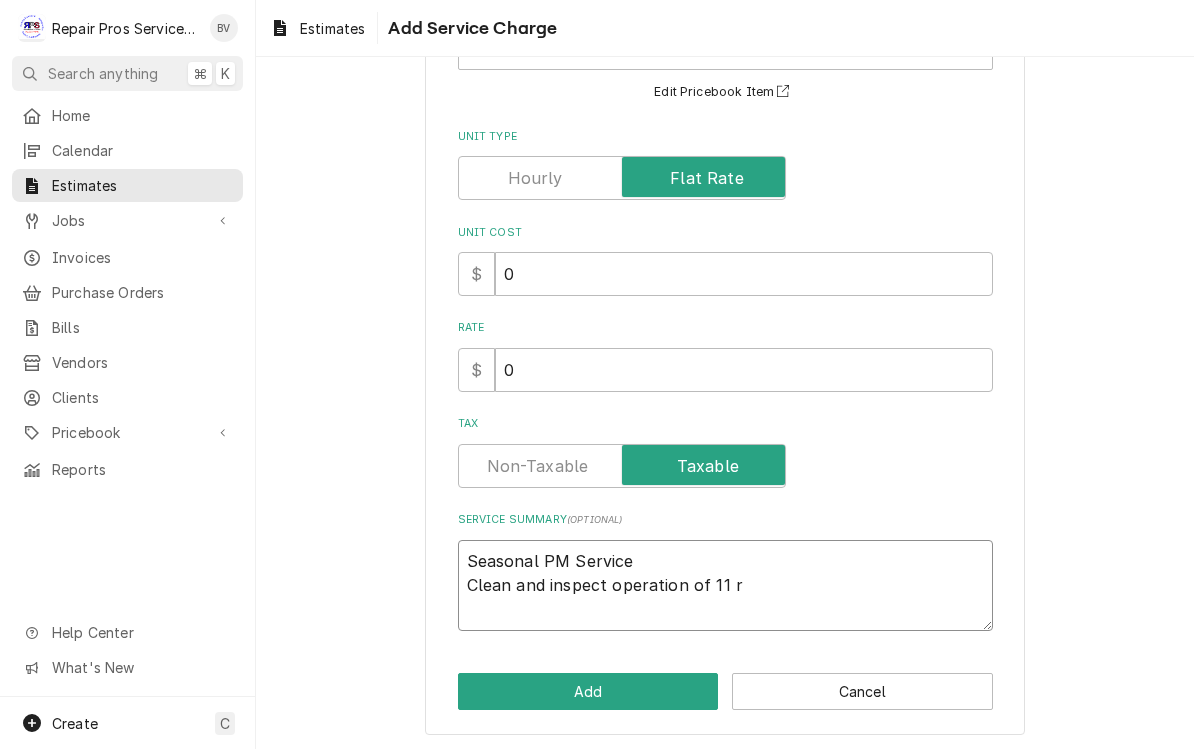 type on "x" 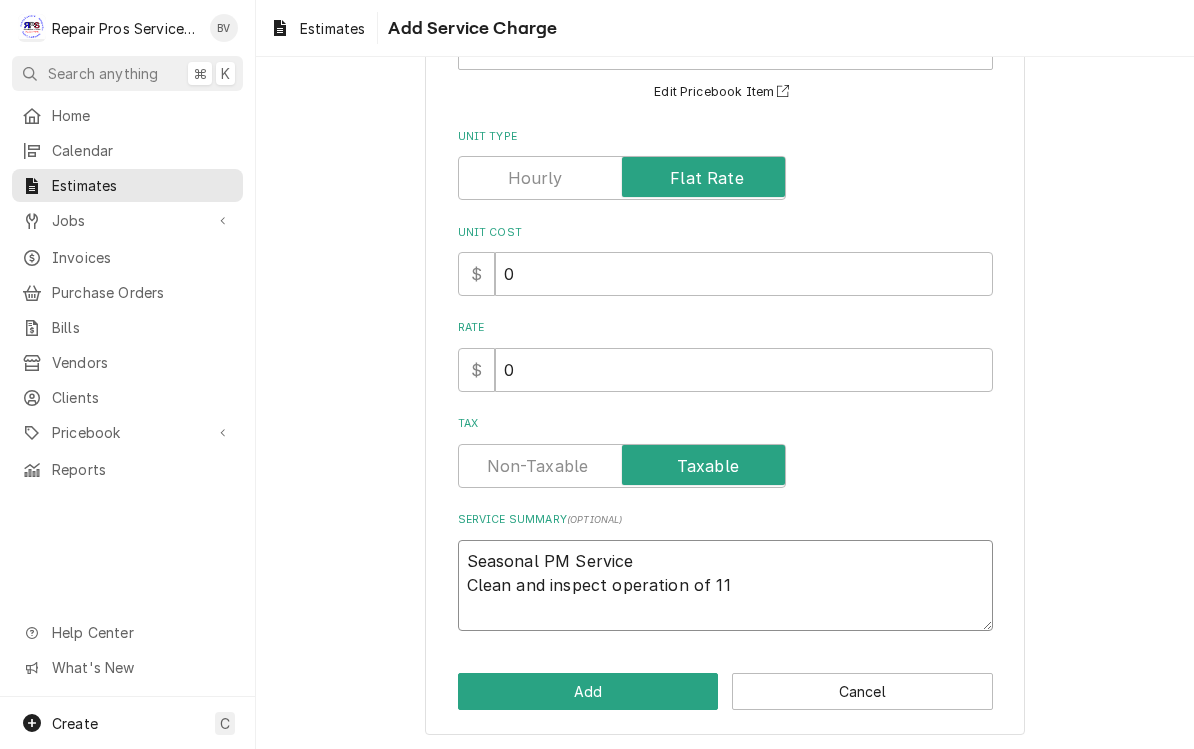 type on "x" 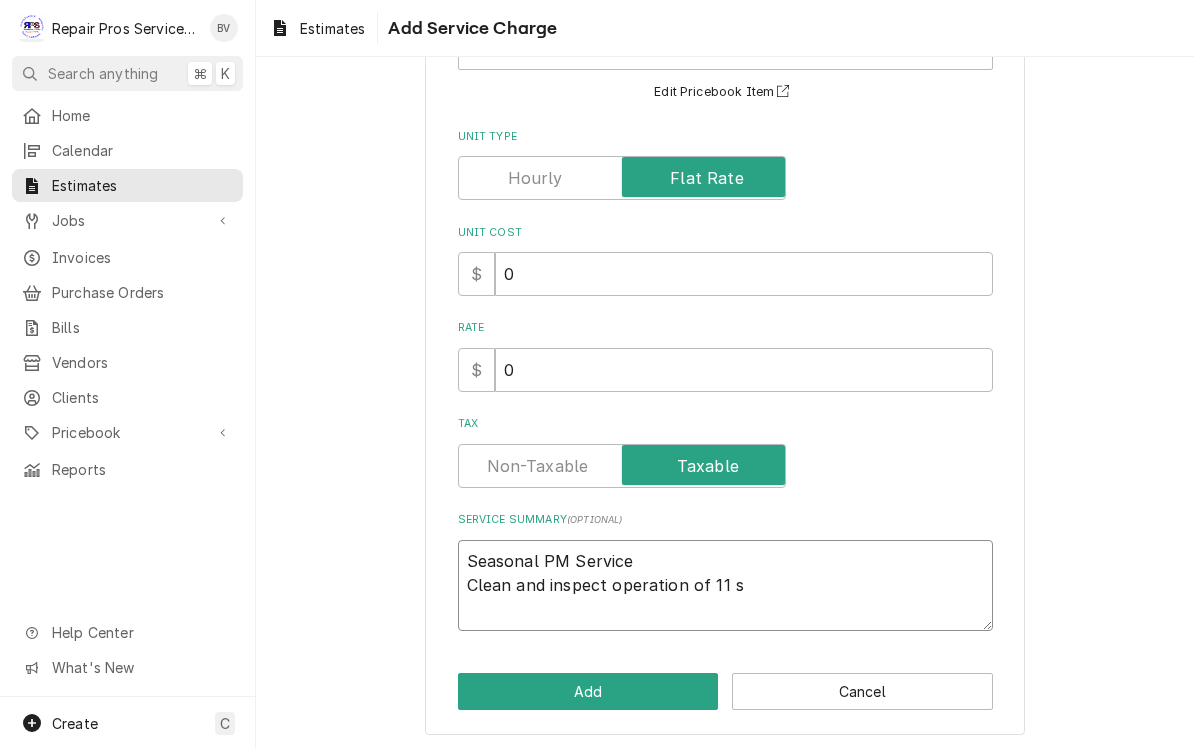 type on "x" 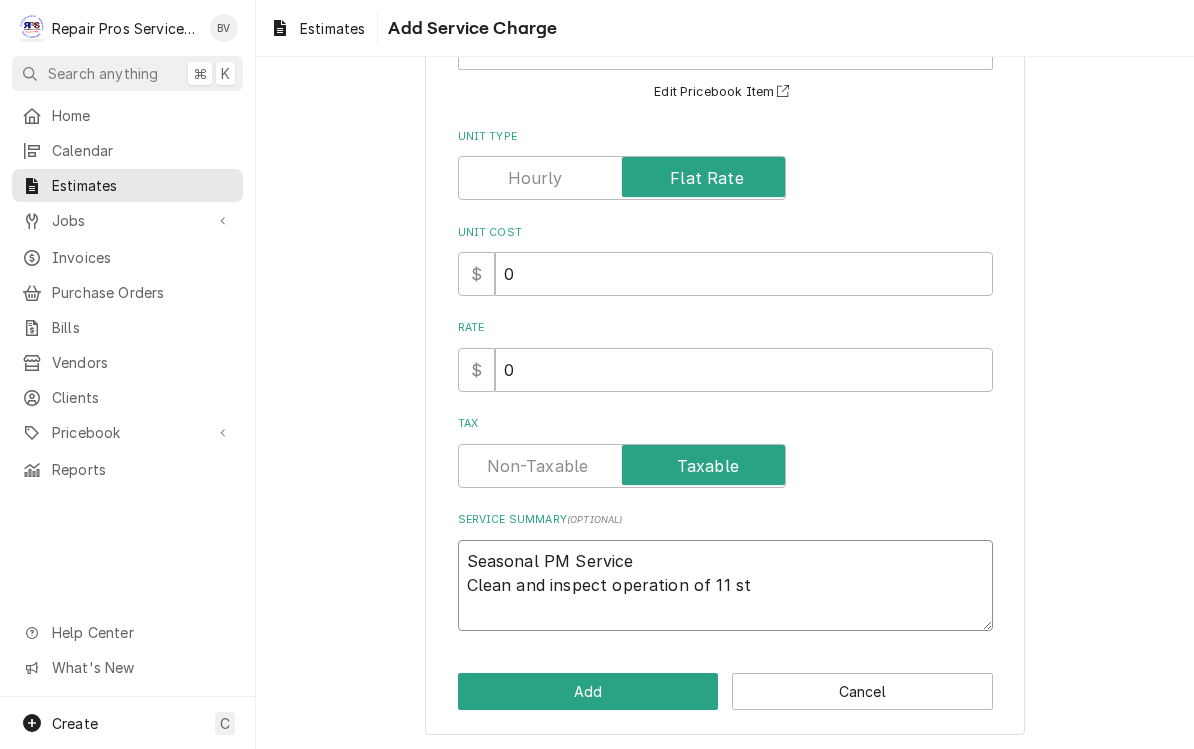 type on "x" 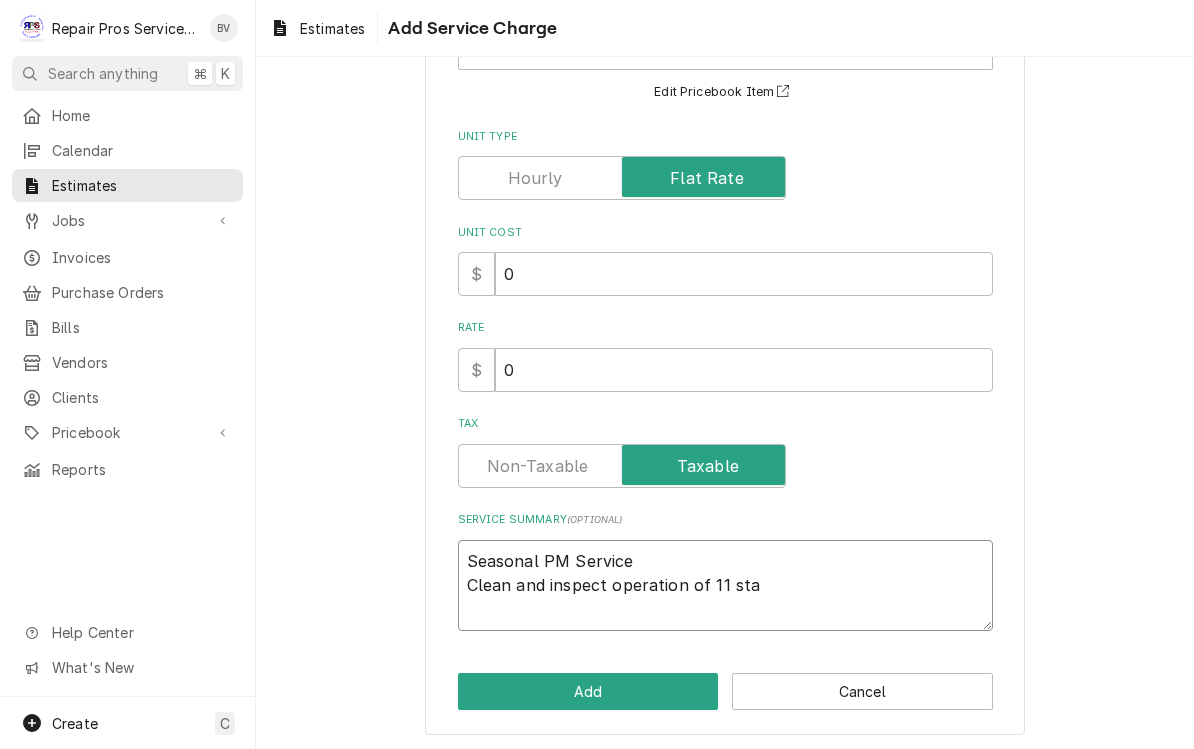 type on "x" 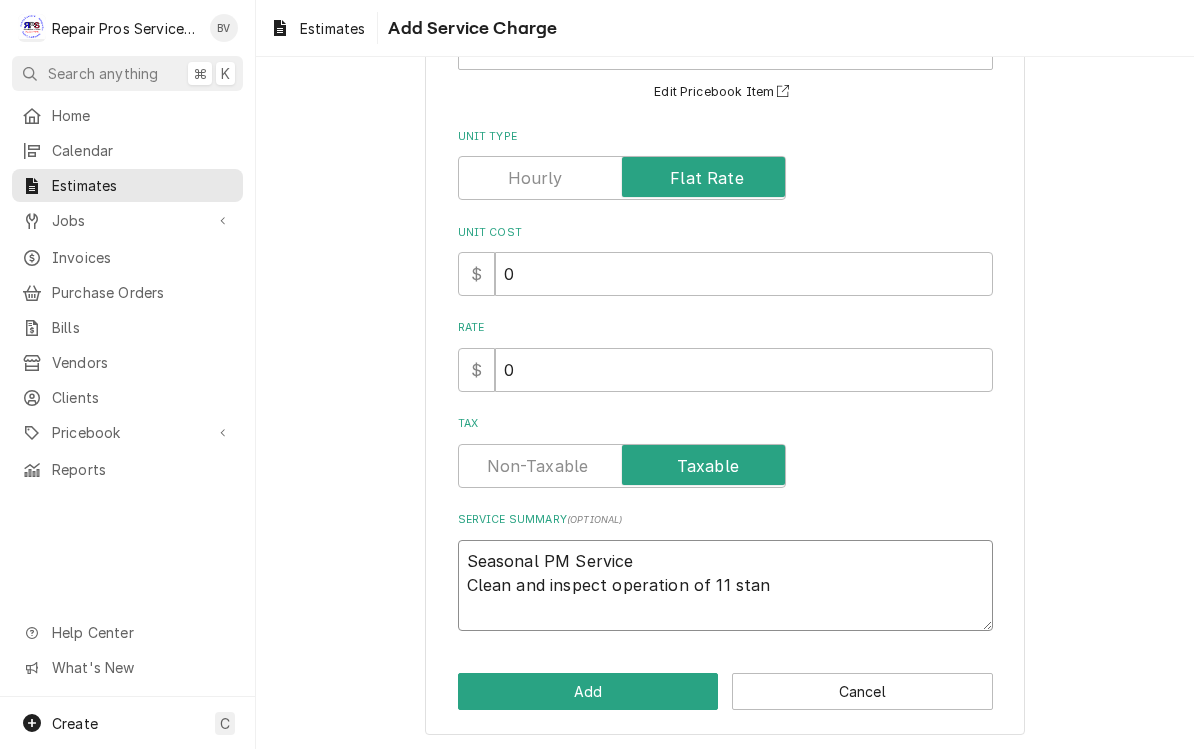 type on "x" 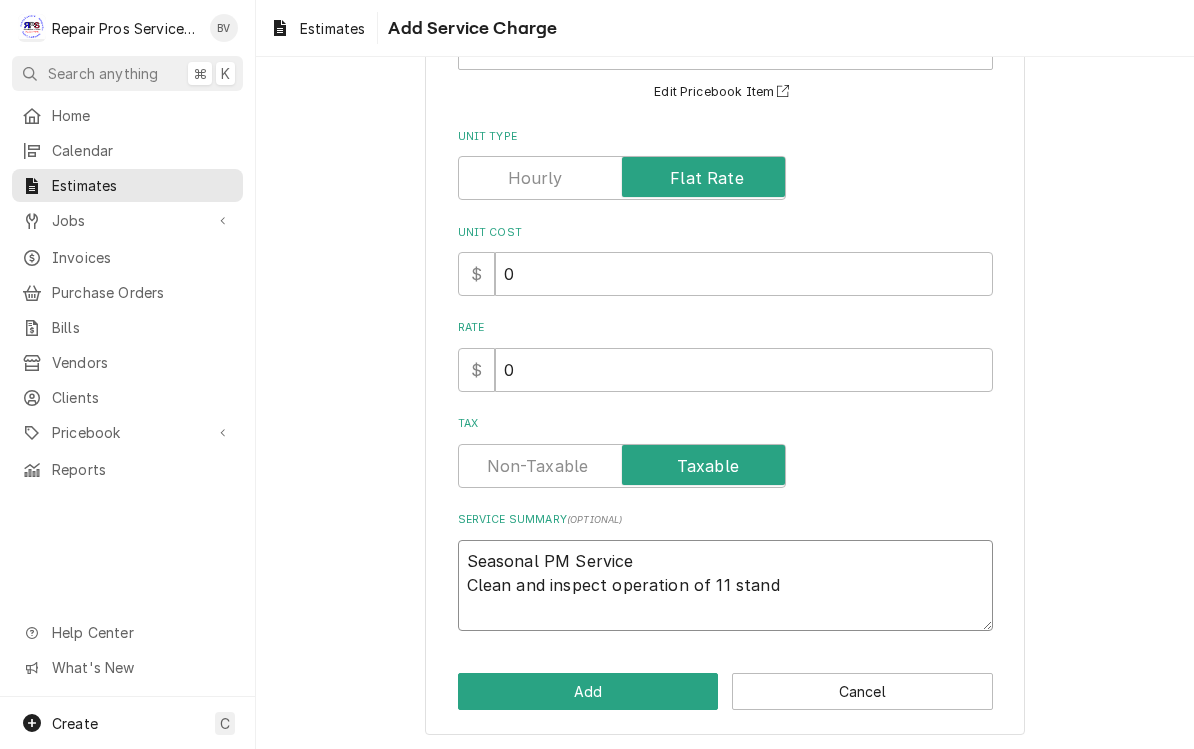 type on "x" 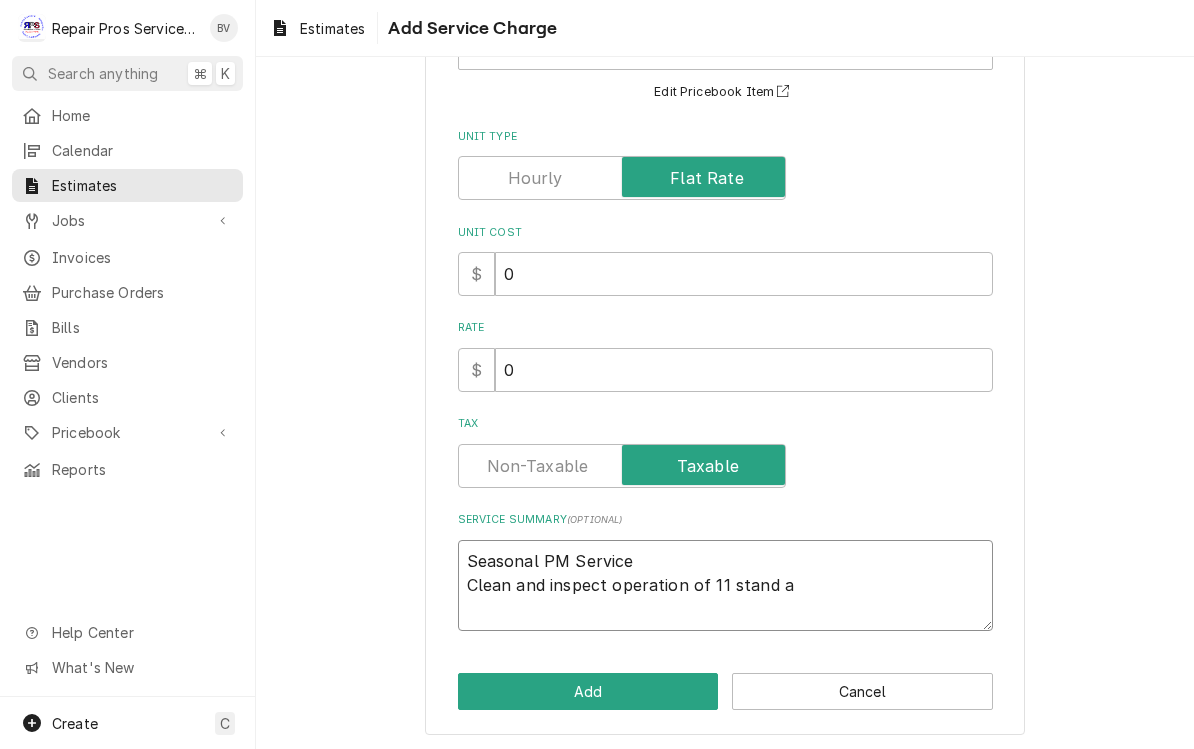 type on "x" 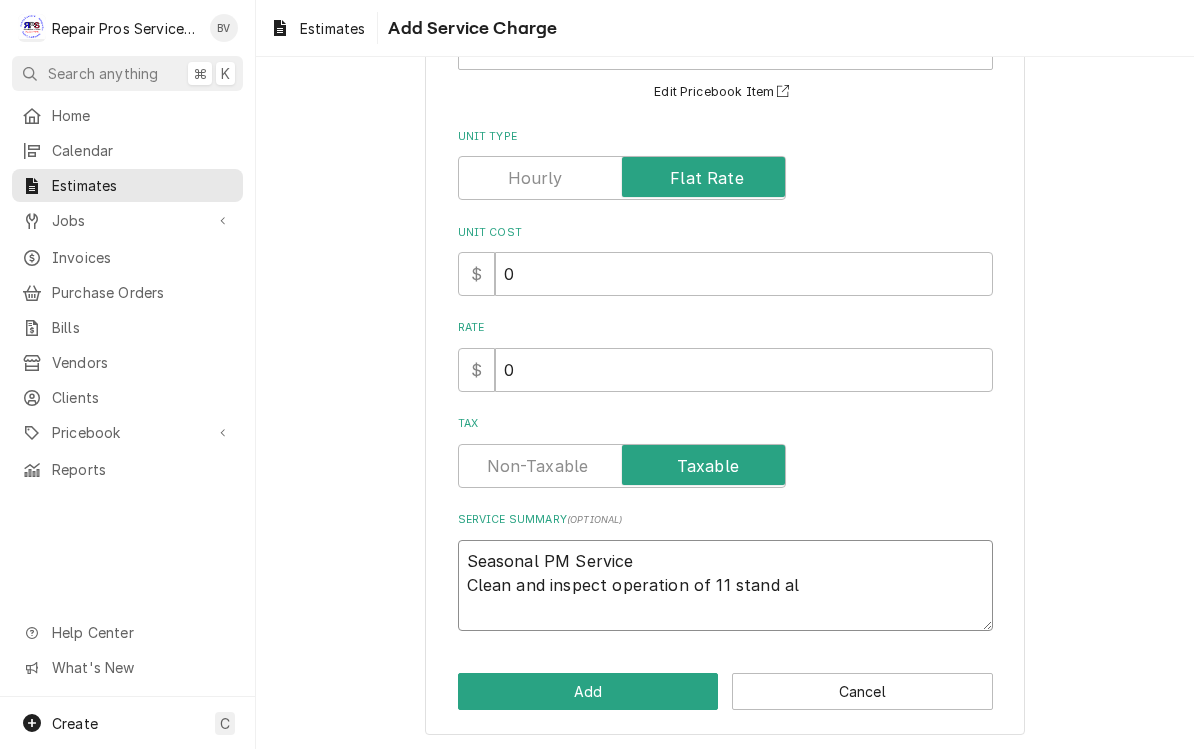 type on "x" 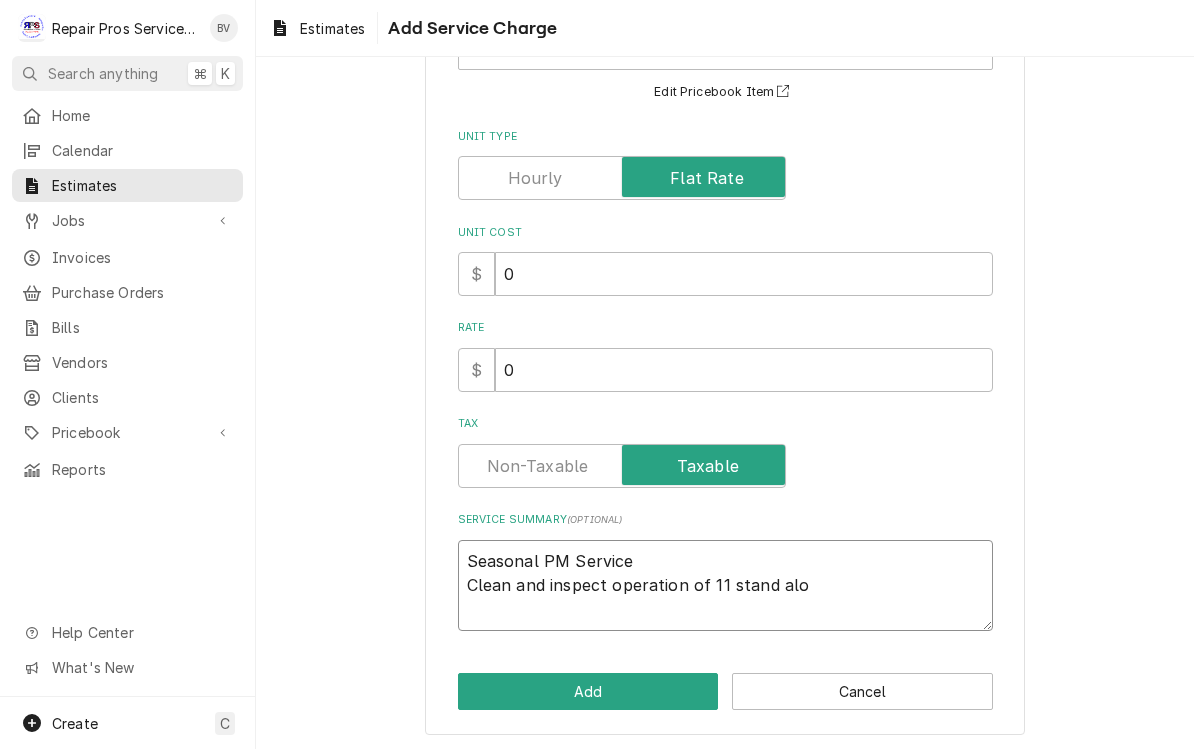type on "x" 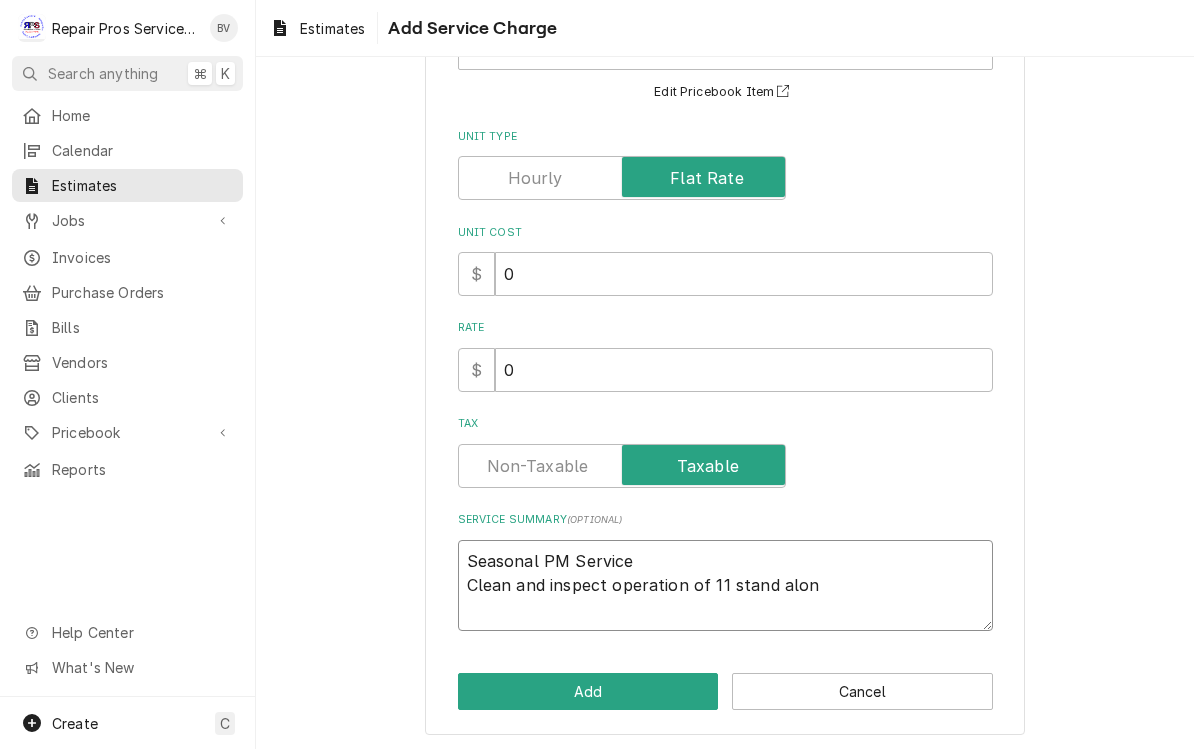 type on "x" 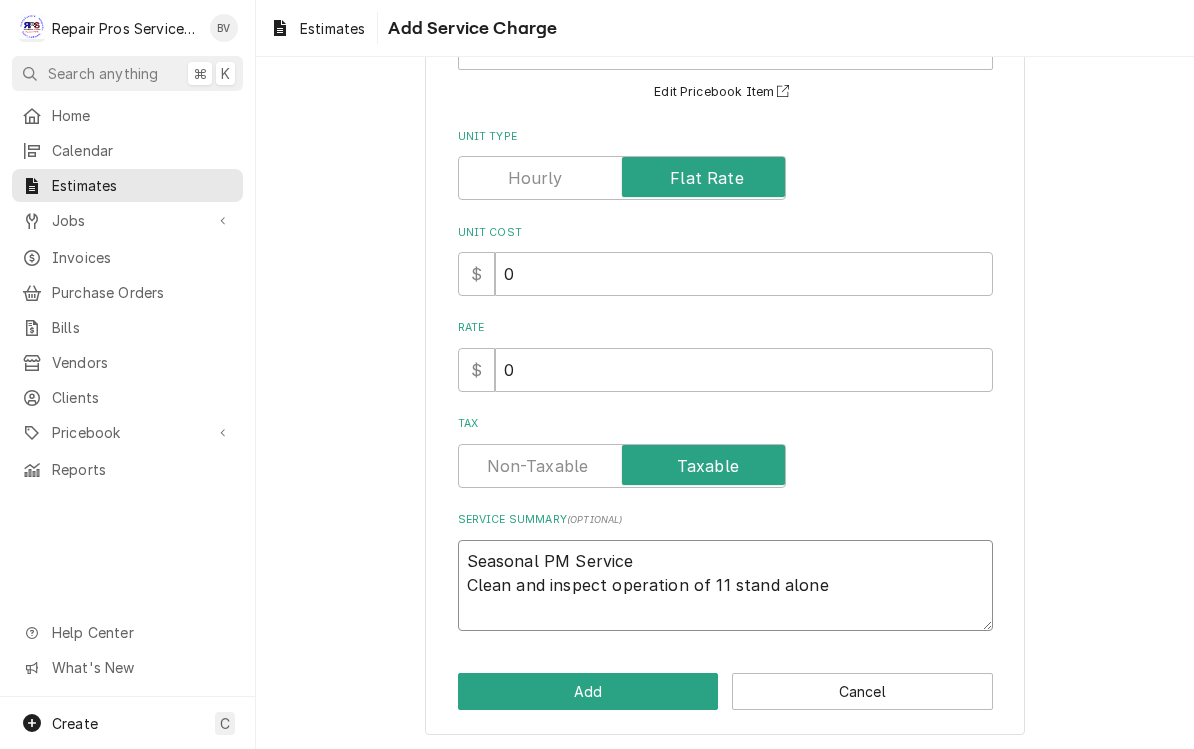 type on "x" 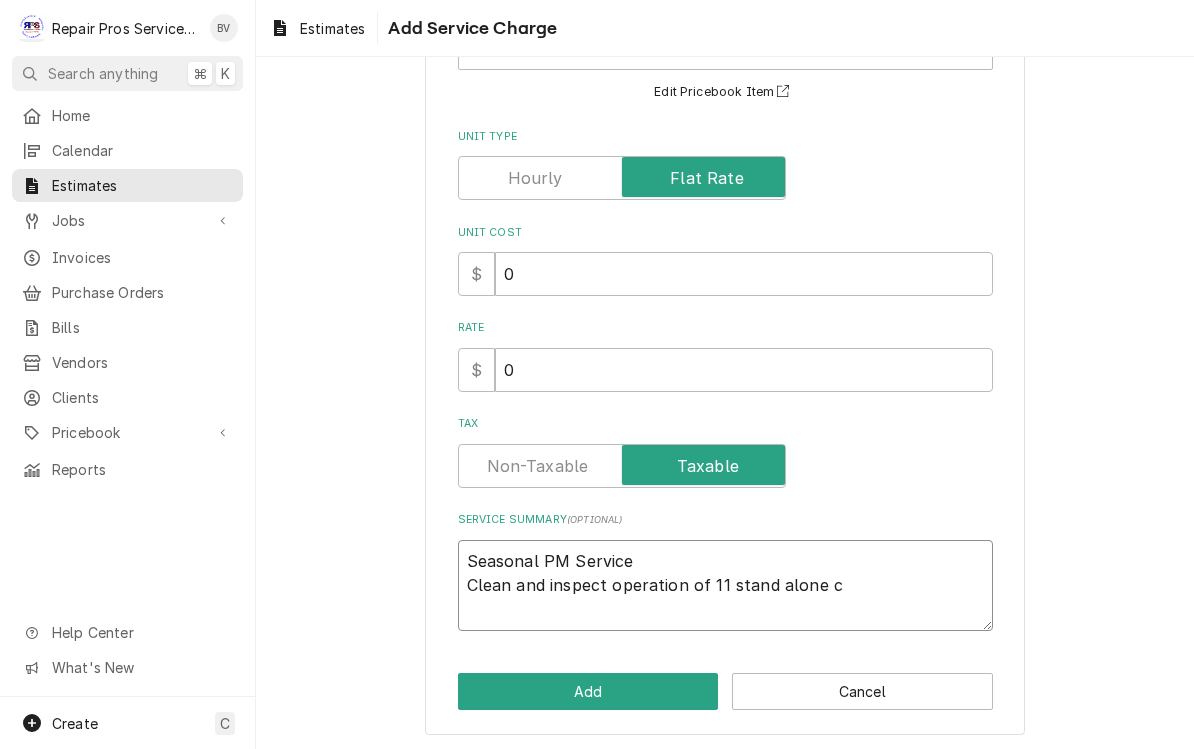 type on "x" 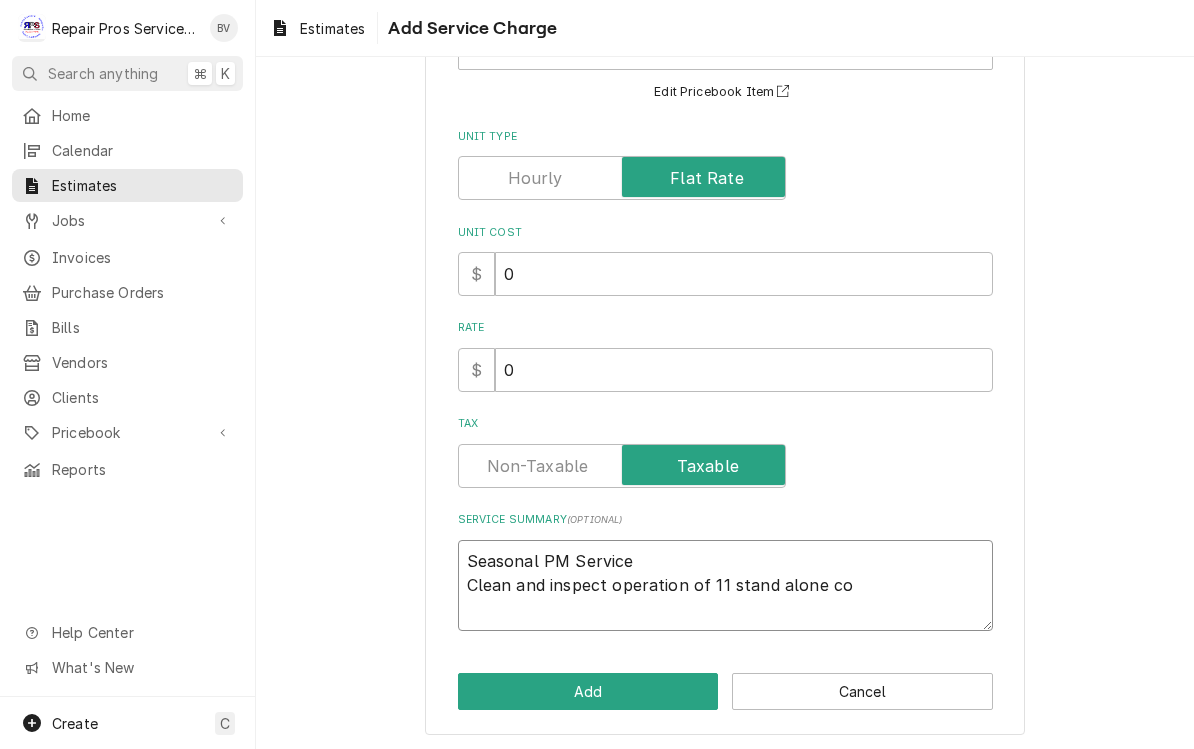 type on "x" 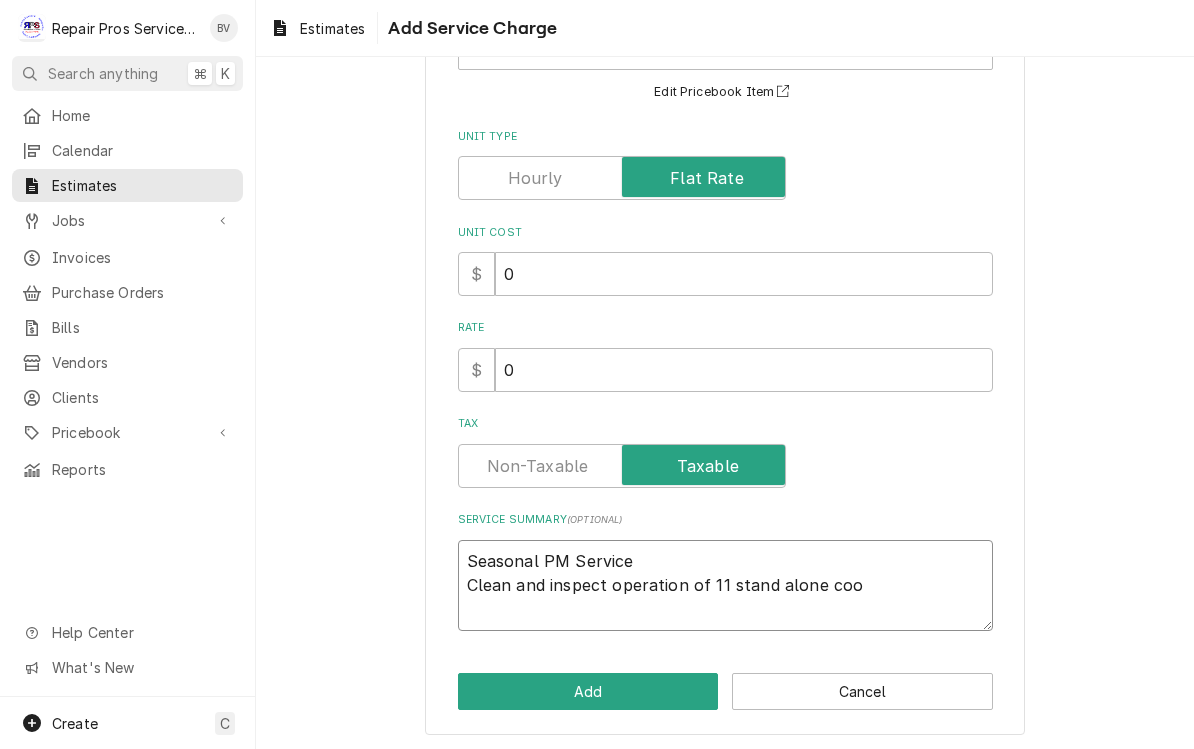 type on "x" 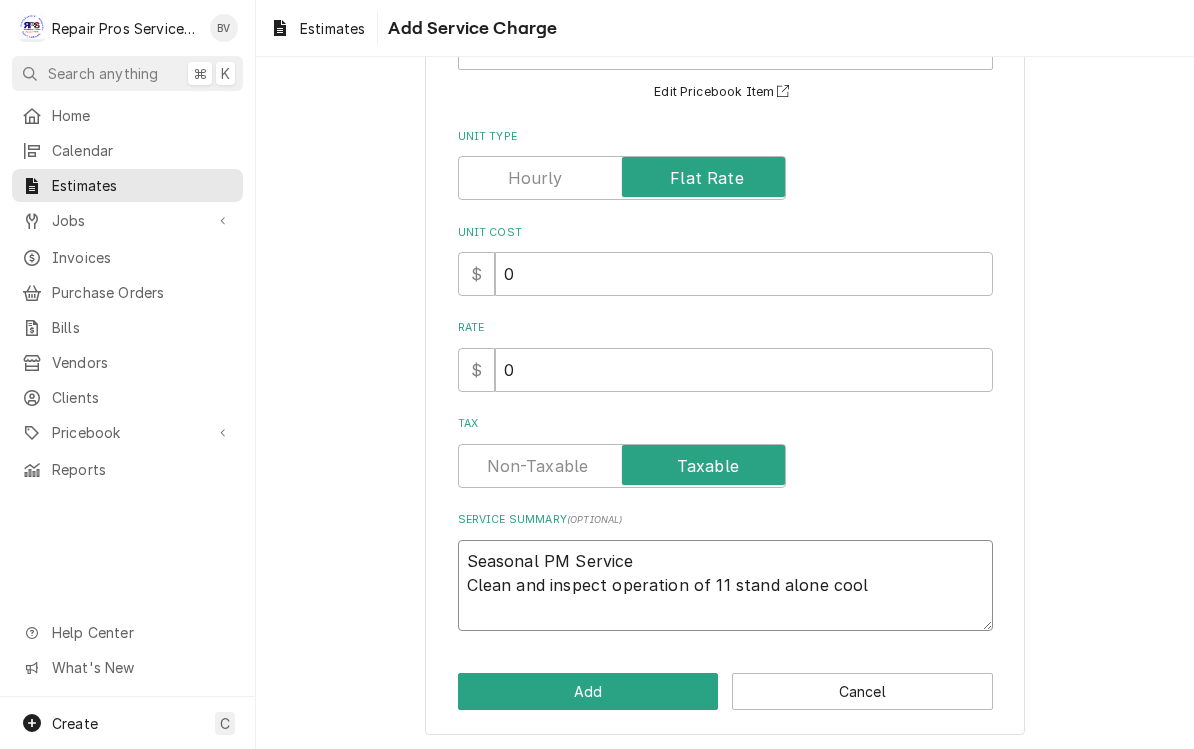 type on "x" 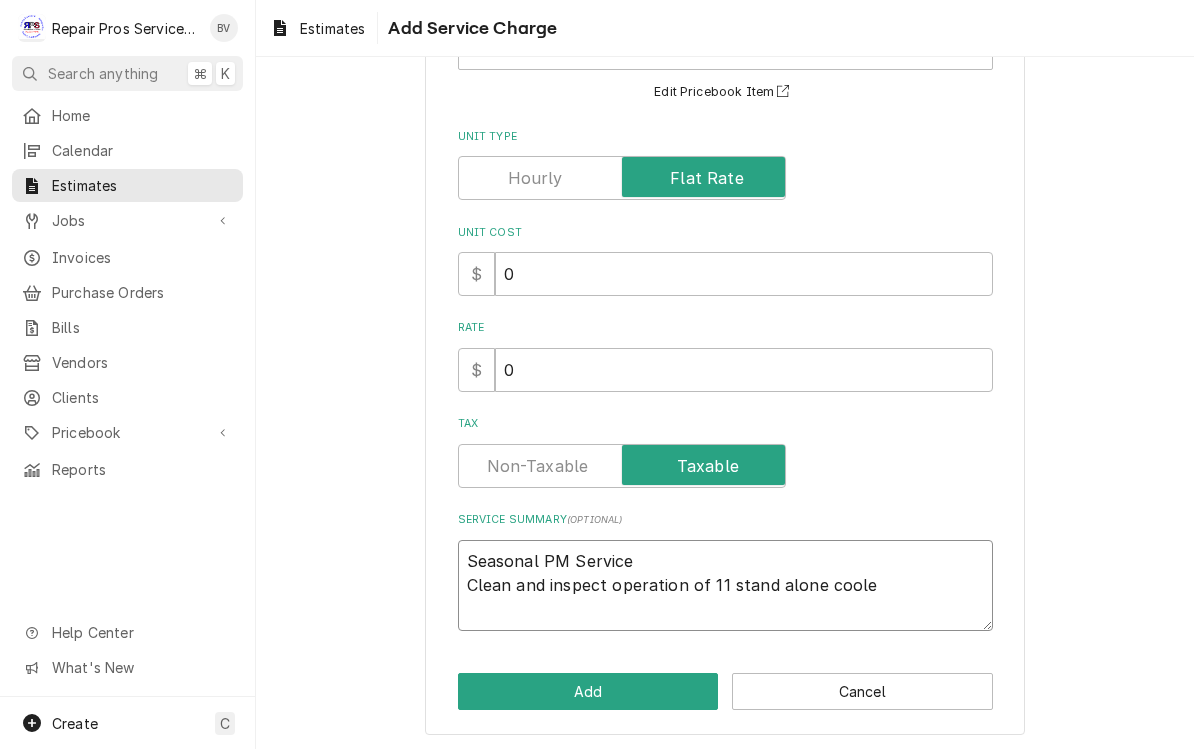 type on "x" 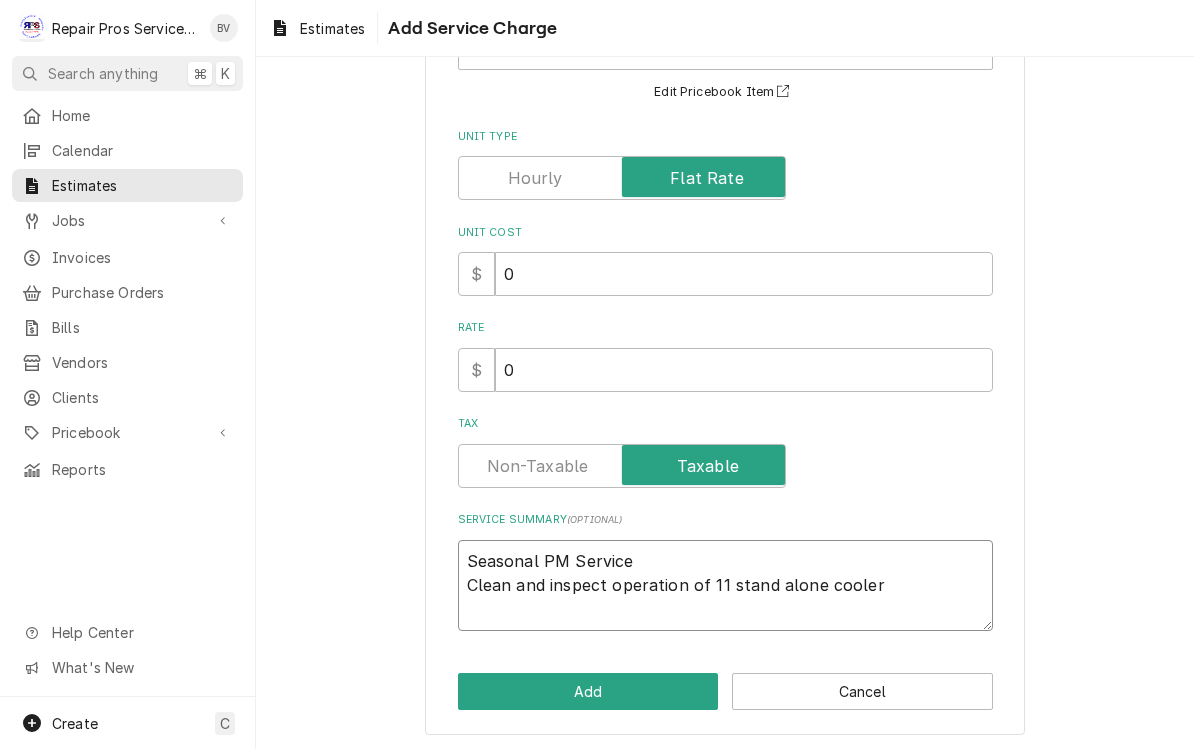 type on "x" 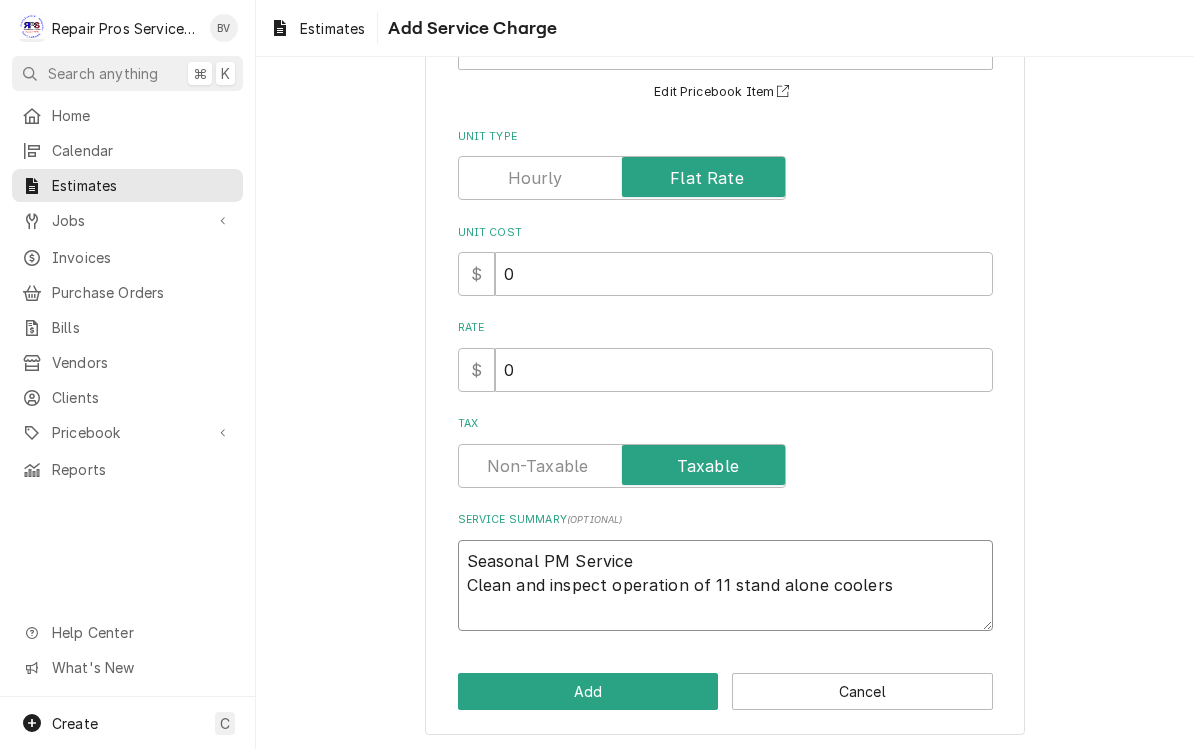 type on "x" 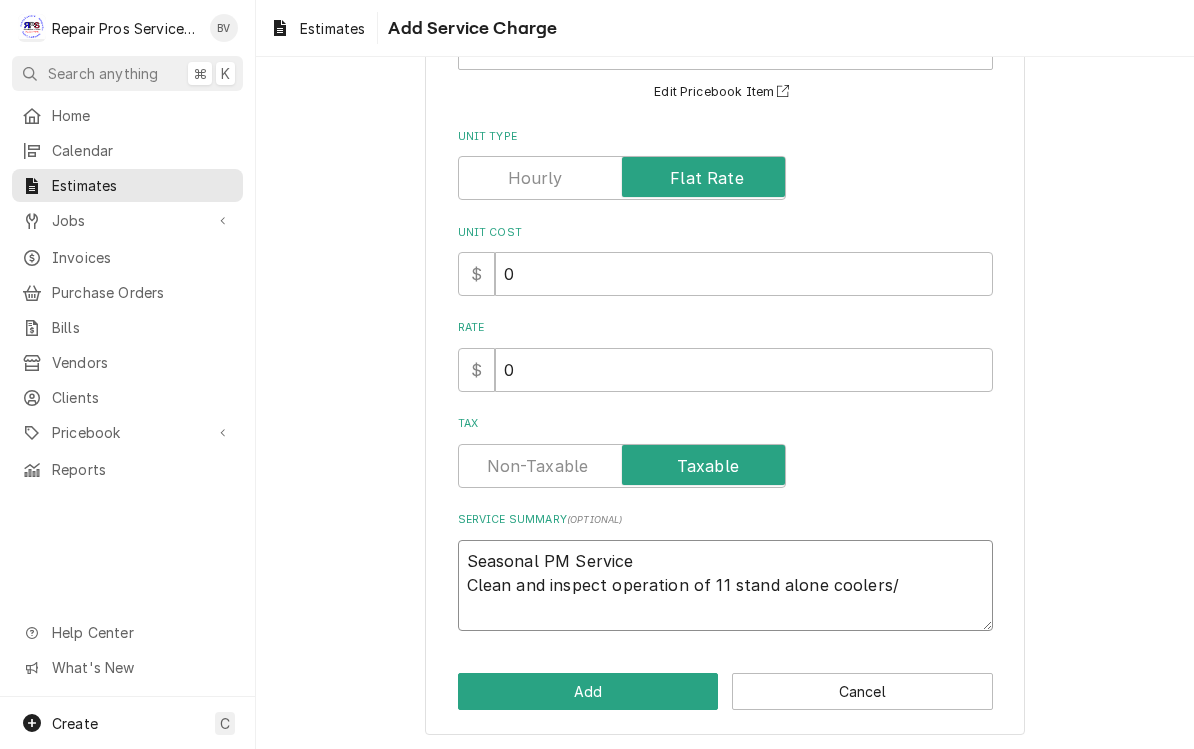 type on "x" 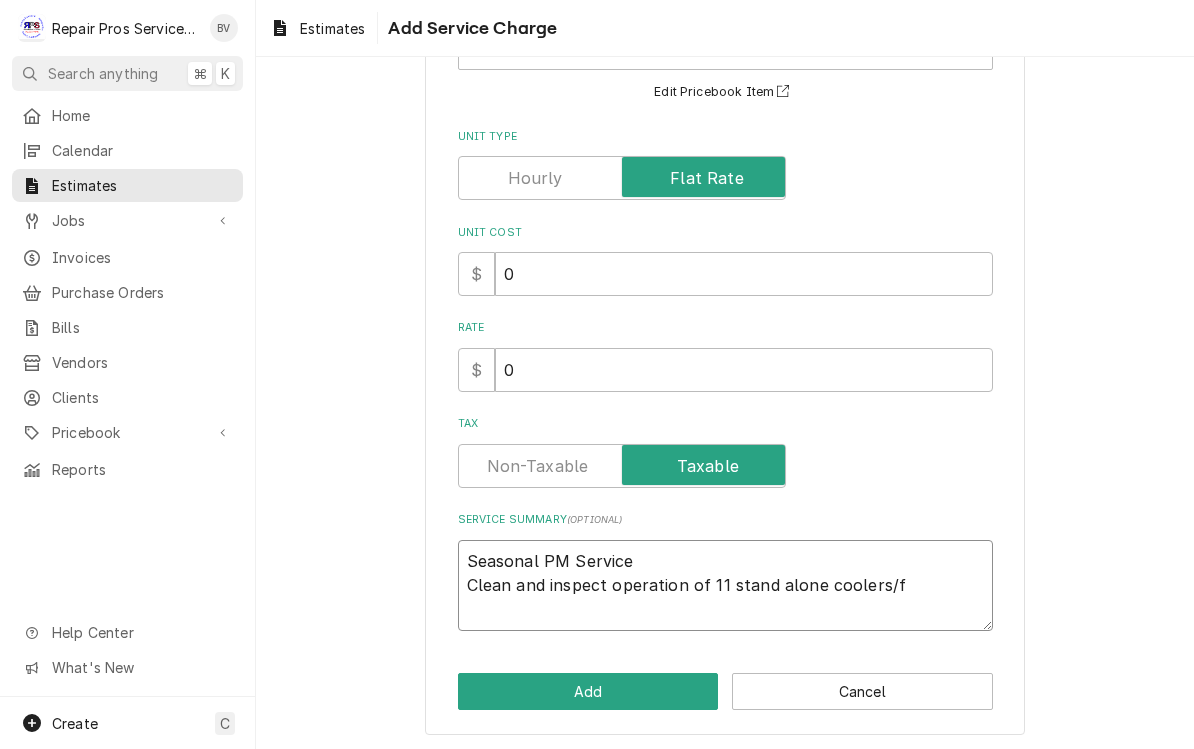 type on "x" 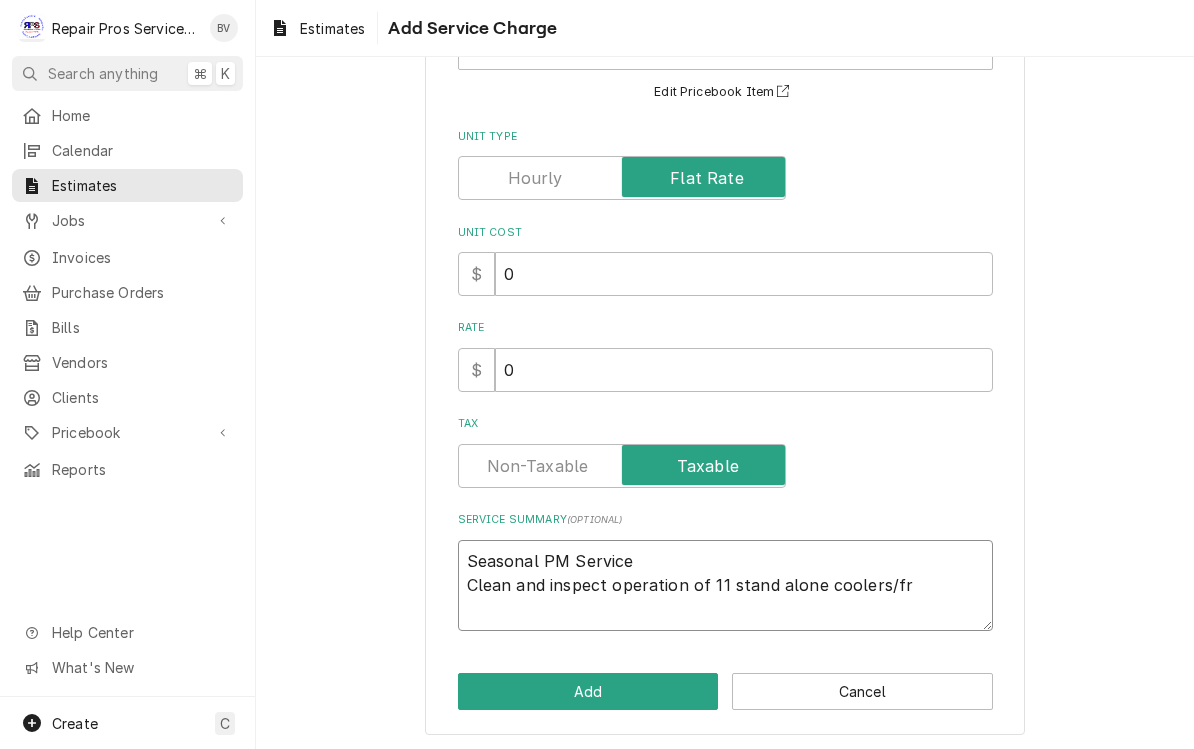 type on "x" 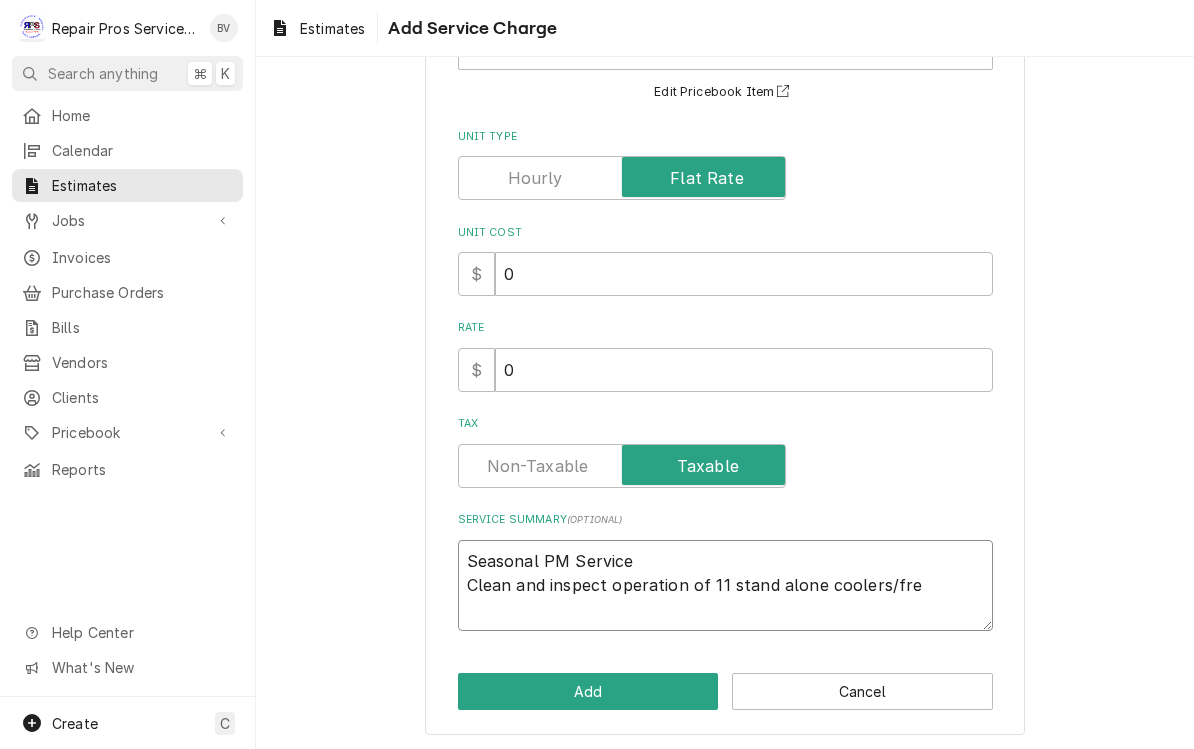 type on "x" 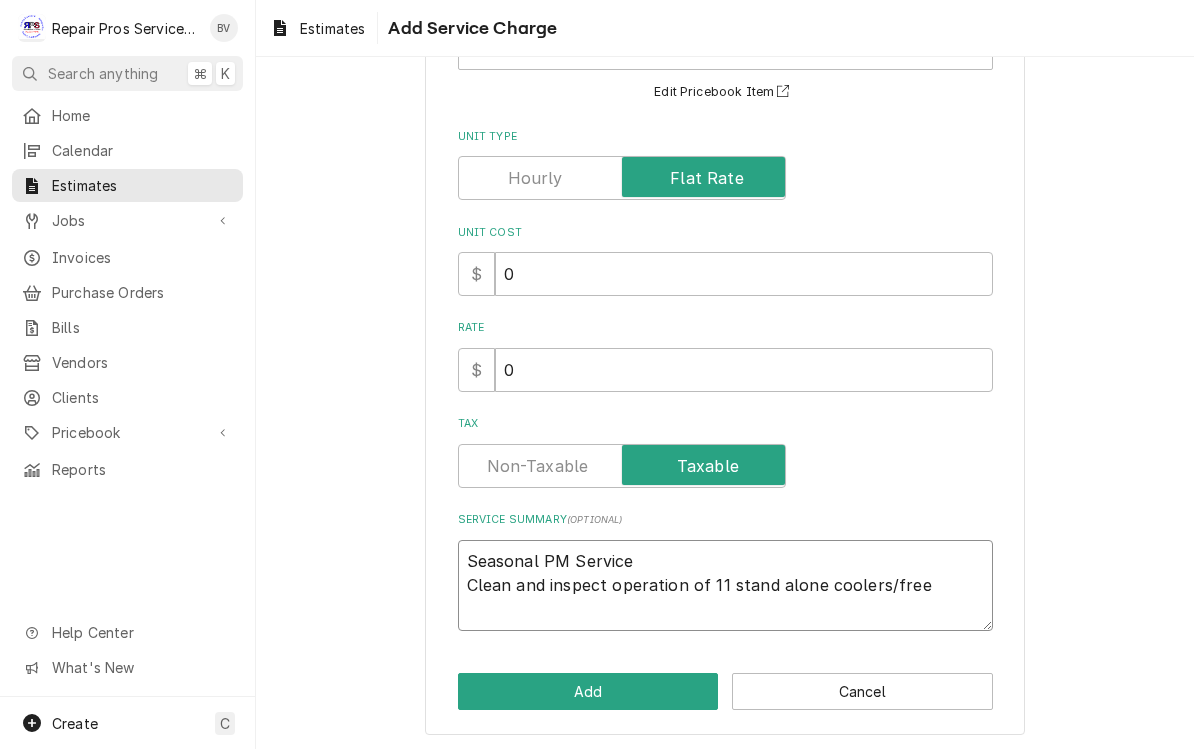 type on "x" 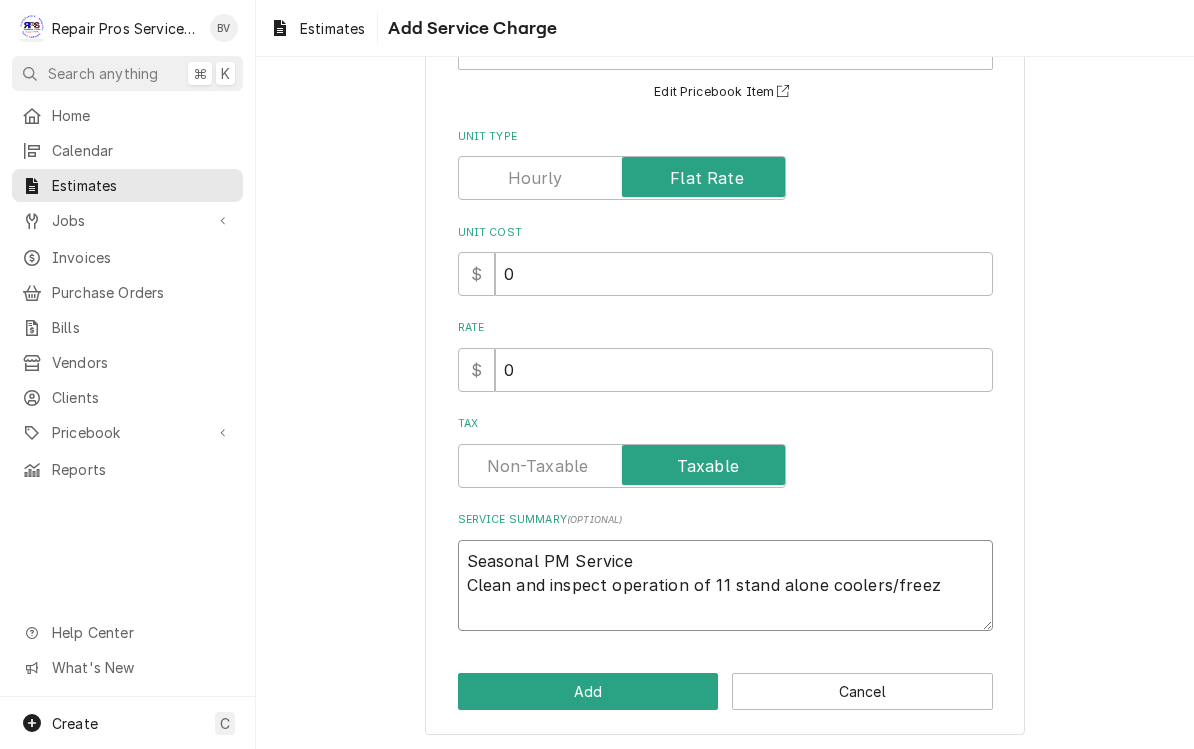 type on "x" 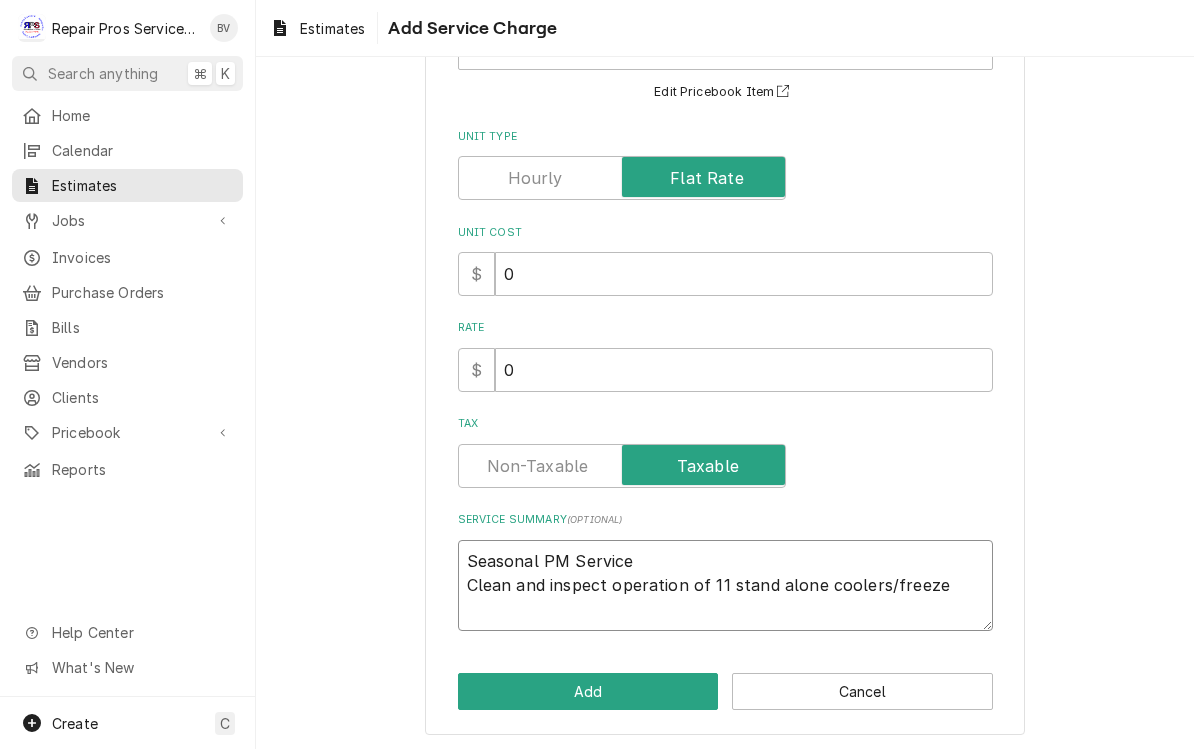 type on "x" 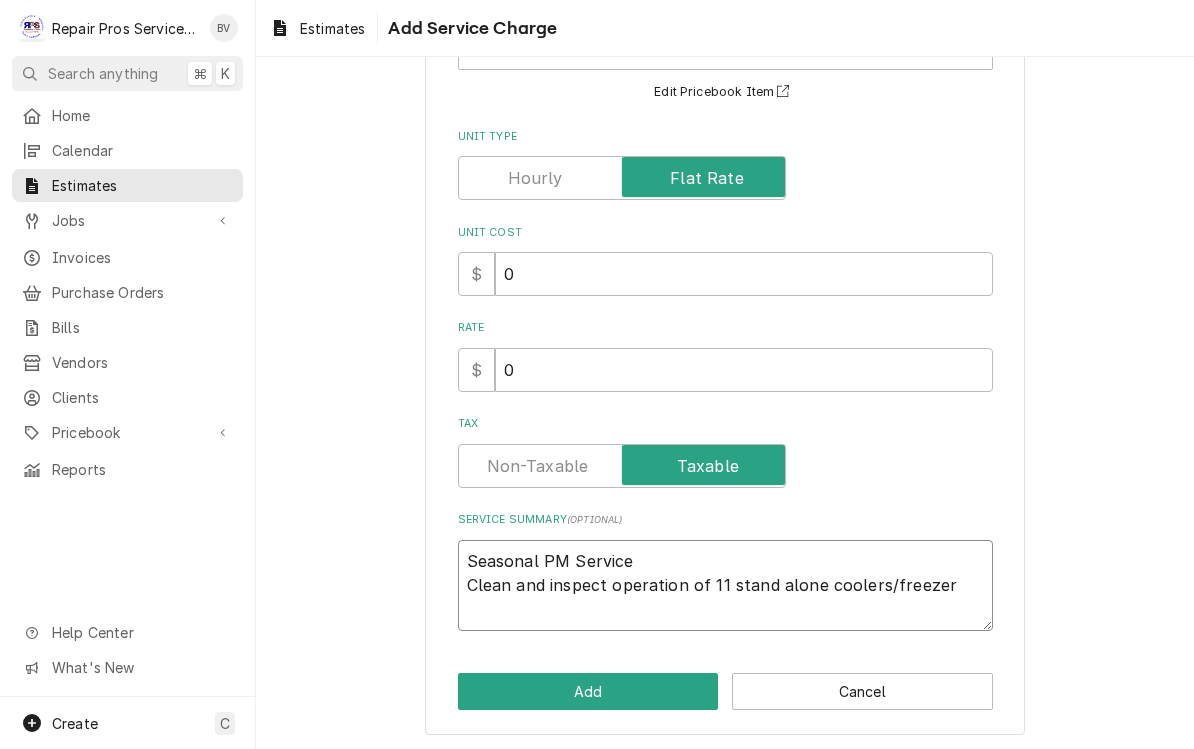 type on "x" 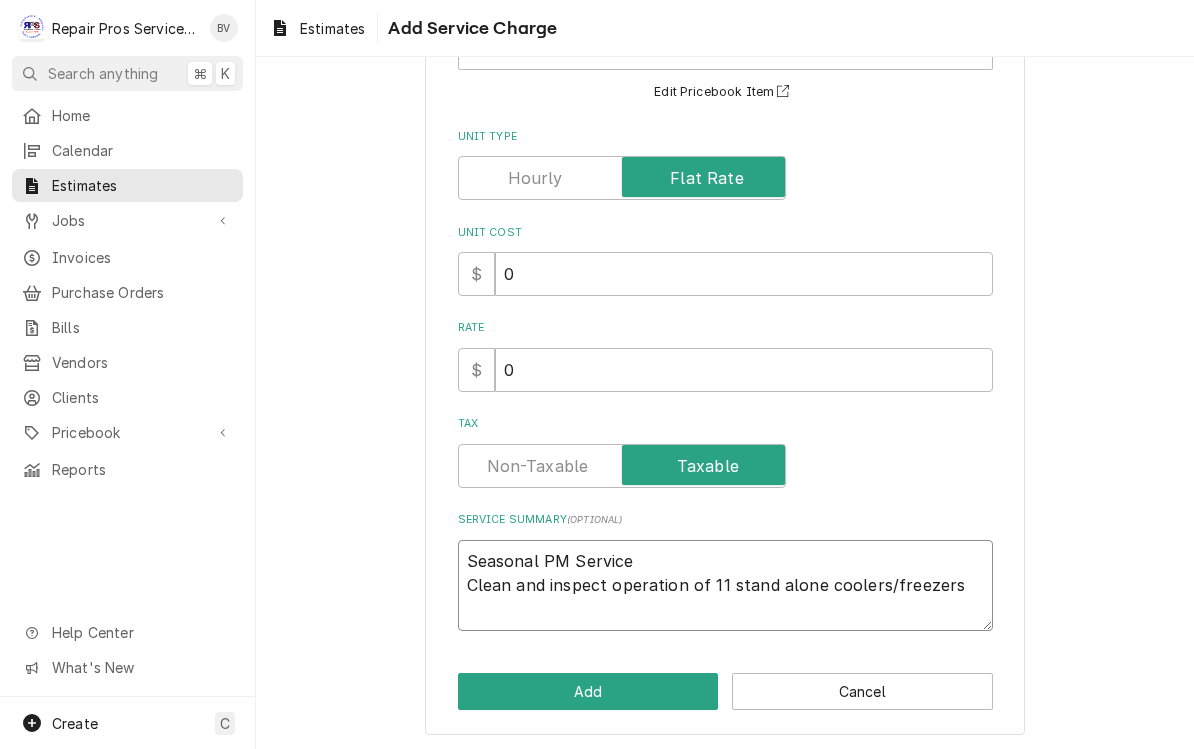 type on "x" 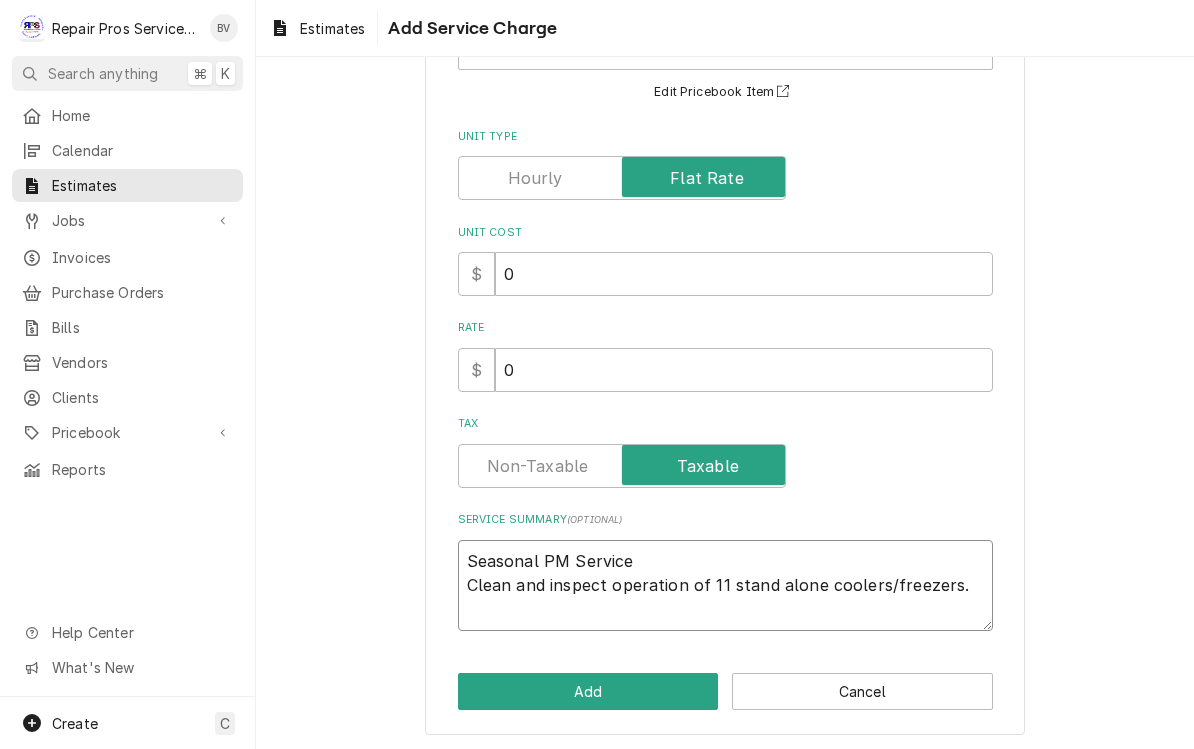type on "x" 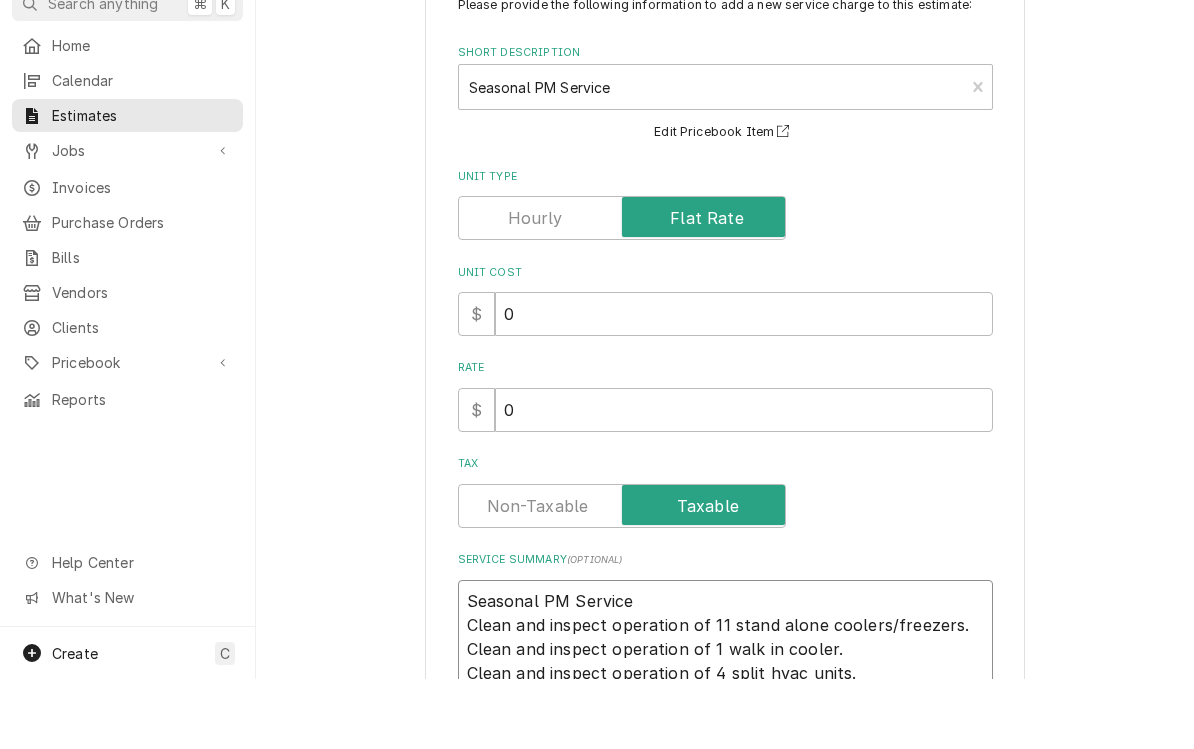 scroll, scrollTop: 36, scrollLeft: 0, axis: vertical 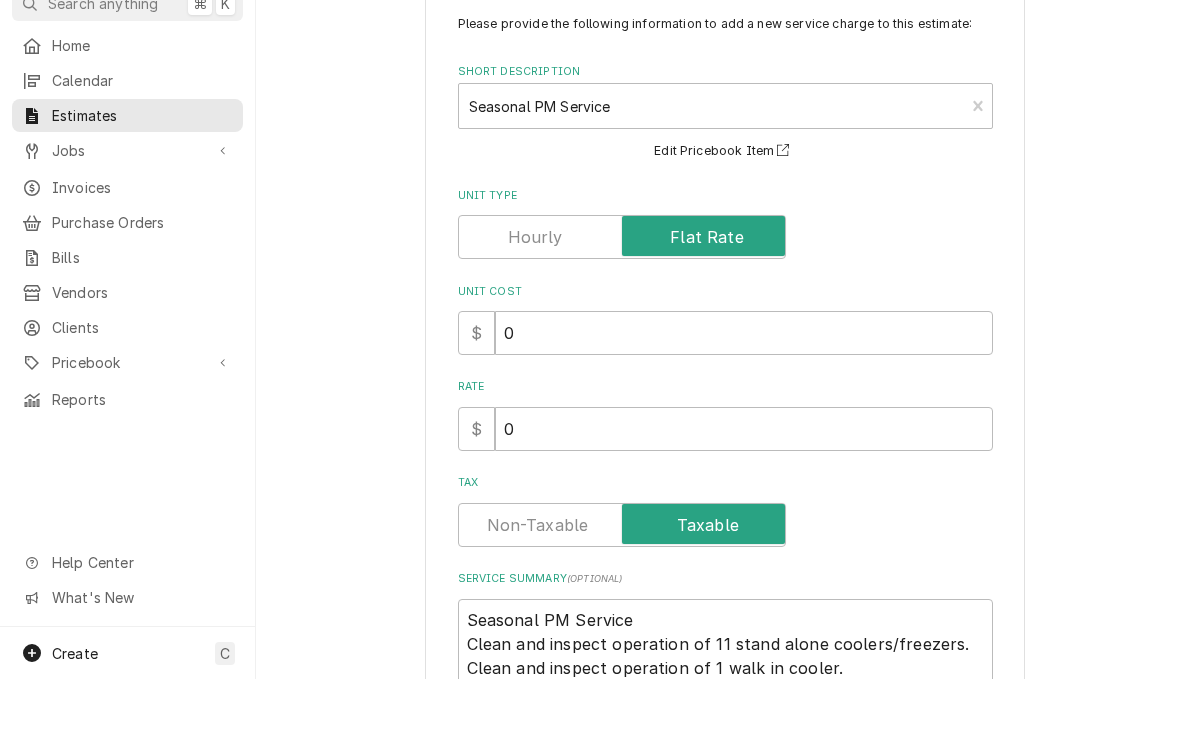 click at bounding box center [622, 307] 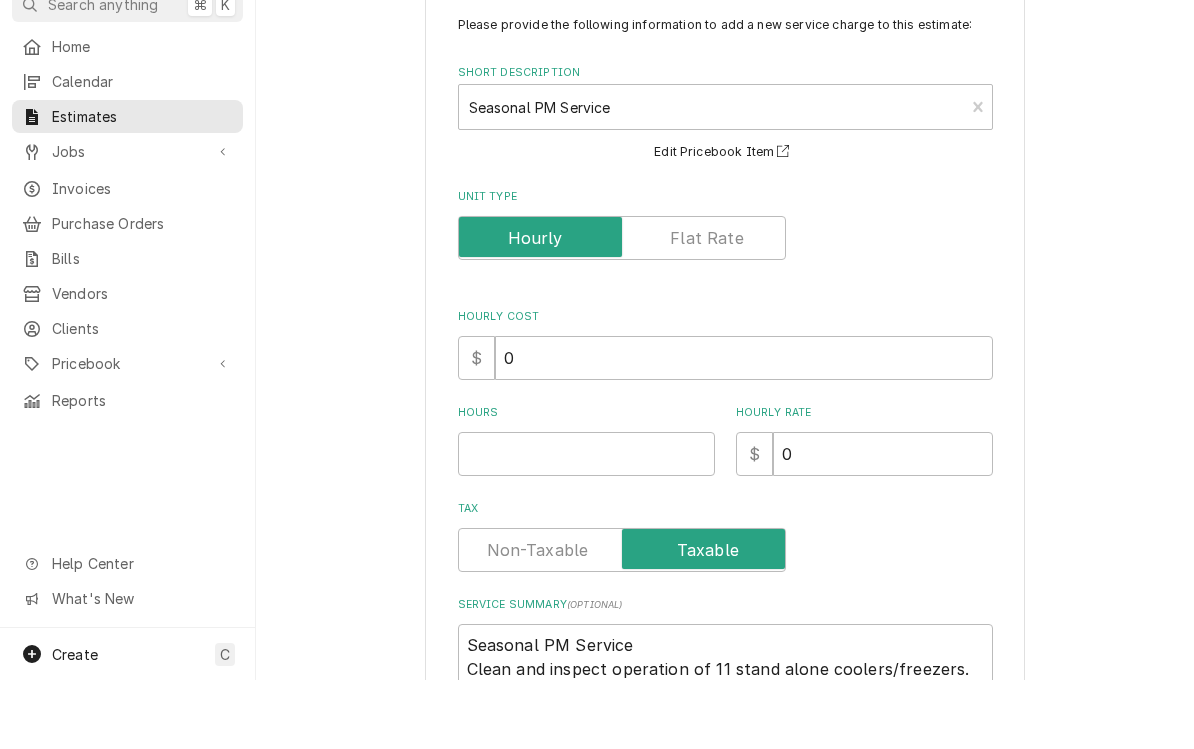 scroll, scrollTop: 0, scrollLeft: 0, axis: both 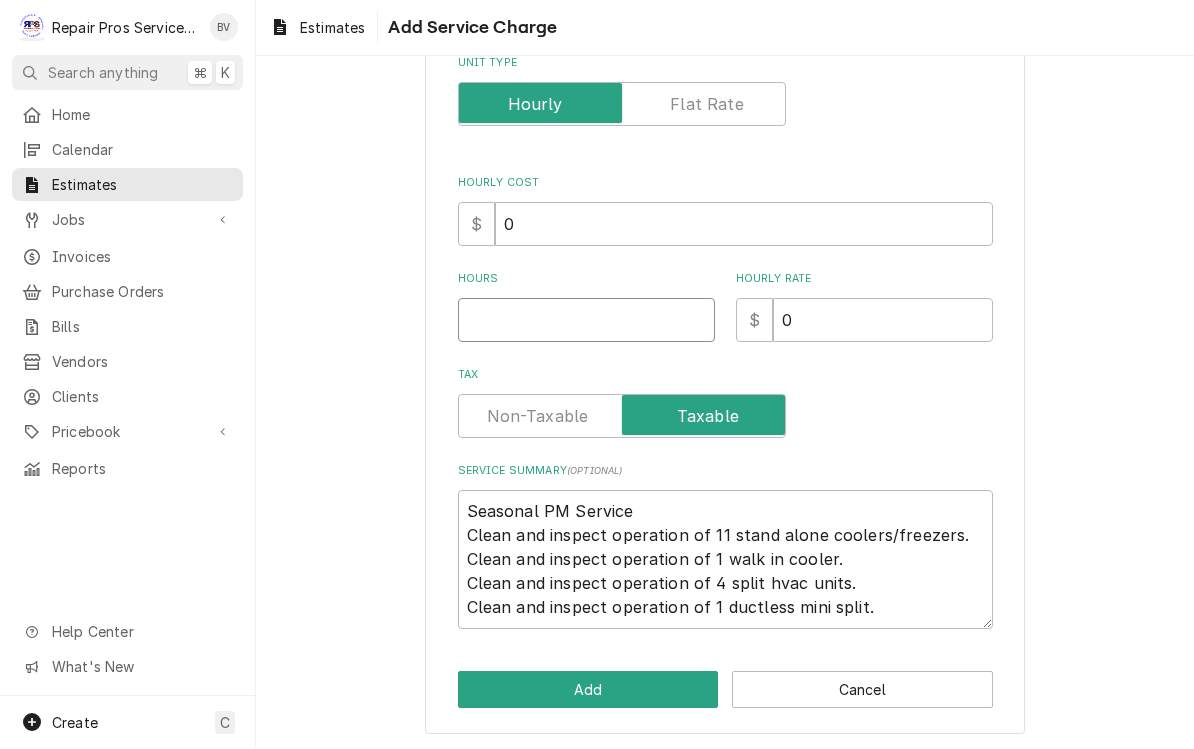 click on "Hours" at bounding box center [586, 321] 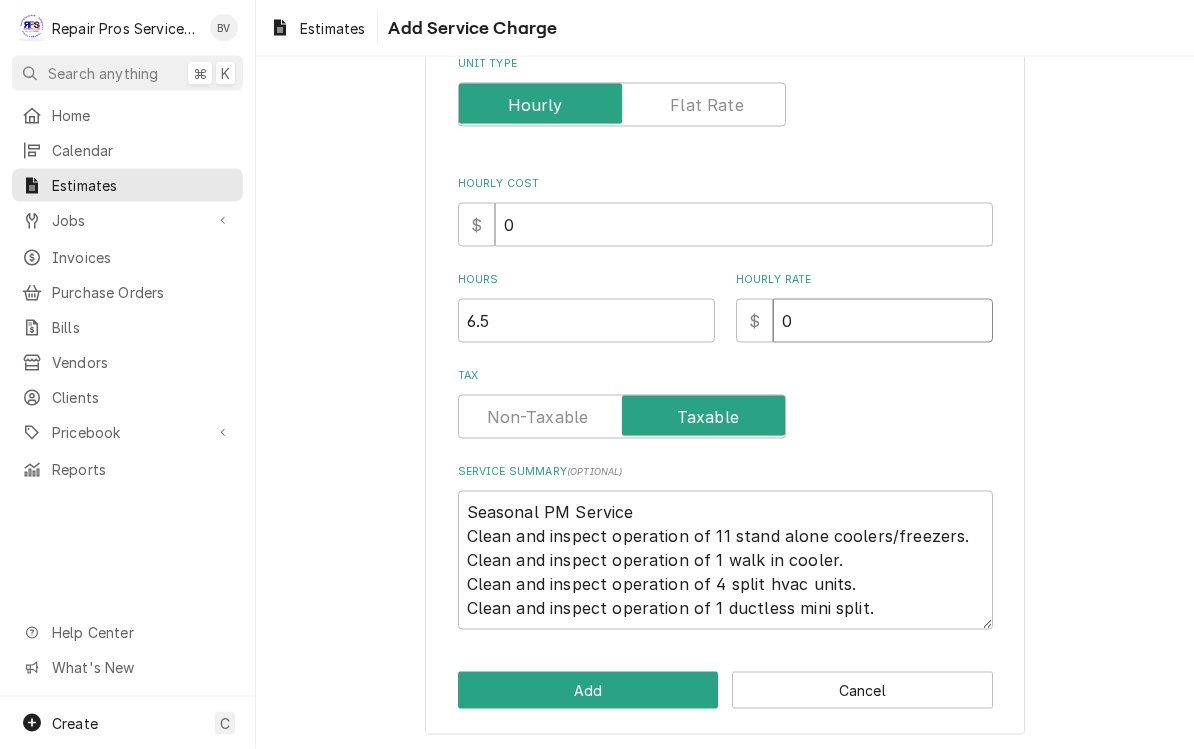 click on "0" at bounding box center [883, 321] 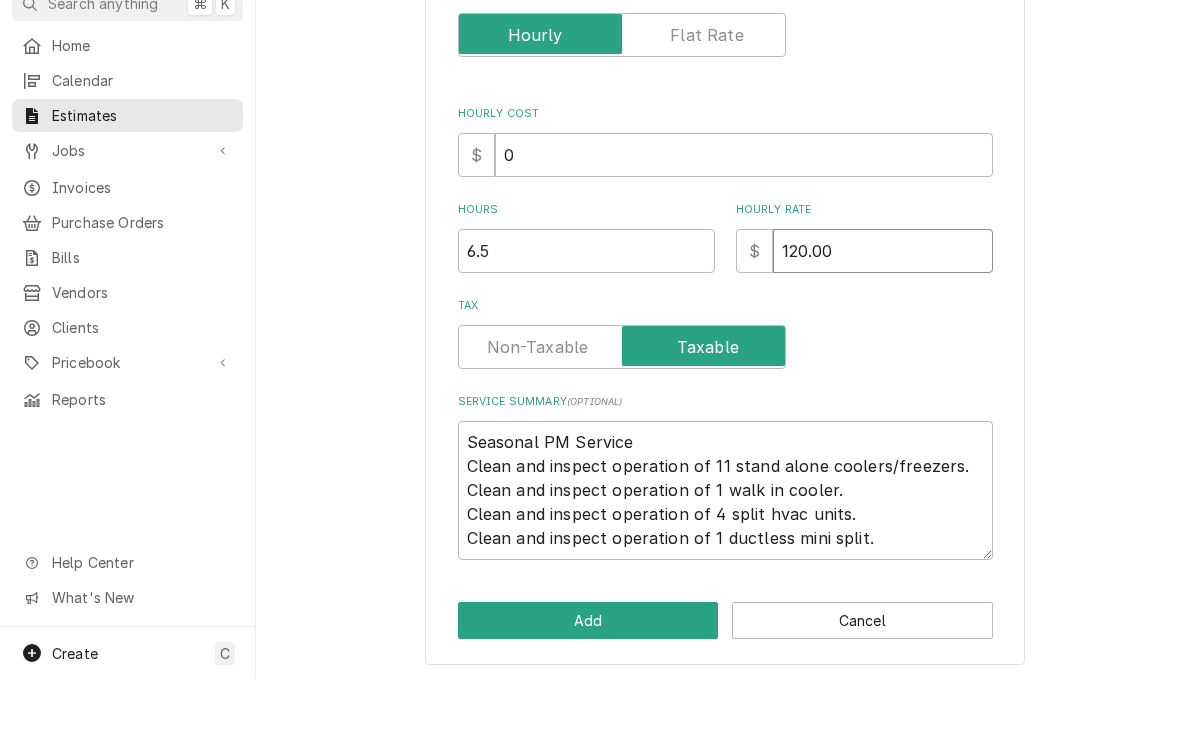 scroll, scrollTop: 1, scrollLeft: 0, axis: vertical 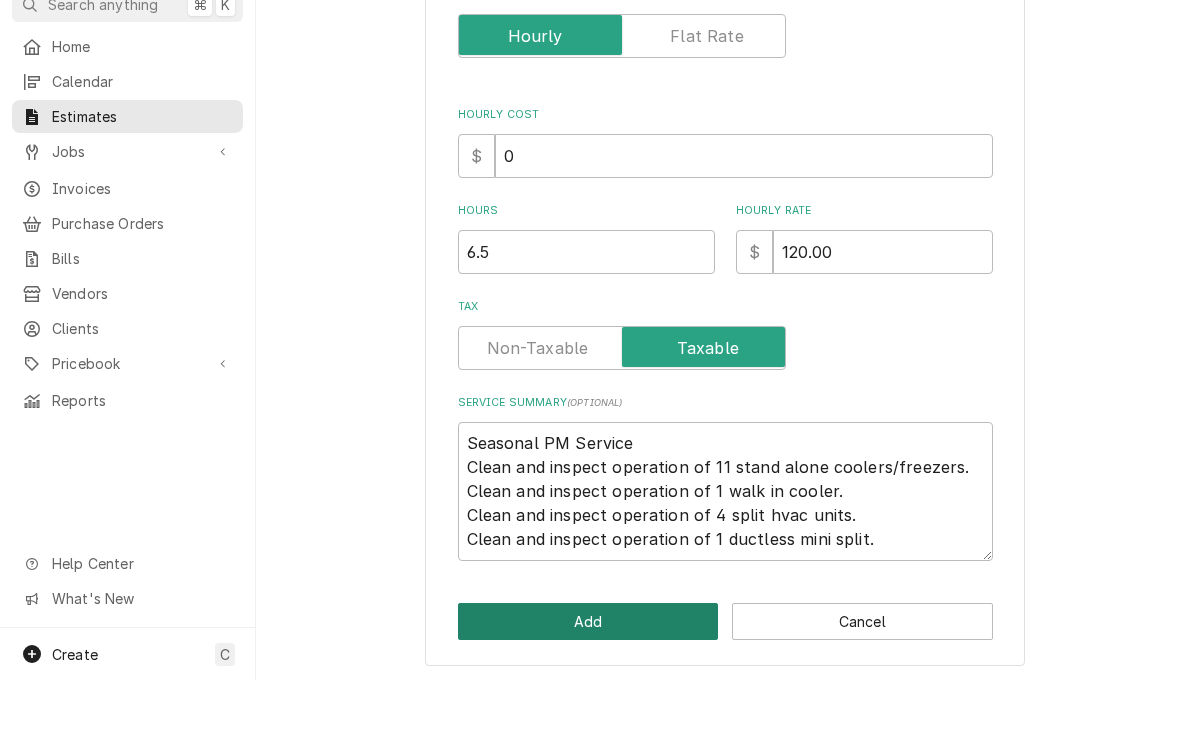 click on "Add" at bounding box center (588, 690) 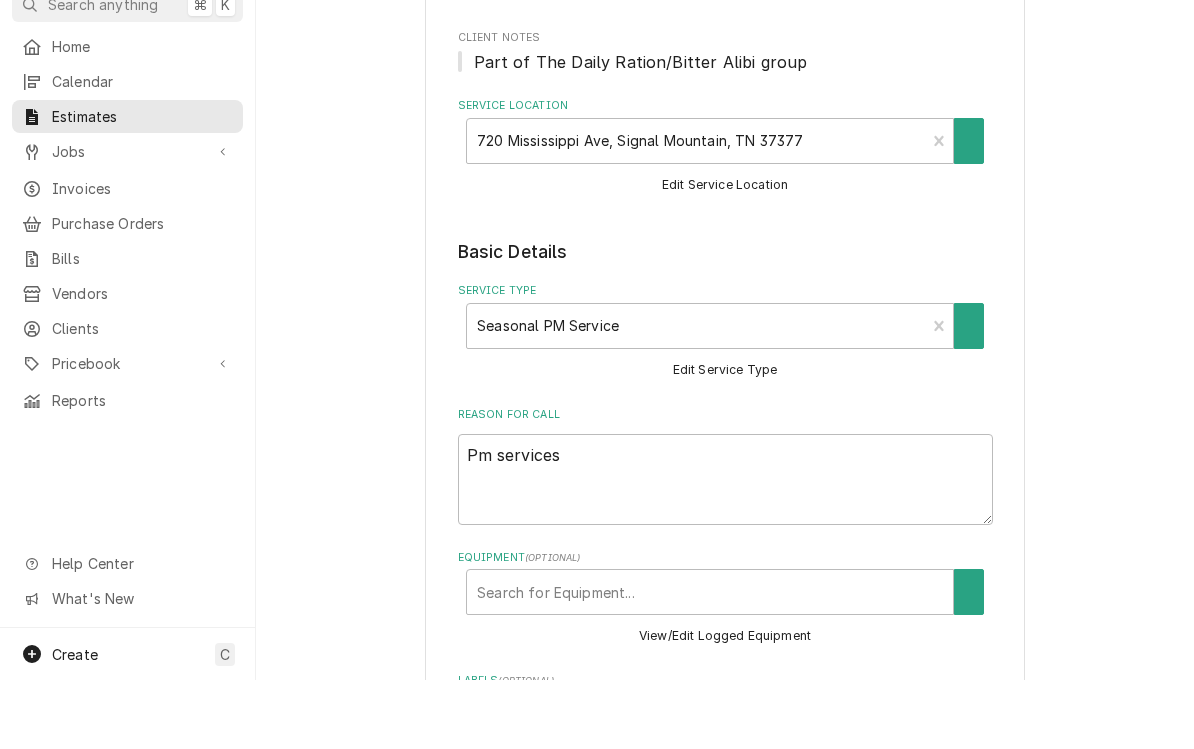 scroll, scrollTop: 1063, scrollLeft: 0, axis: vertical 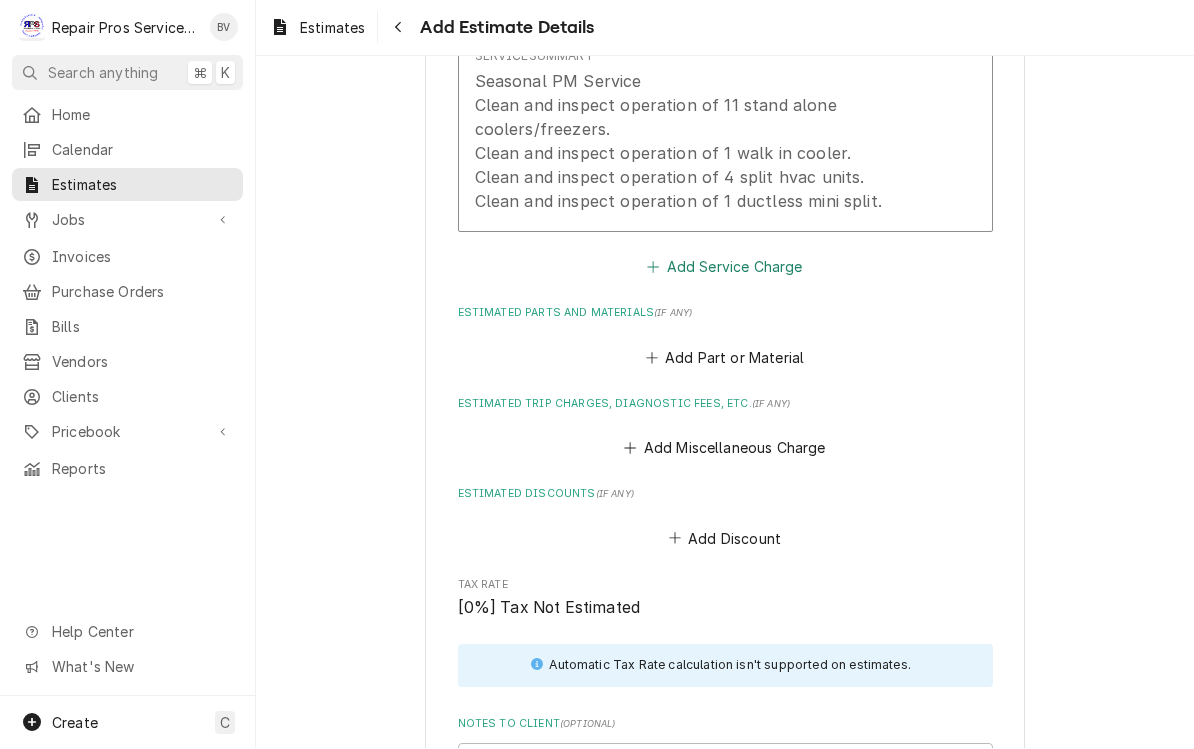 click on "Add Service Charge" at bounding box center (725, 268) 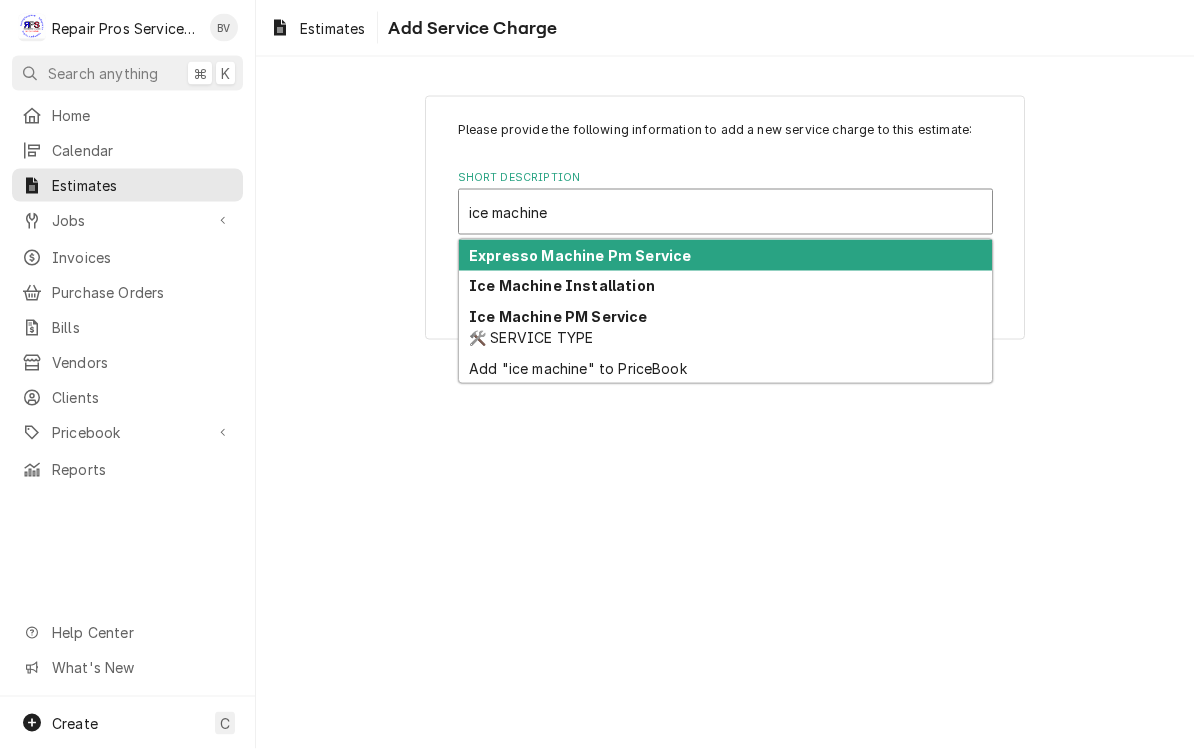 click on "Ice Machine PM Service" at bounding box center (558, 316) 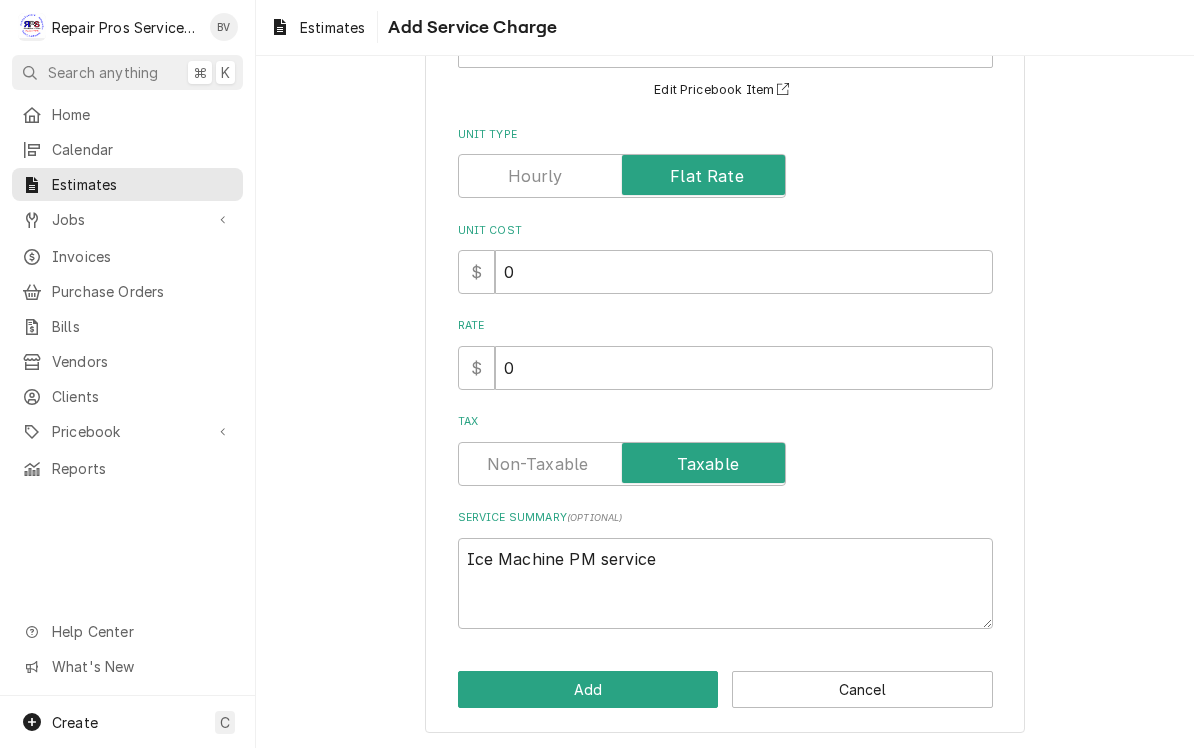 scroll, scrollTop: 165, scrollLeft: 0, axis: vertical 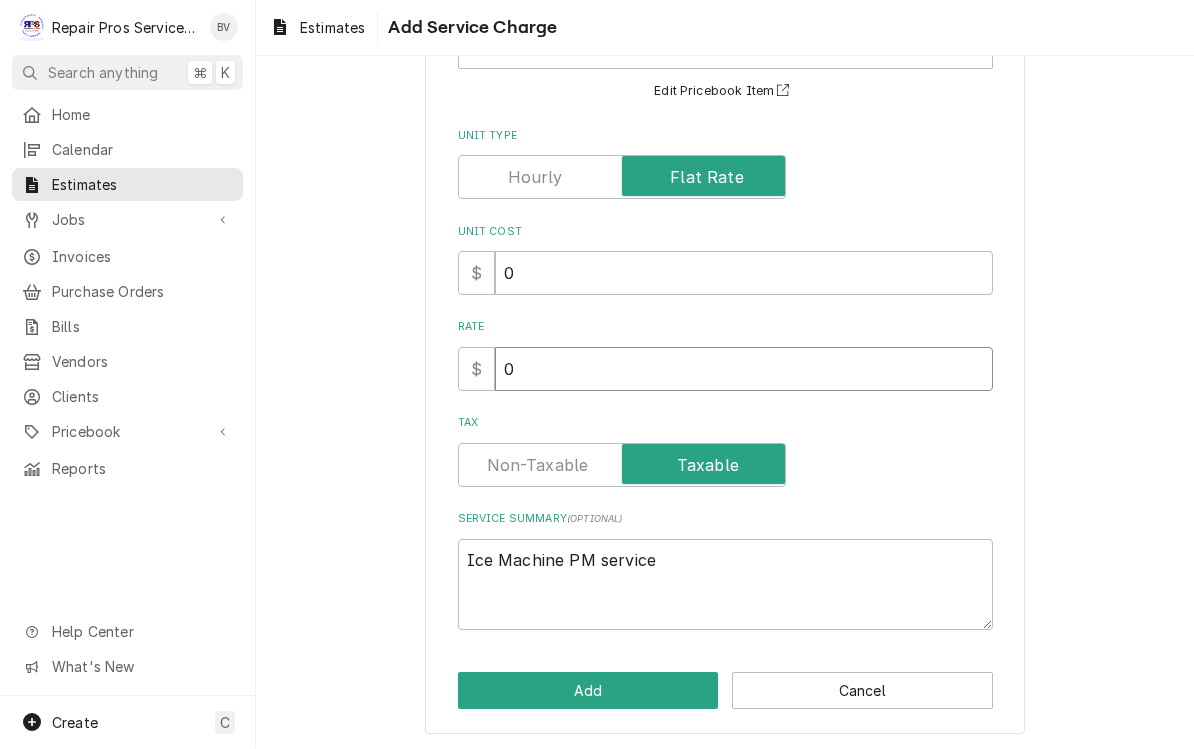 click on "0" at bounding box center [744, 370] 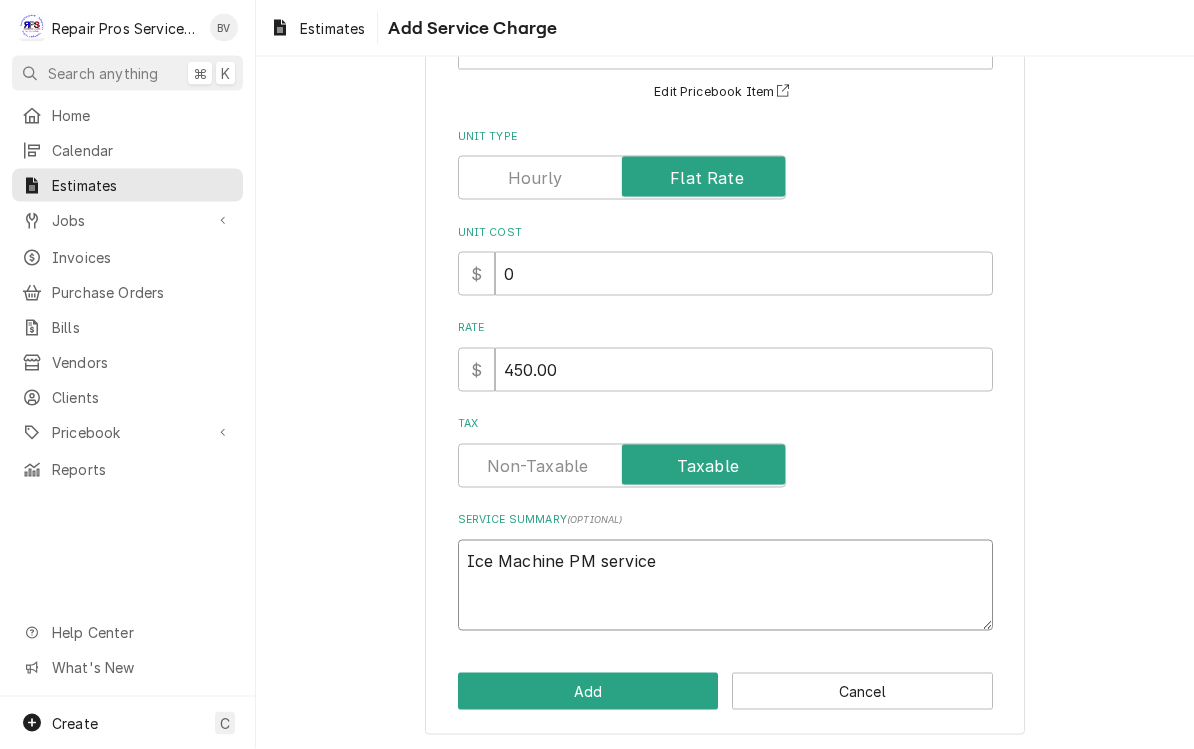 click on "Ice Machine PM service" at bounding box center [725, 585] 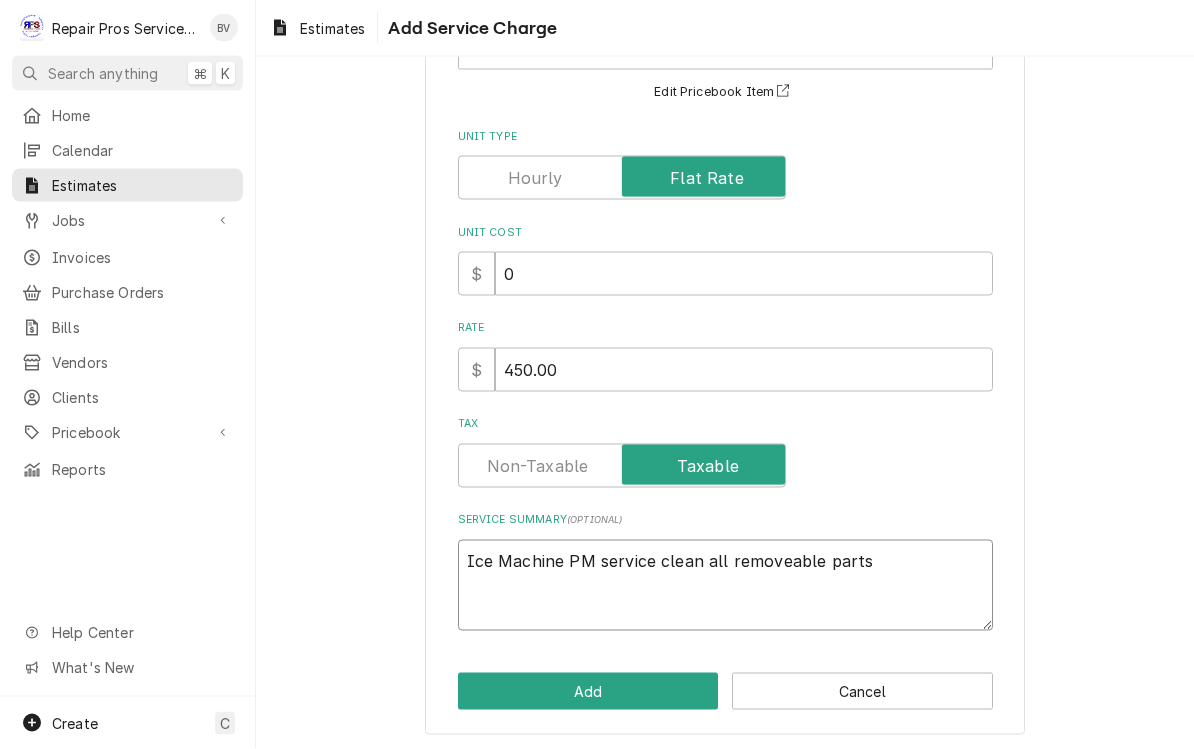 click on "Ice Machine PM service clean all removeable parts" at bounding box center (725, 585) 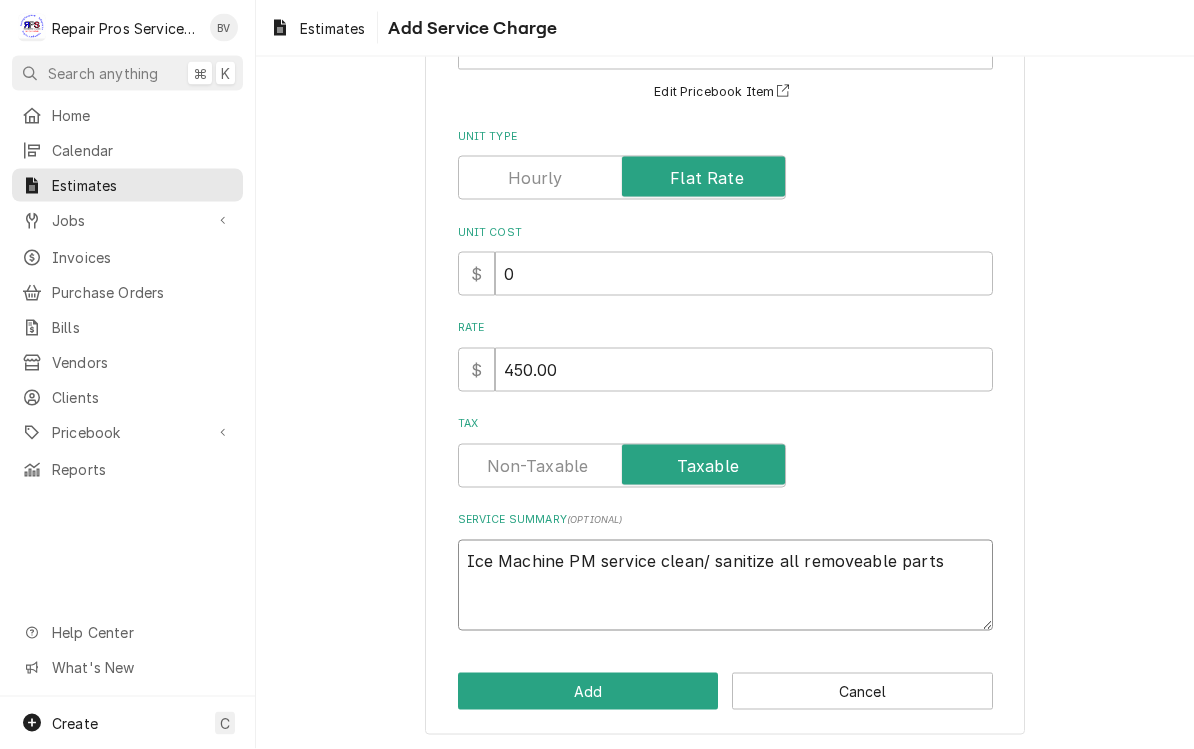 click on "Ice Machine PM service clean/ sanitize all removeable parts" at bounding box center [725, 585] 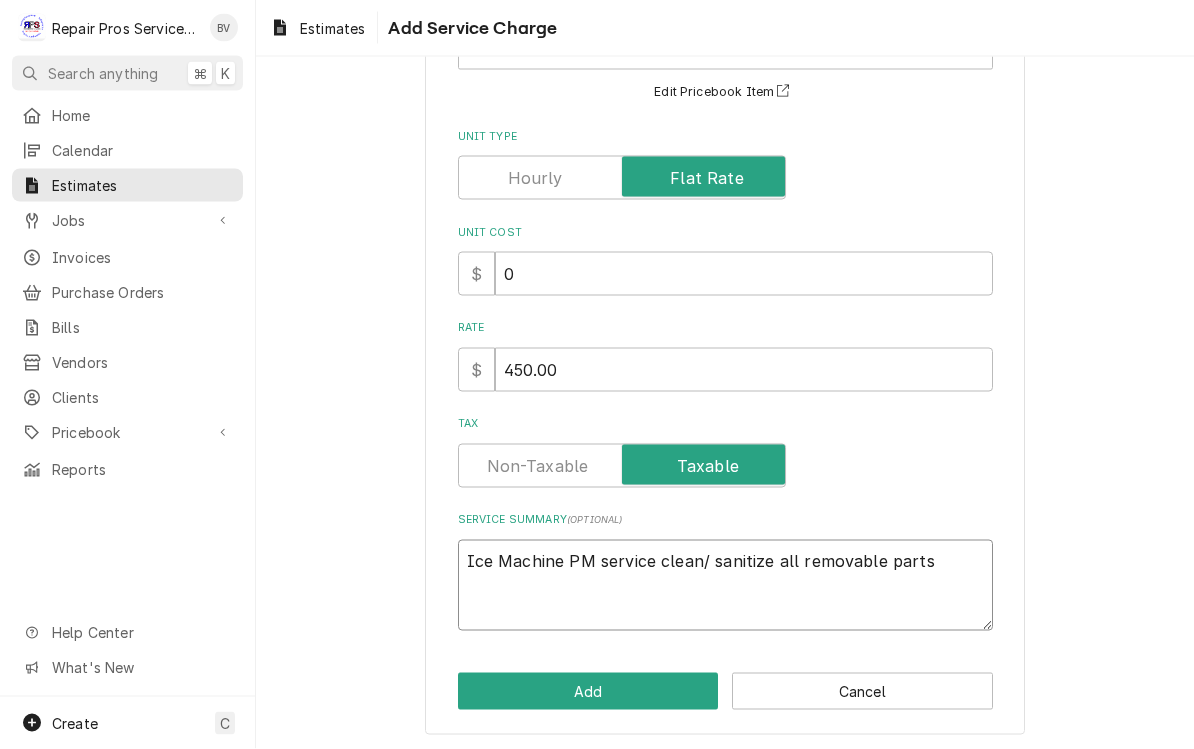 click on "Ice Machine PM service clean/ sanitize all removable parts" at bounding box center (725, 585) 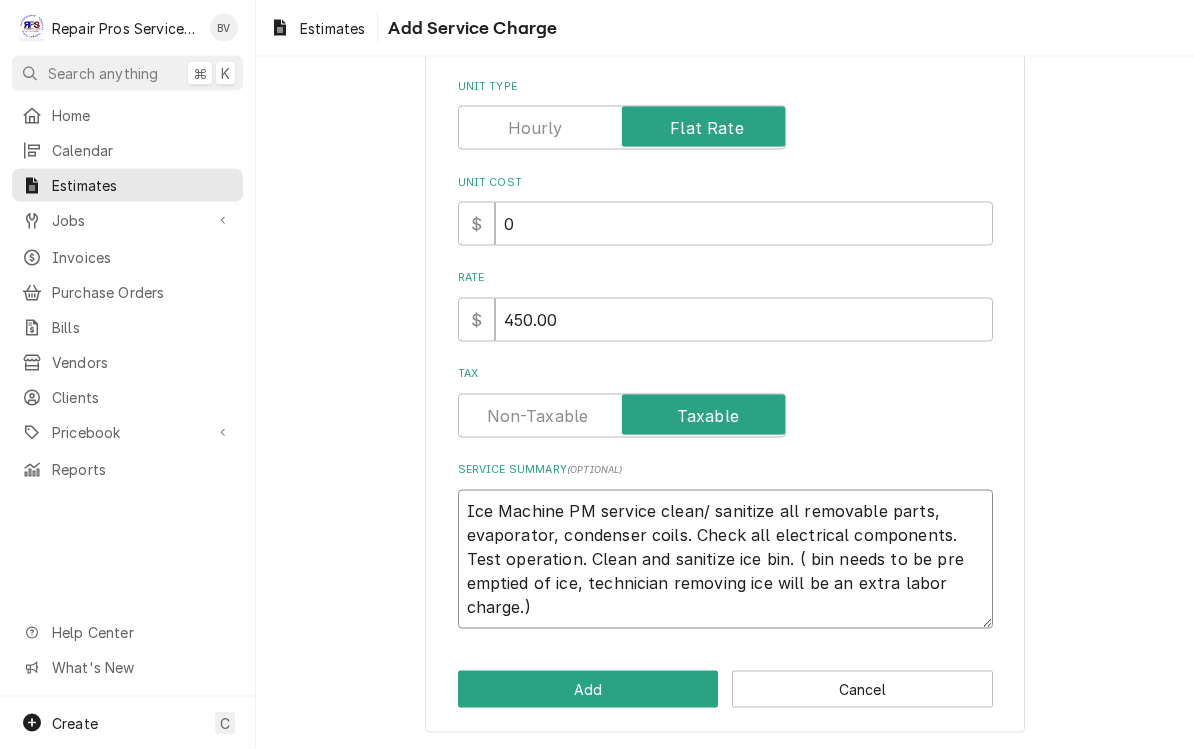 scroll, scrollTop: 213, scrollLeft: 0, axis: vertical 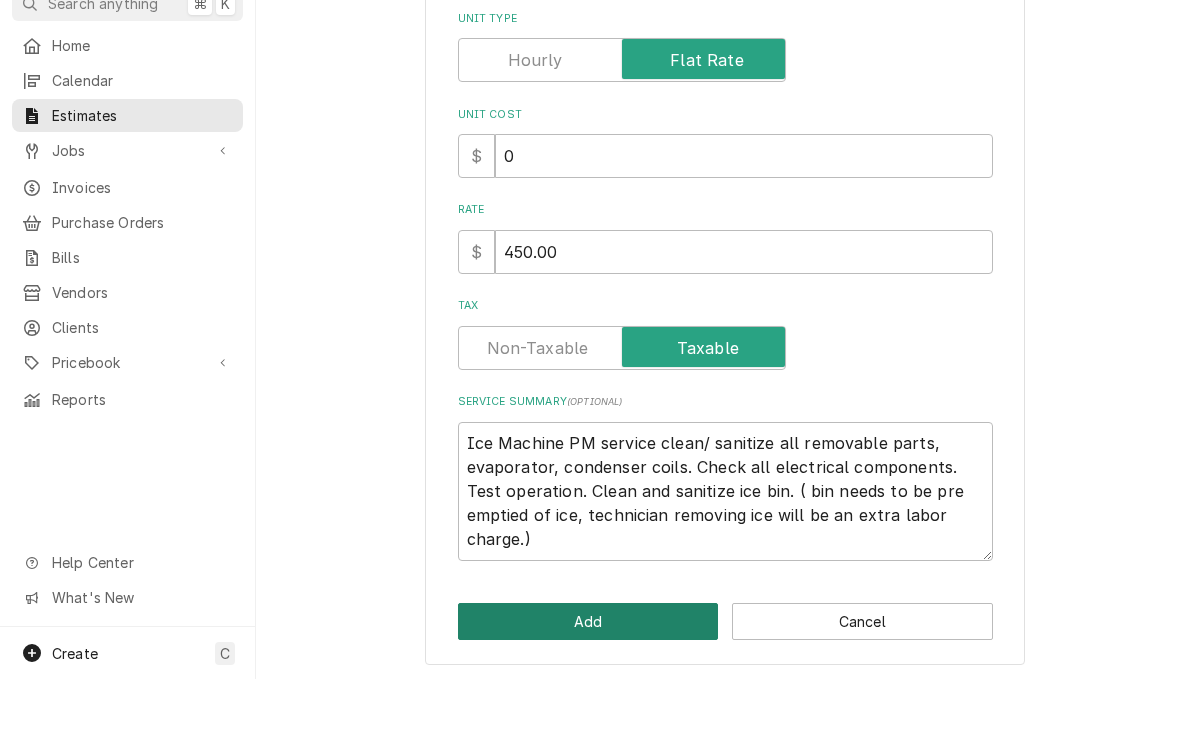 click on "Add" at bounding box center [588, 691] 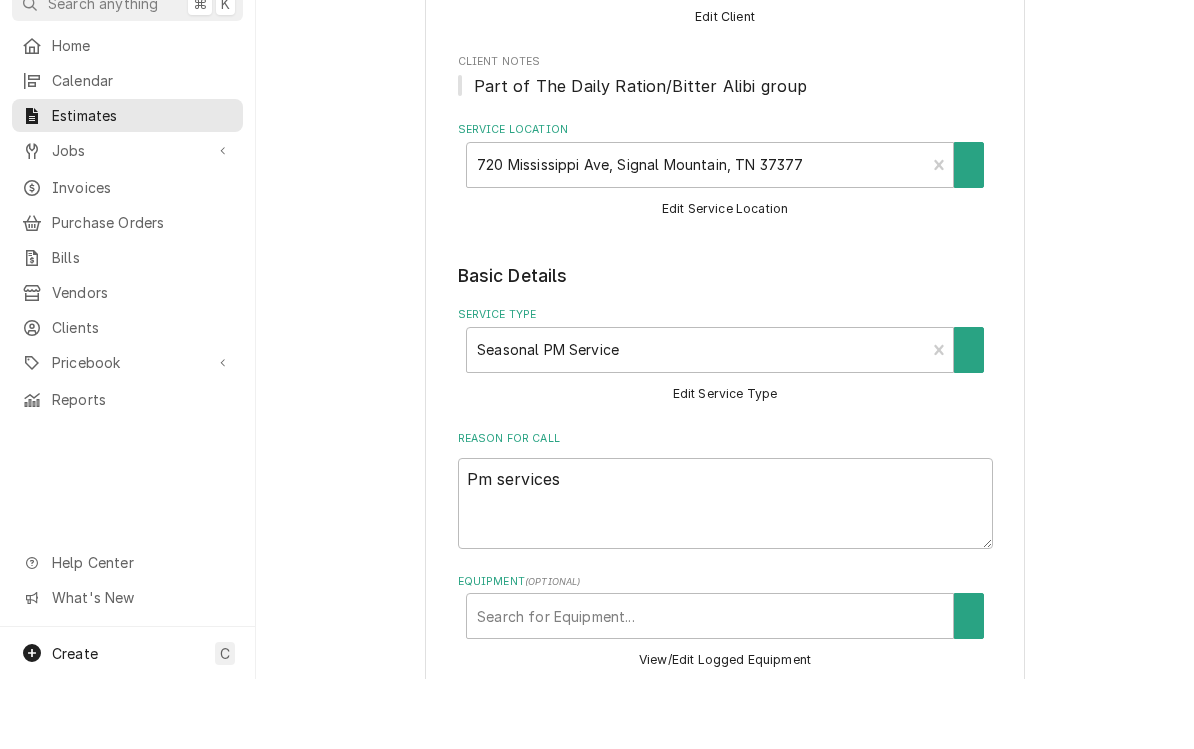 scroll, scrollTop: 1, scrollLeft: 0, axis: vertical 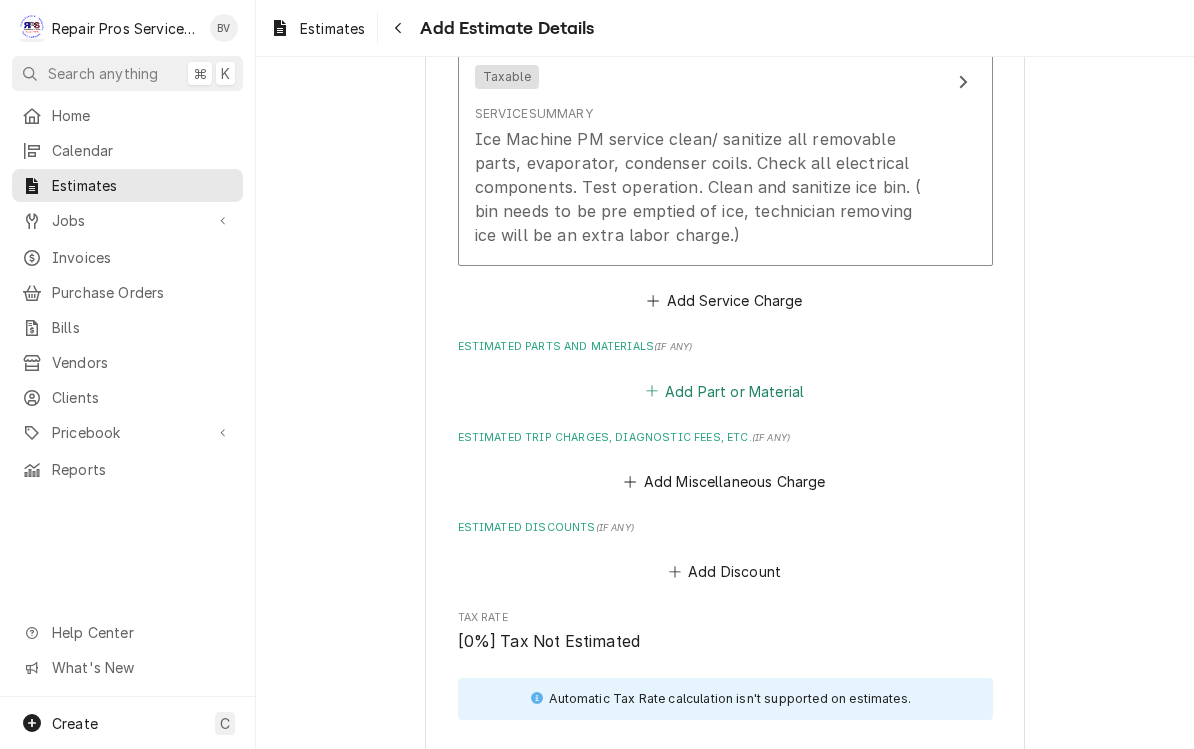 click on "Add Part or Material" at bounding box center (724, 391) 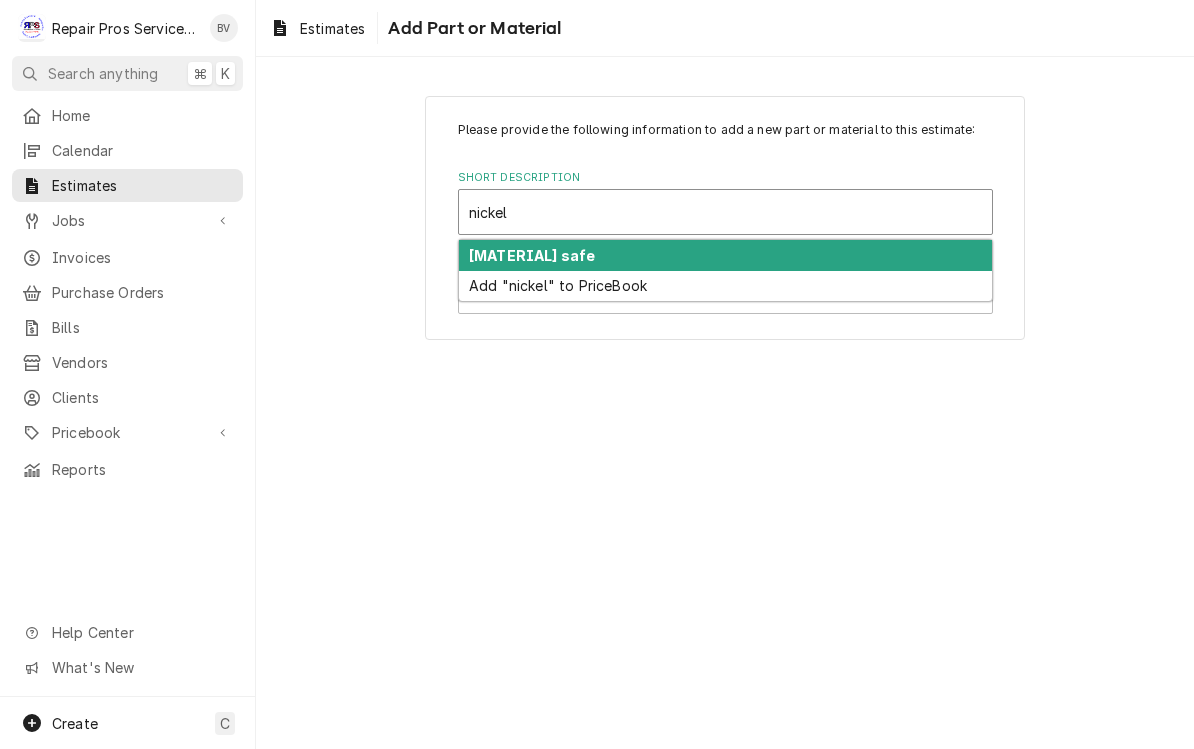 click on "[MATERIAL] safe" at bounding box center [725, 255] 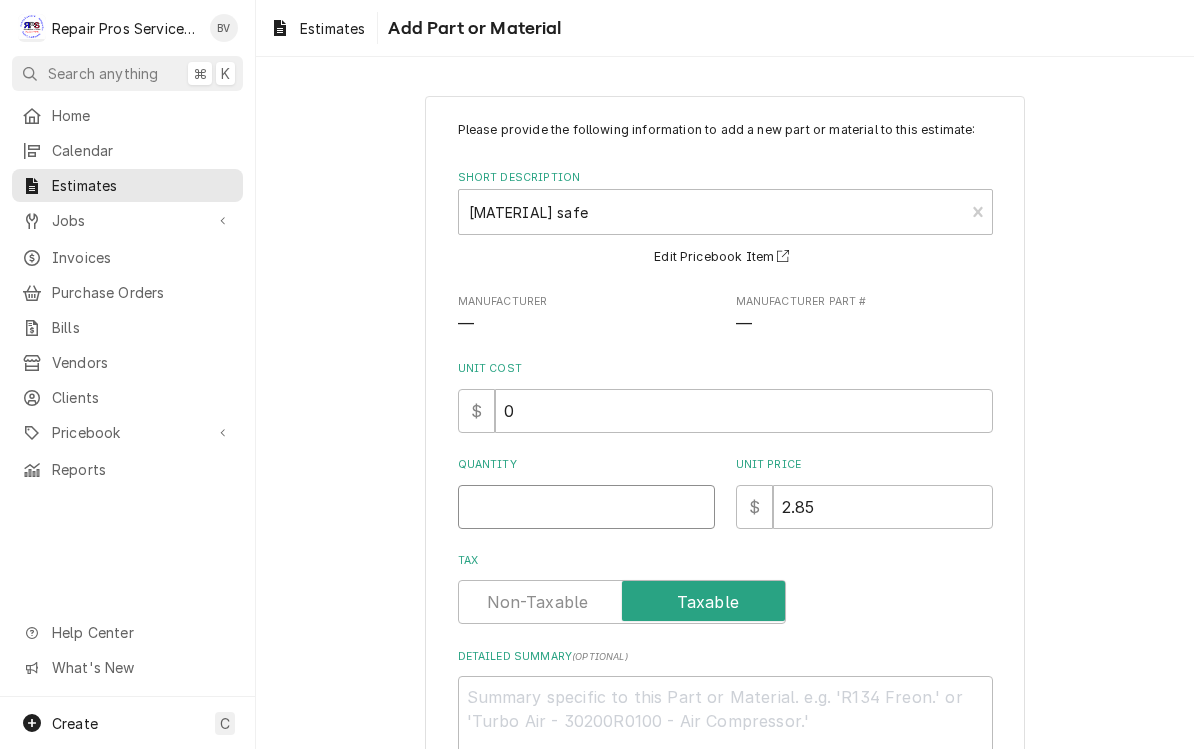 click on "Quantity" at bounding box center (586, 507) 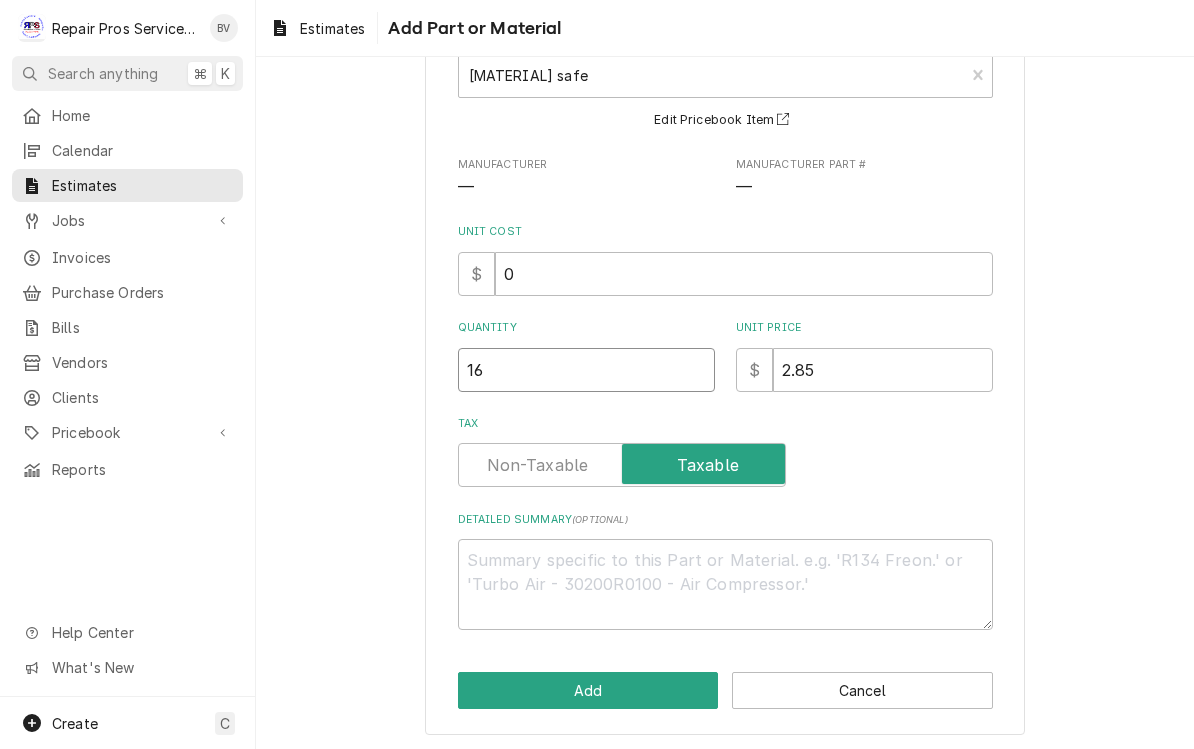 scroll, scrollTop: 136, scrollLeft: 0, axis: vertical 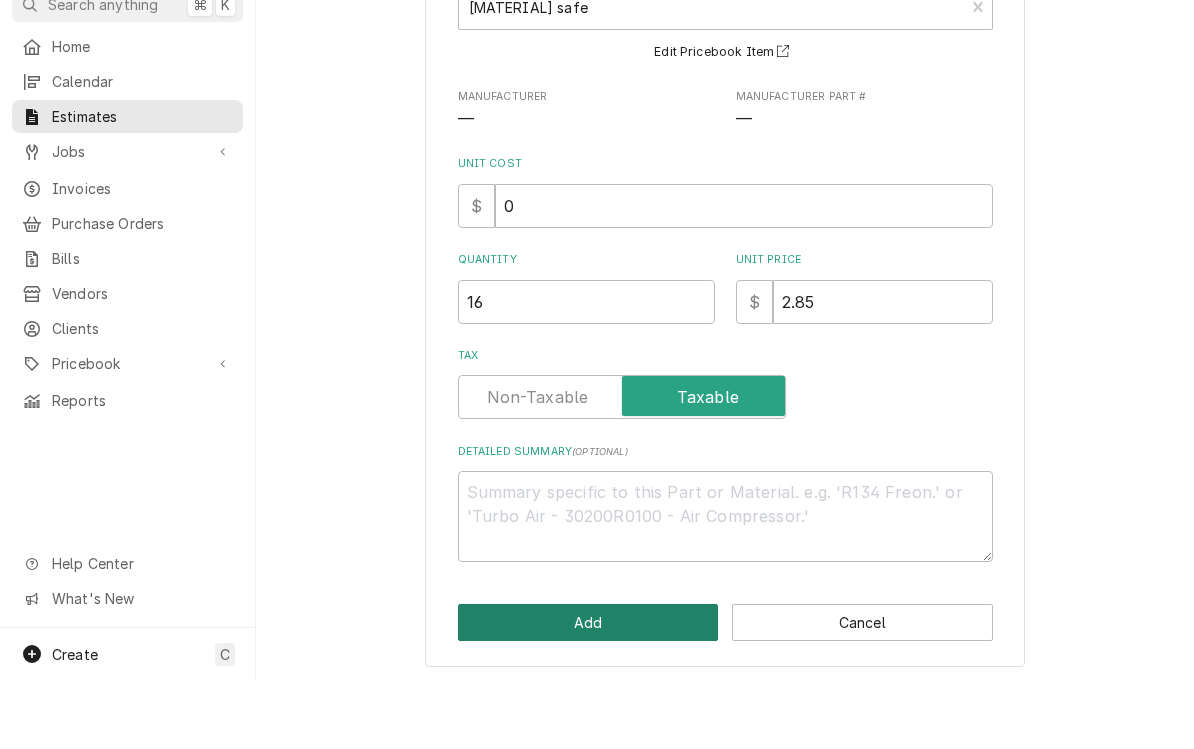 click on "Add" at bounding box center [588, 691] 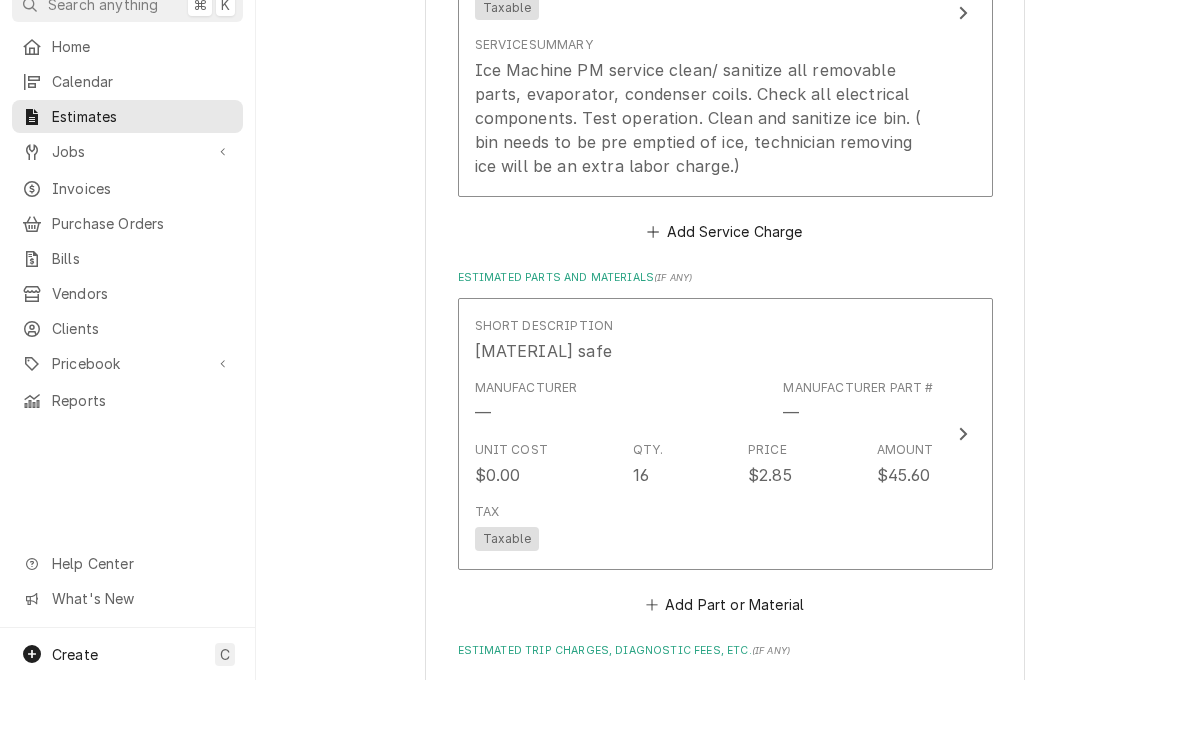 scroll, scrollTop: 0, scrollLeft: 0, axis: both 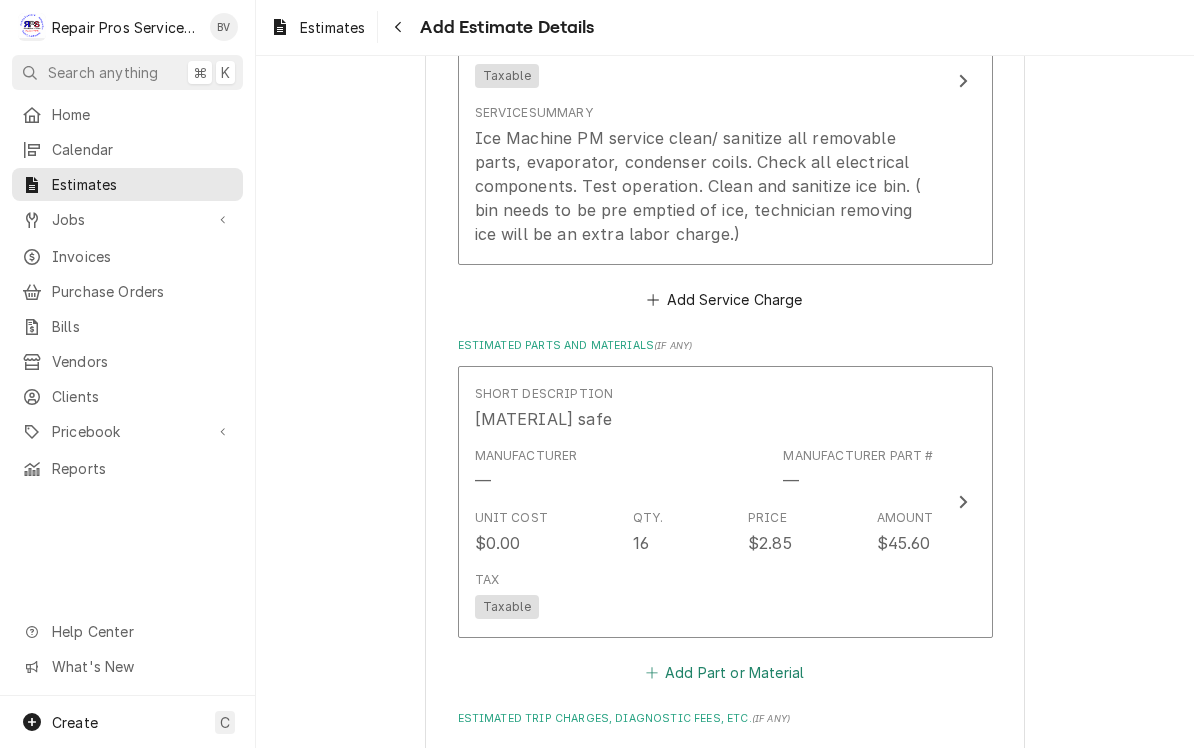 click on "Add Part or Material" at bounding box center [724, 674] 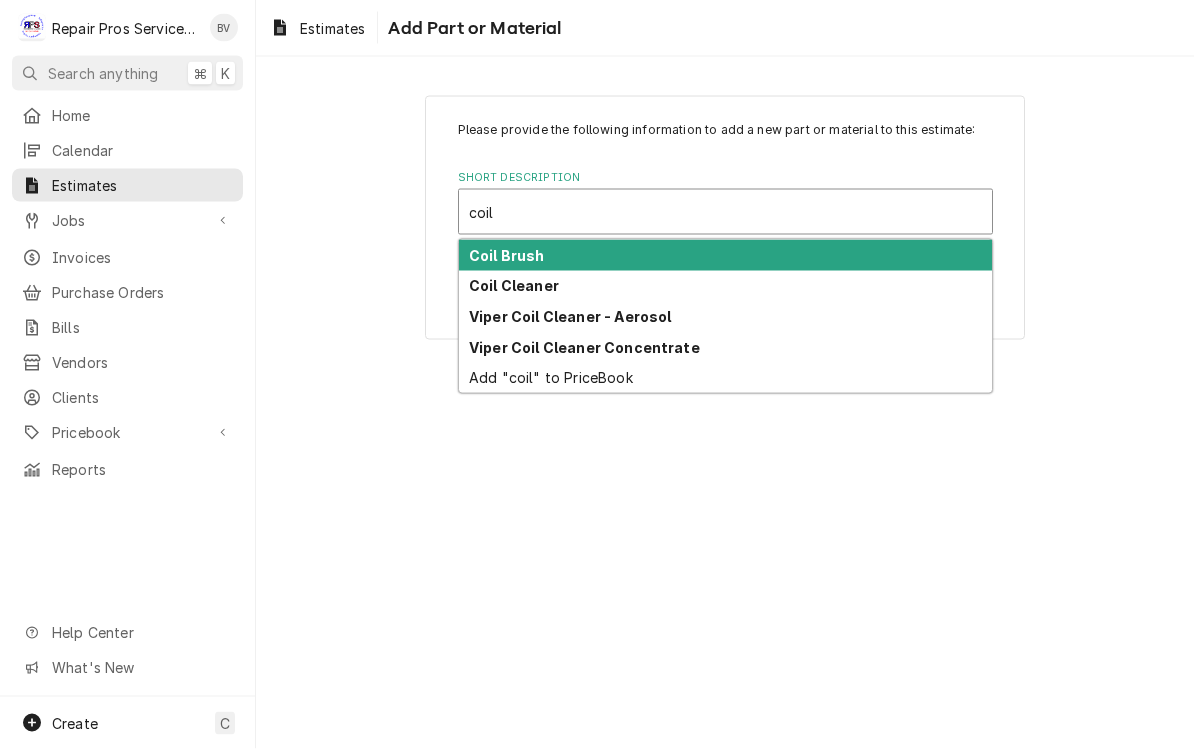click on "Viper Coil Cleaner Concentrate" at bounding box center [584, 347] 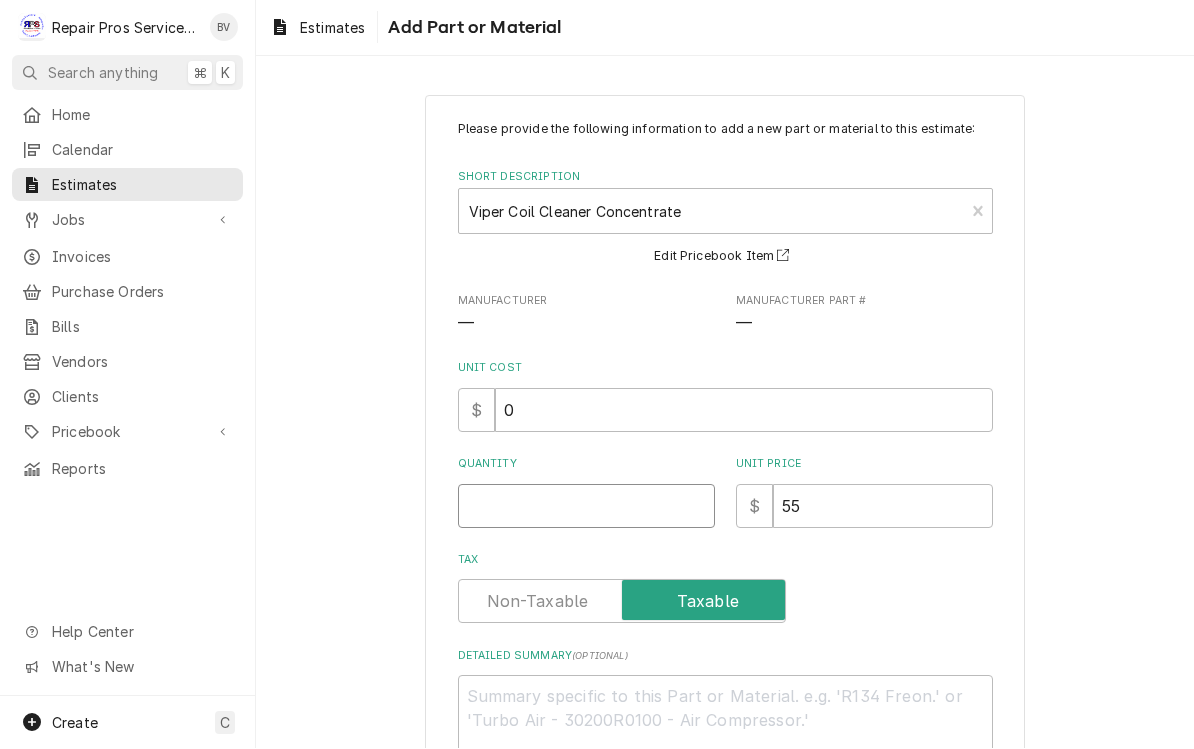 click on "Quantity" at bounding box center [586, 507] 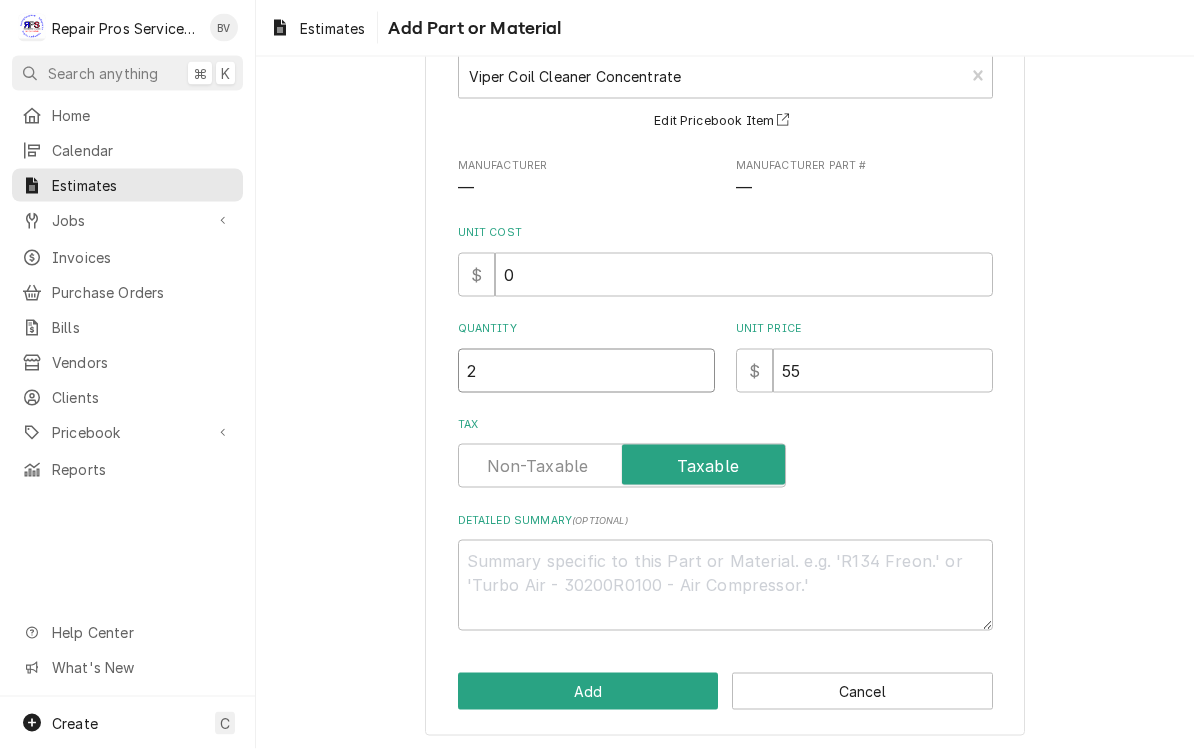 scroll, scrollTop: 136, scrollLeft: 0, axis: vertical 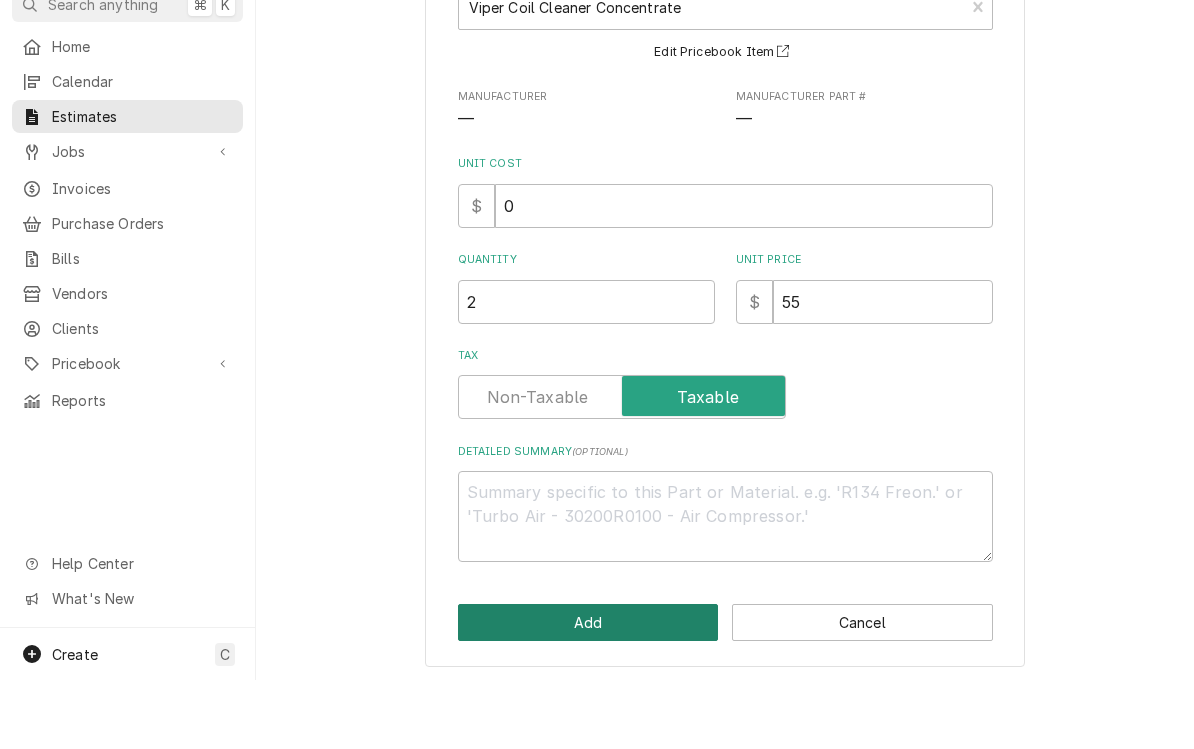 click on "Add" at bounding box center [588, 691] 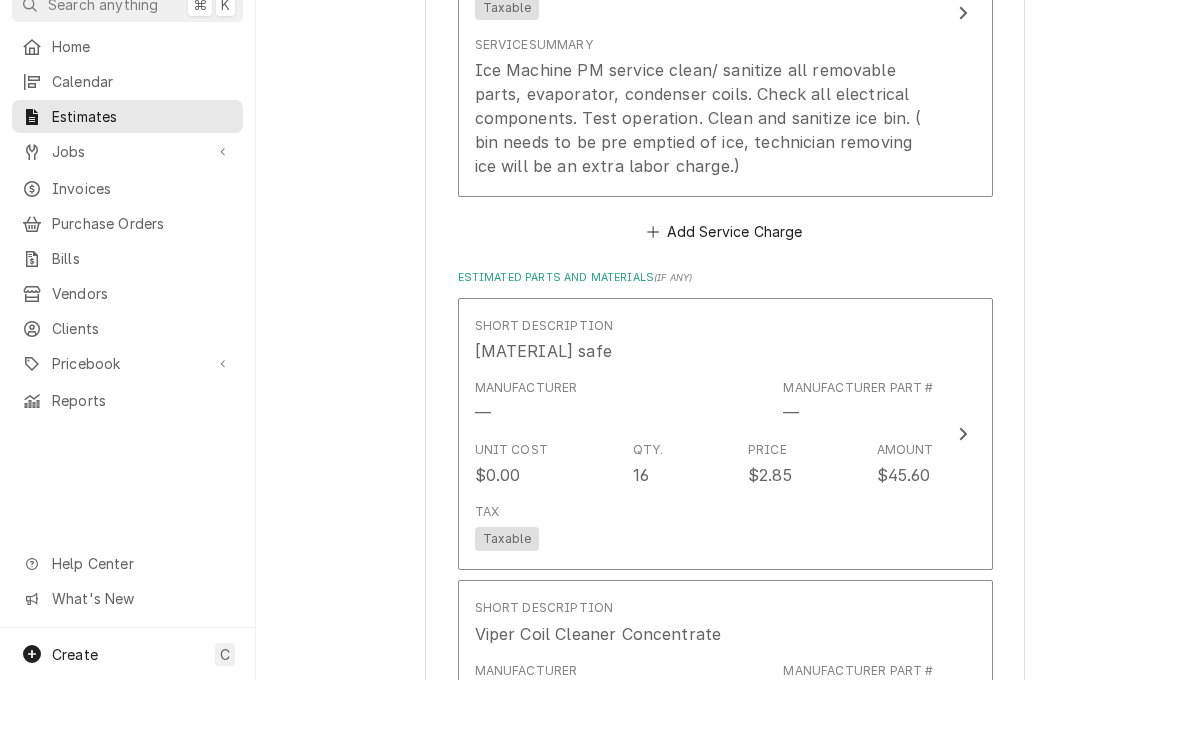 scroll, scrollTop: 0, scrollLeft: 0, axis: both 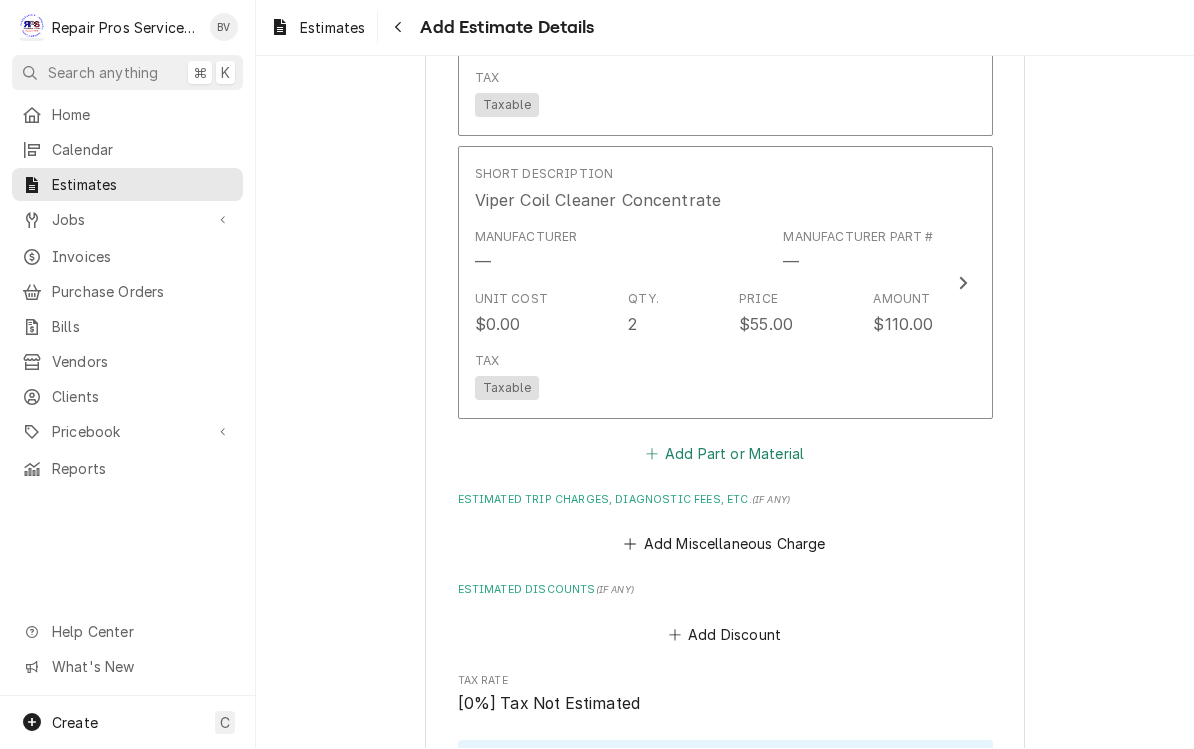 click on "Add Part or Material" at bounding box center (724, 455) 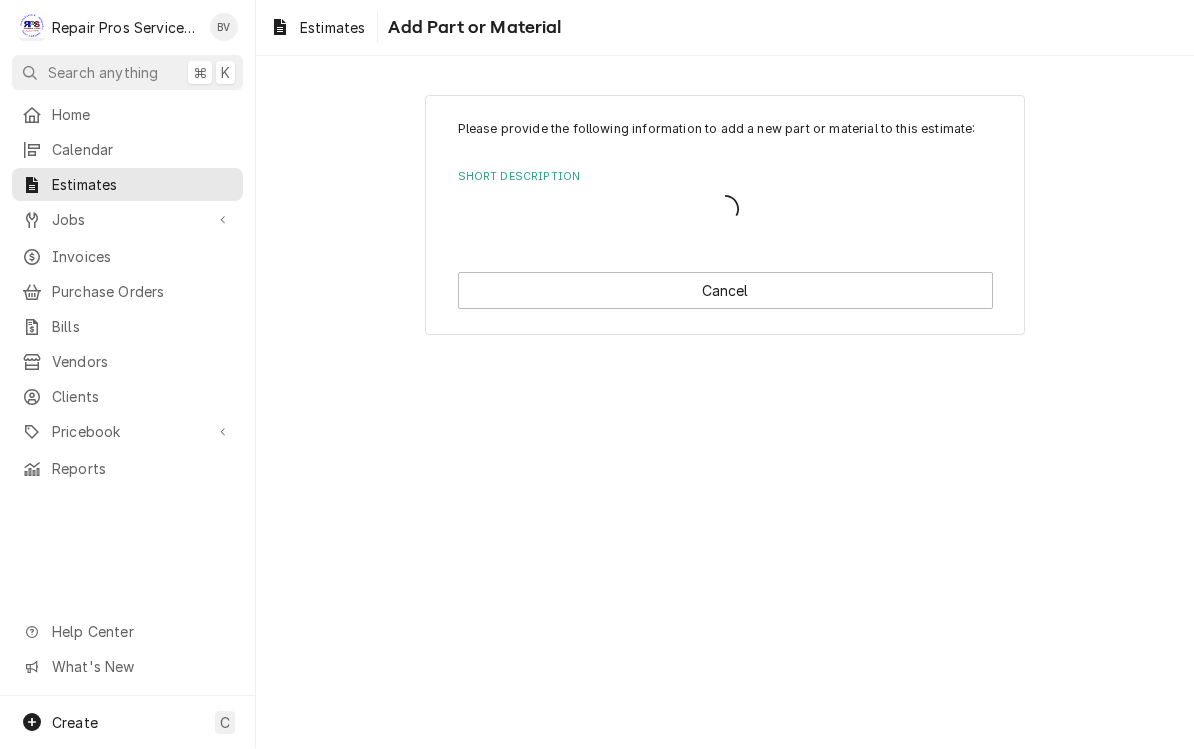 scroll, scrollTop: 0, scrollLeft: 0, axis: both 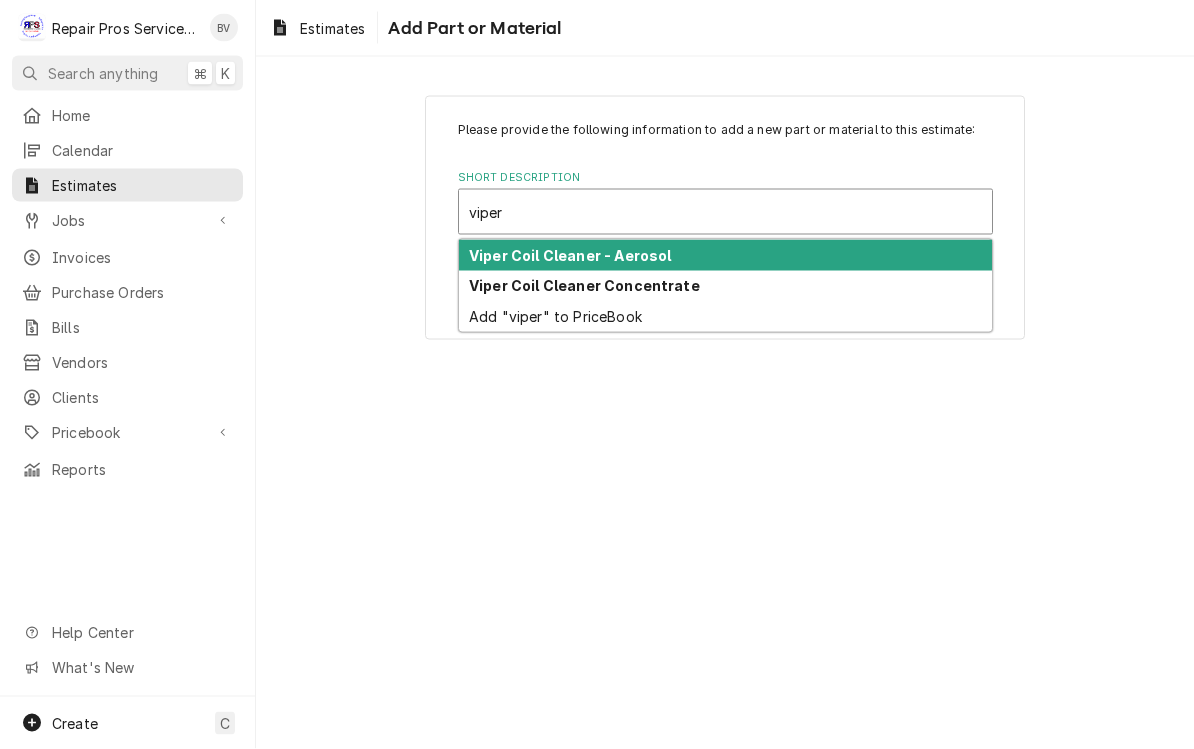 click on "Viper Coil Cleaner - Aerosol" at bounding box center [725, 255] 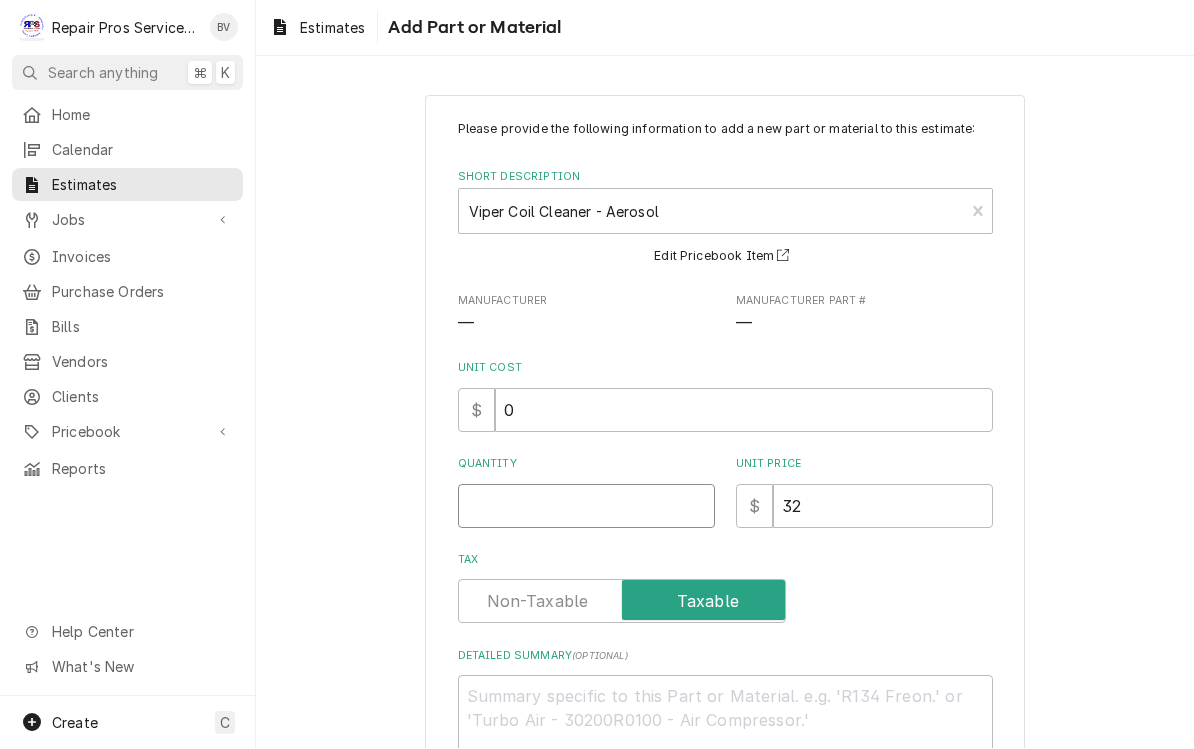 click on "Quantity" at bounding box center [586, 507] 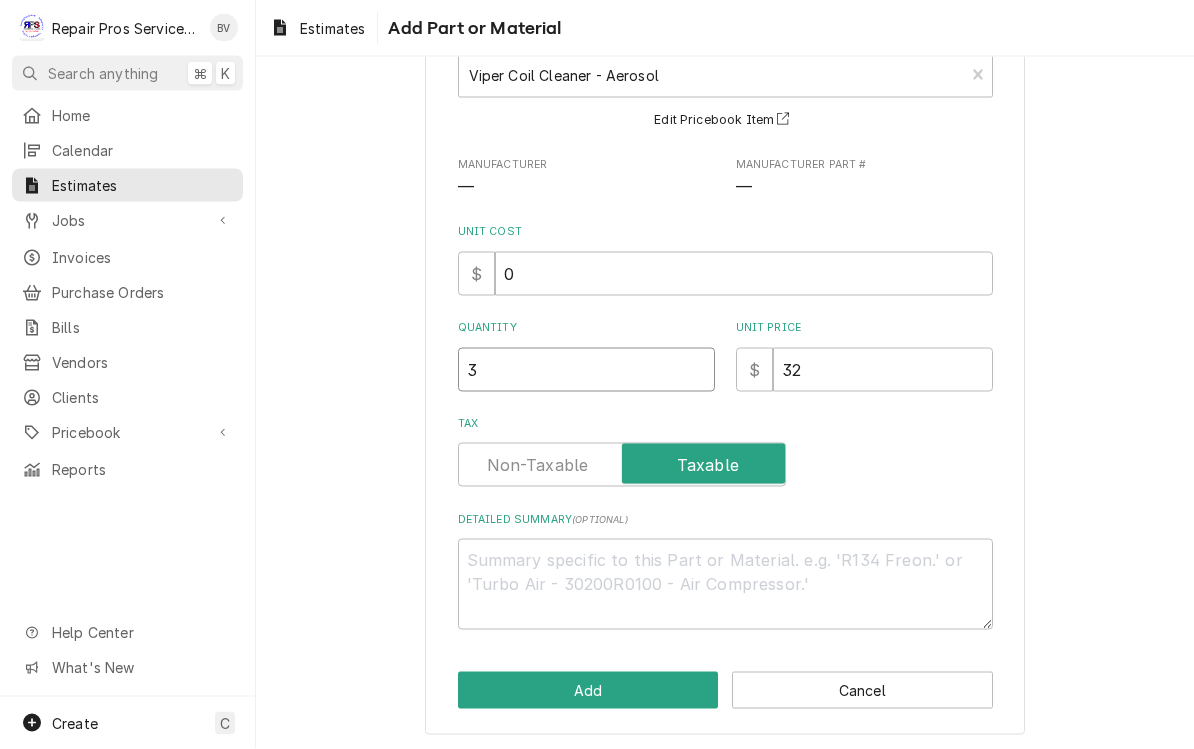 scroll, scrollTop: 136, scrollLeft: 0, axis: vertical 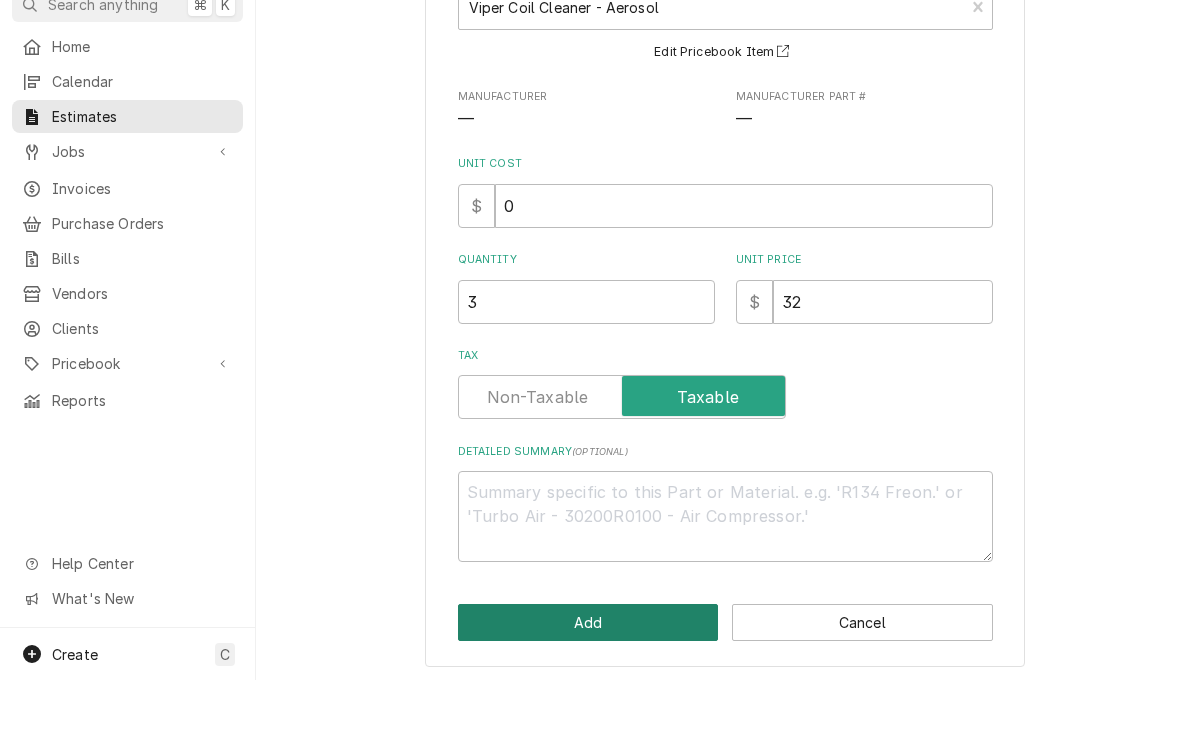 click on "Add" at bounding box center (588, 691) 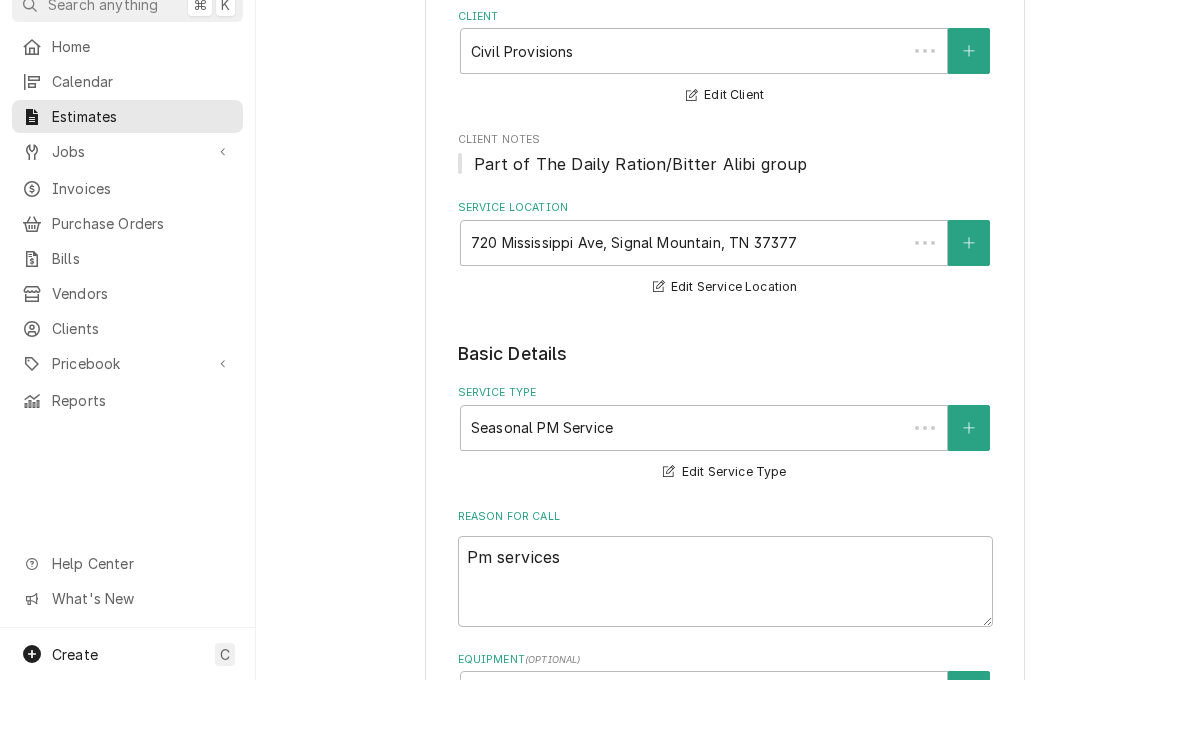 scroll, scrollTop: 2434, scrollLeft: 0, axis: vertical 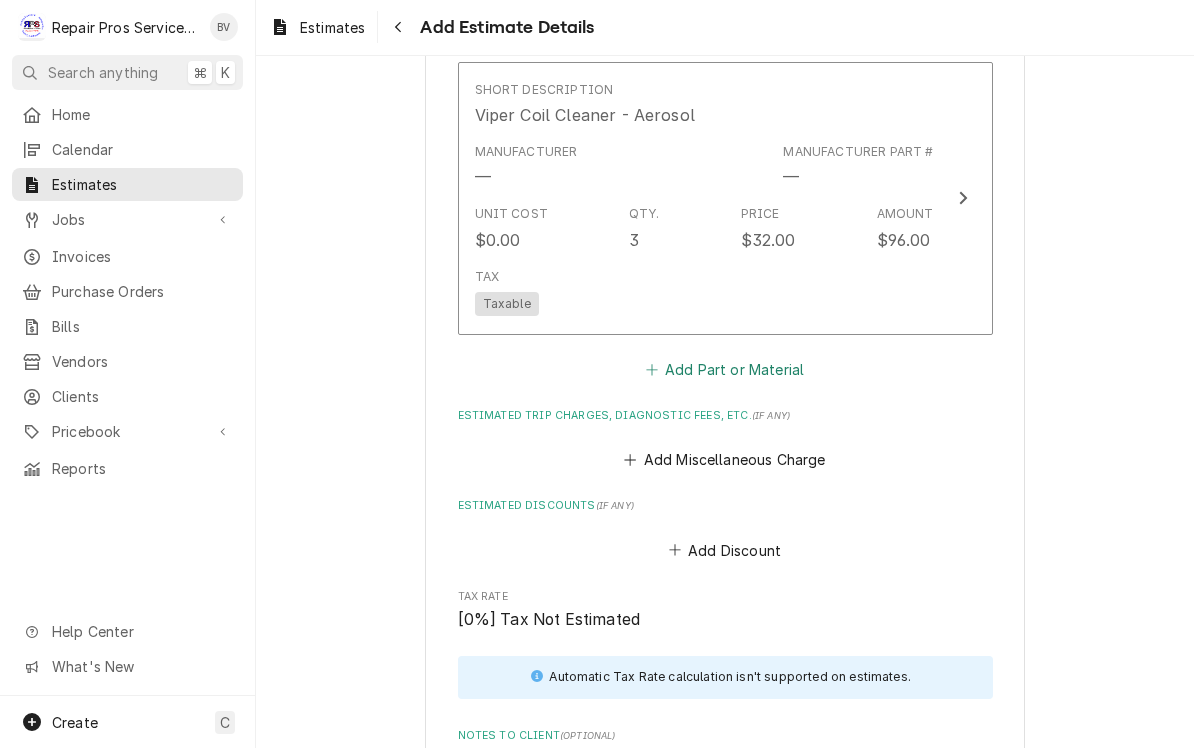 click on "Add Part or Material" at bounding box center (724, 370) 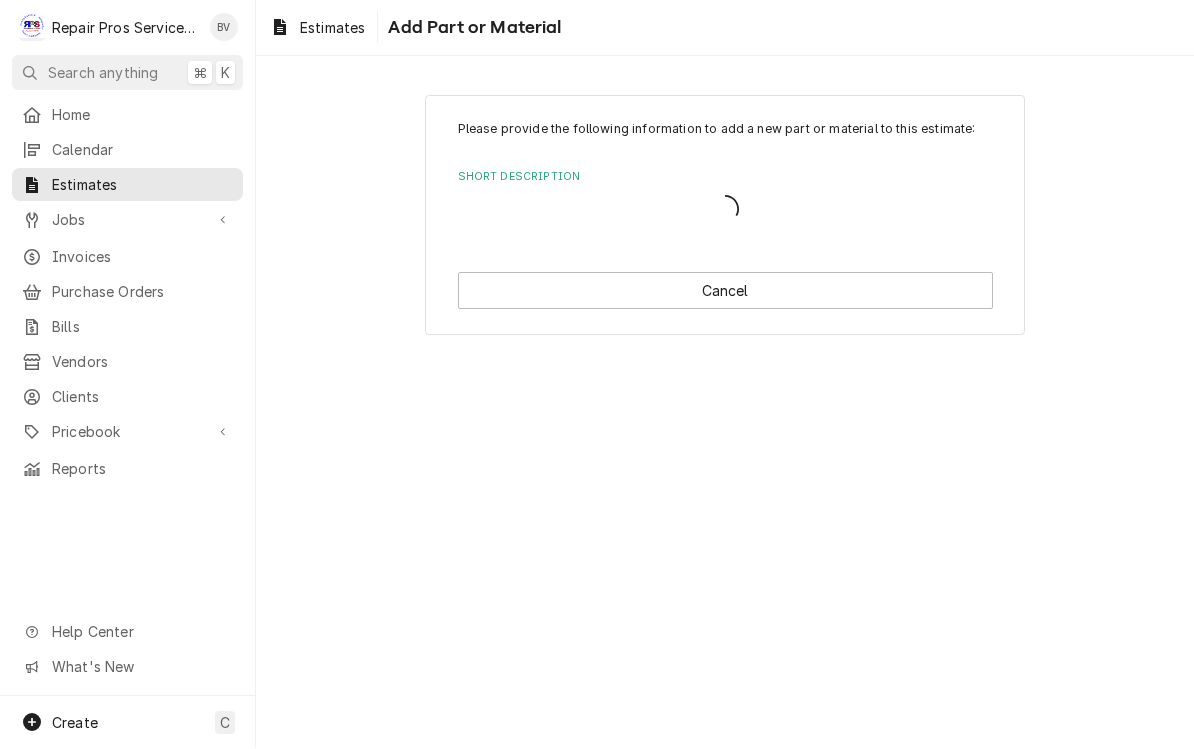 scroll, scrollTop: 0, scrollLeft: 0, axis: both 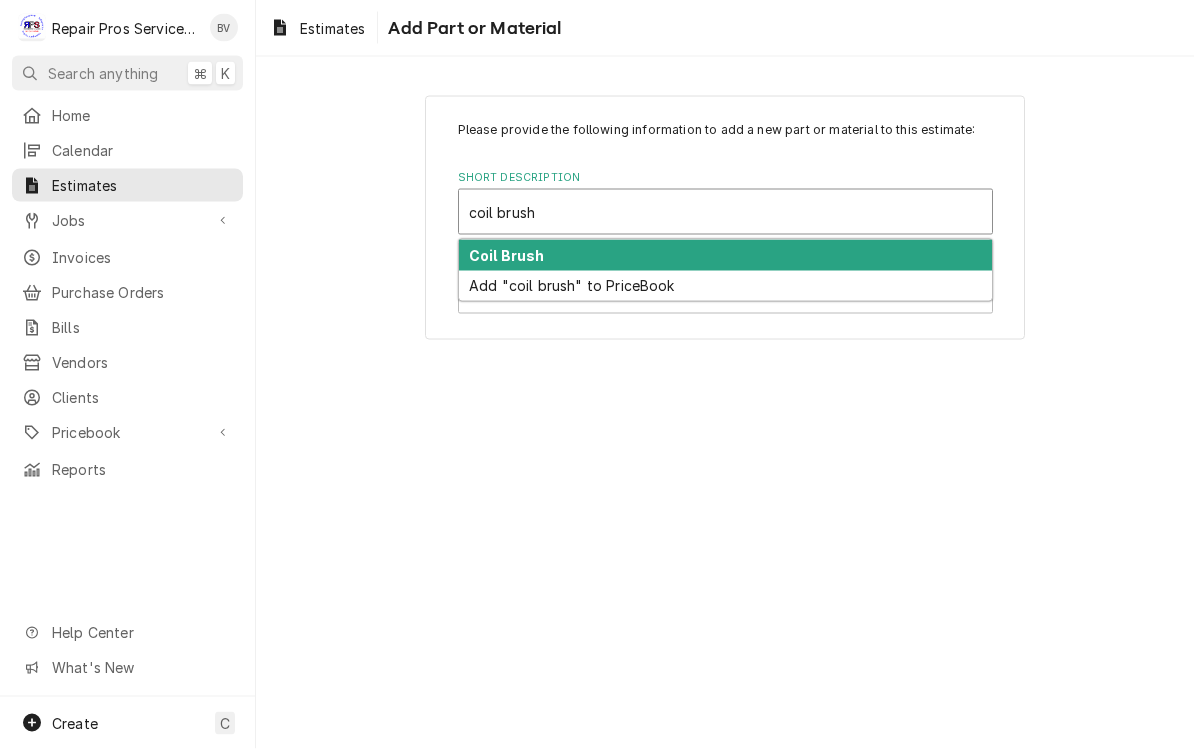 click on "Coil Brush" at bounding box center (725, 255) 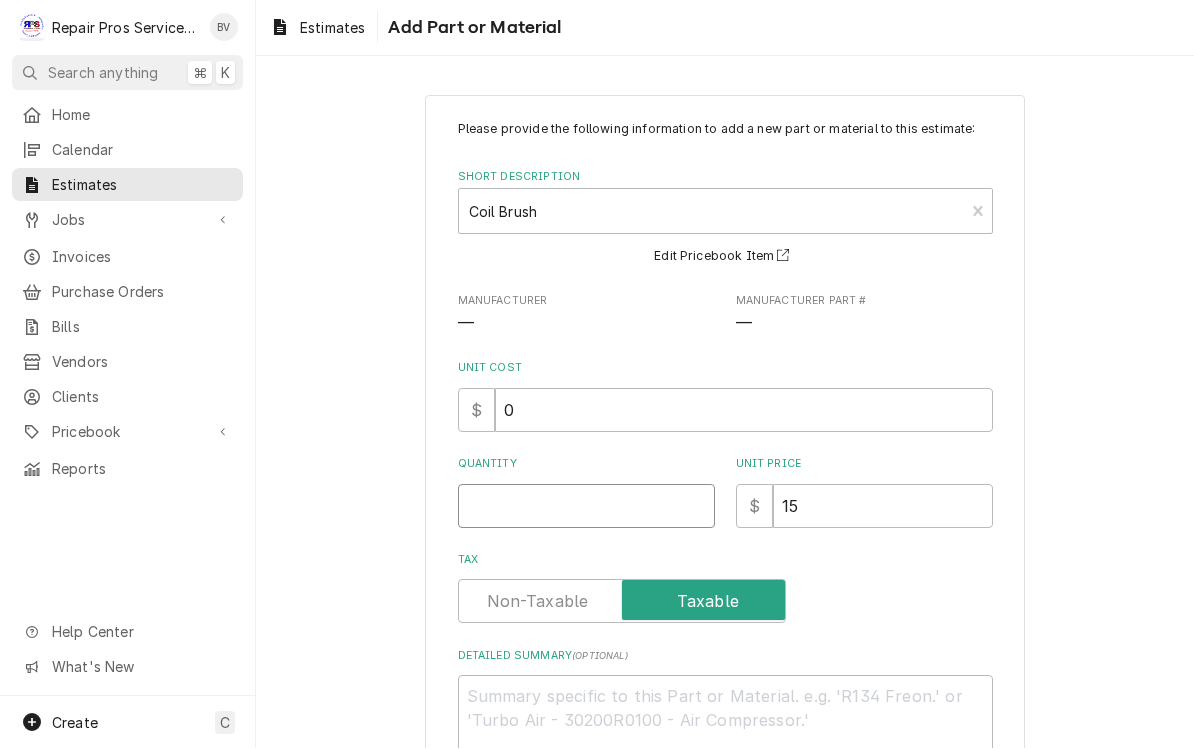 click on "Quantity" at bounding box center (586, 507) 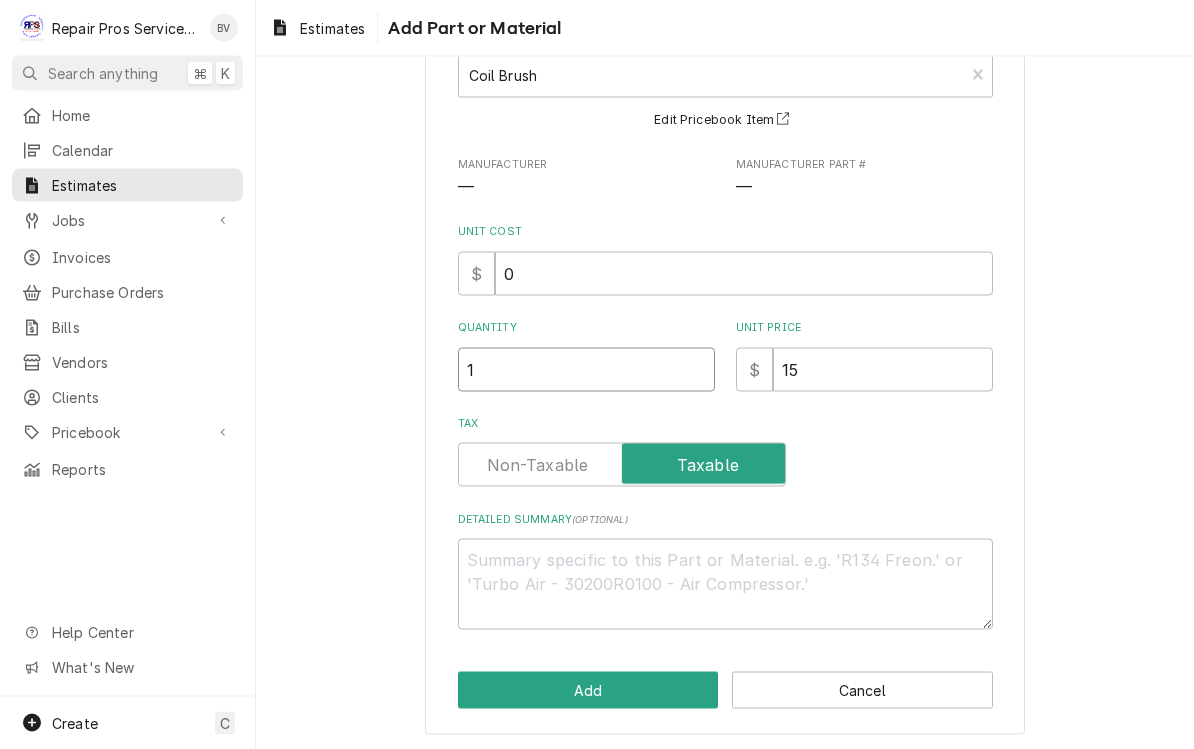 scroll, scrollTop: 136, scrollLeft: 0, axis: vertical 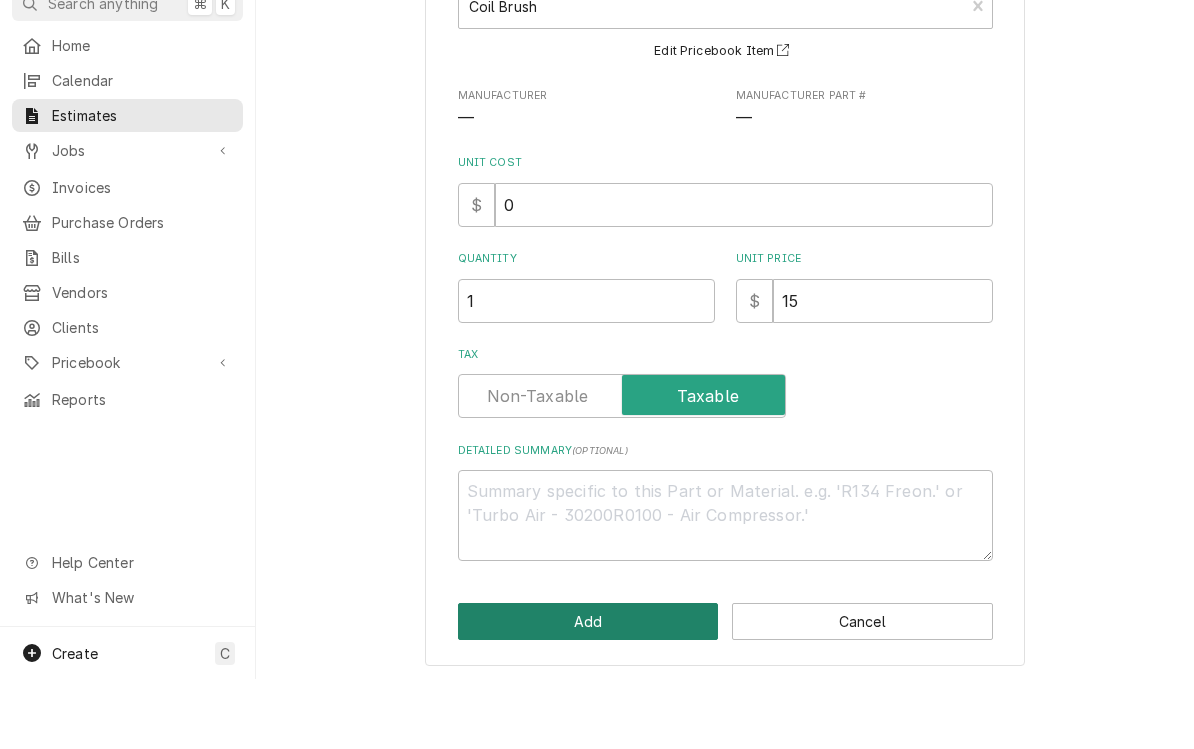 click on "Add" at bounding box center (588, 691) 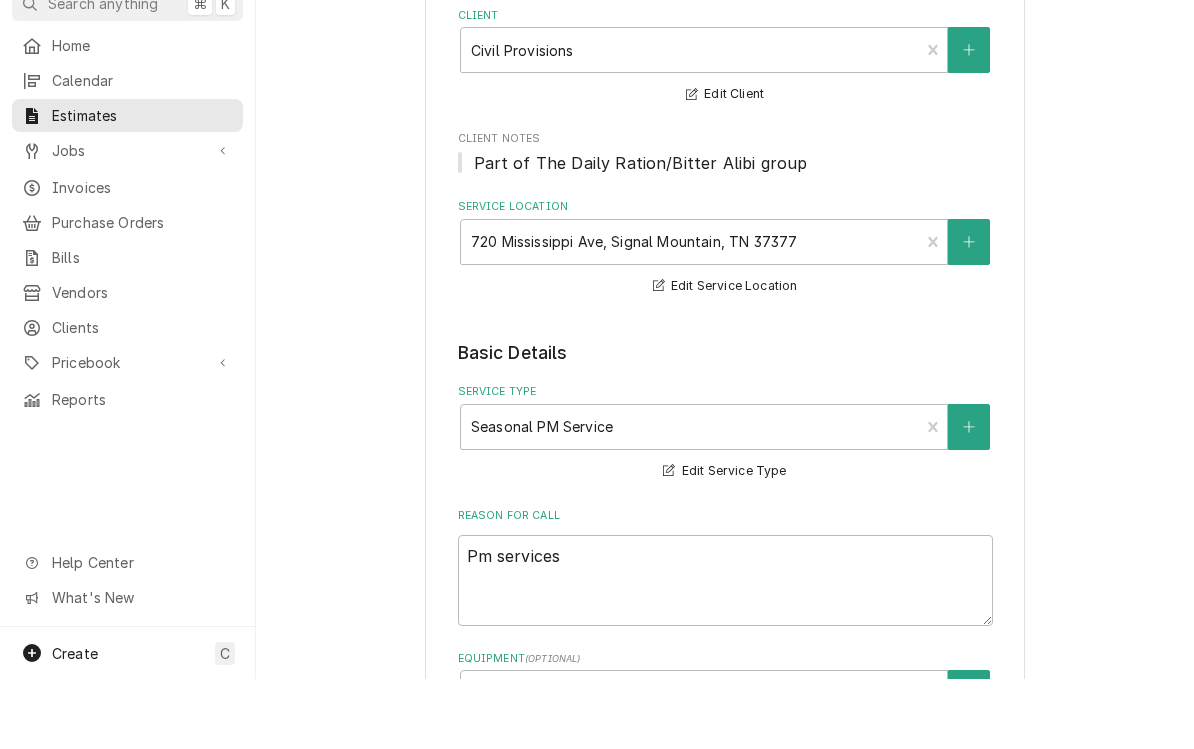 scroll, scrollTop: 1, scrollLeft: 0, axis: vertical 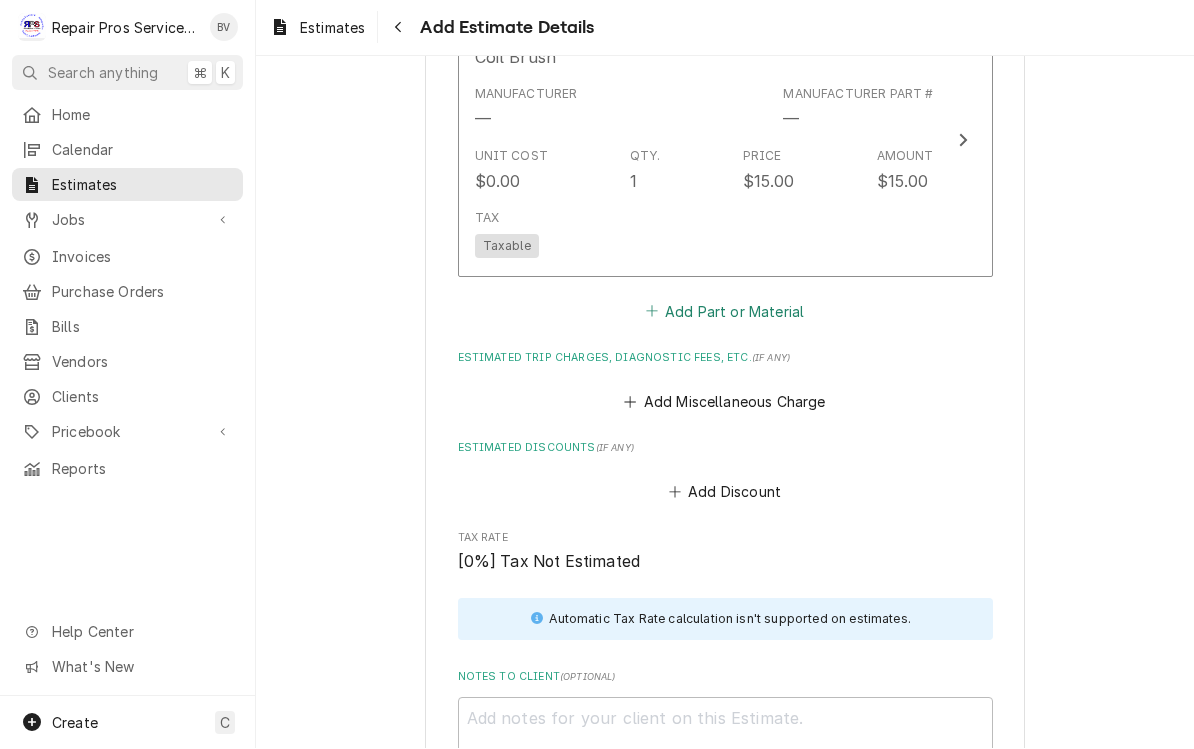 click on "Add Part or Material" at bounding box center [724, 312] 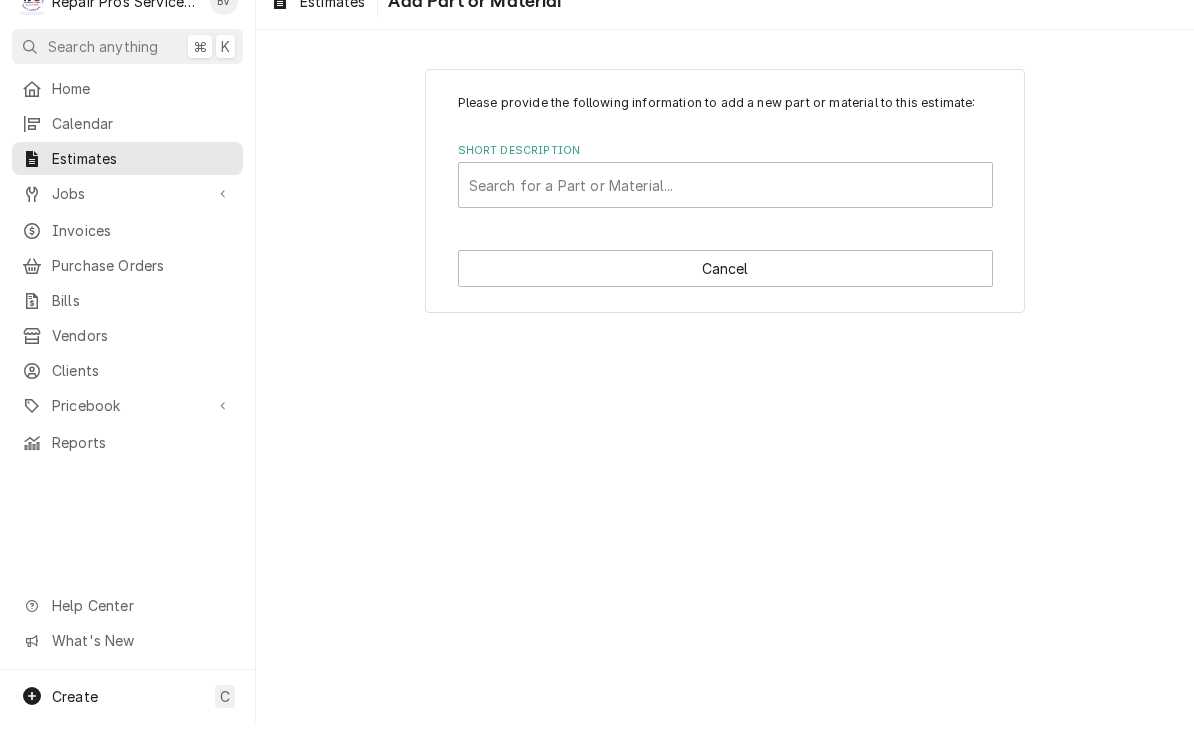 click on "Please provide the following information to add a new part or material to this estimate: Short Description Search for a Part or Material... Cancel" at bounding box center (725, 217) 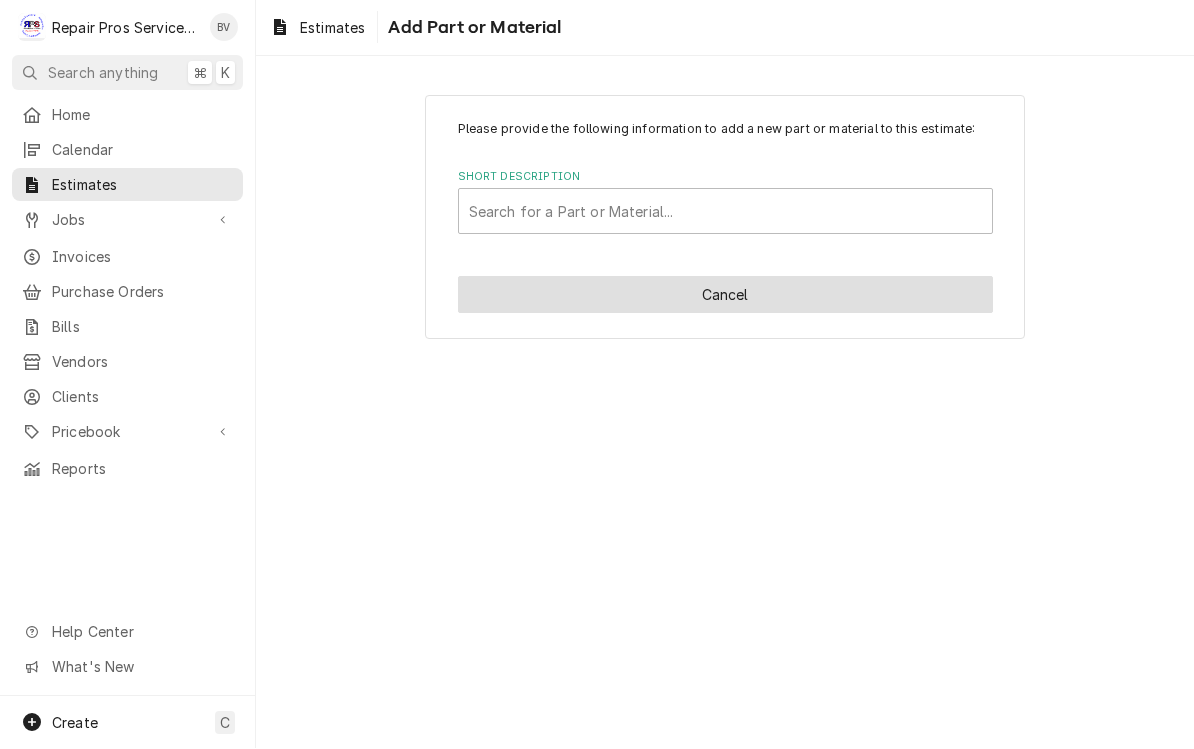 click on "Cancel" at bounding box center [725, 295] 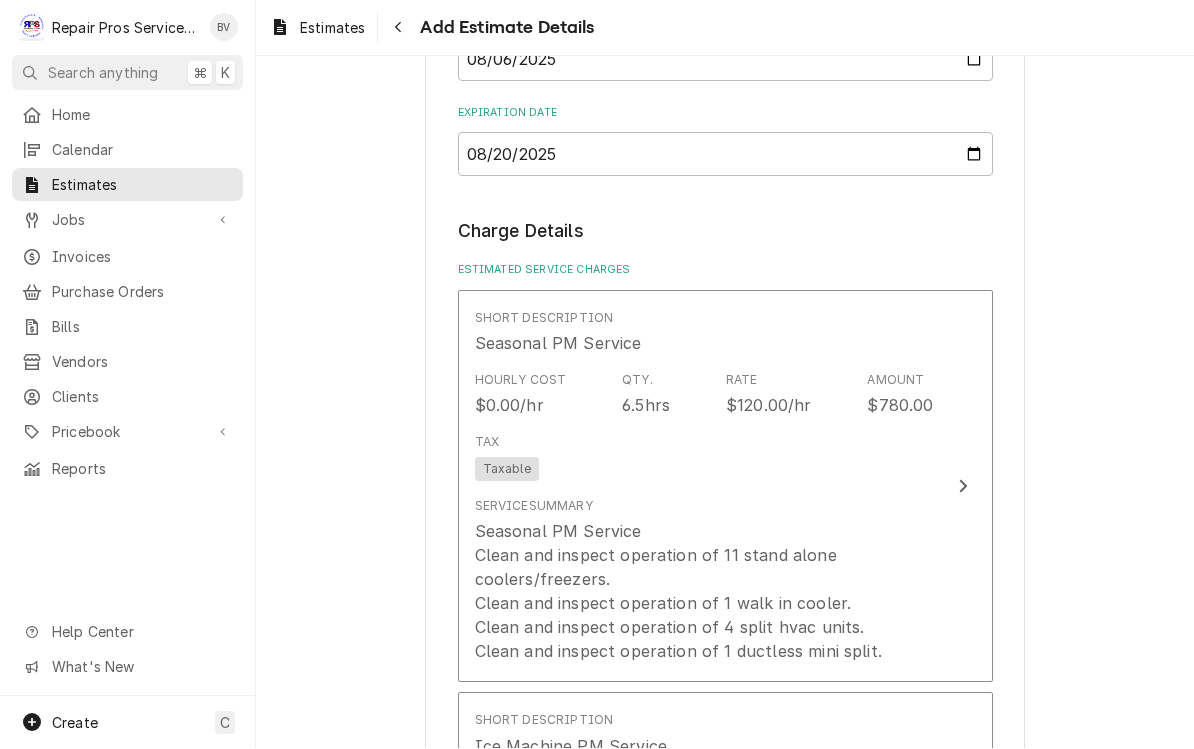 scroll, scrollTop: 1147, scrollLeft: 0, axis: vertical 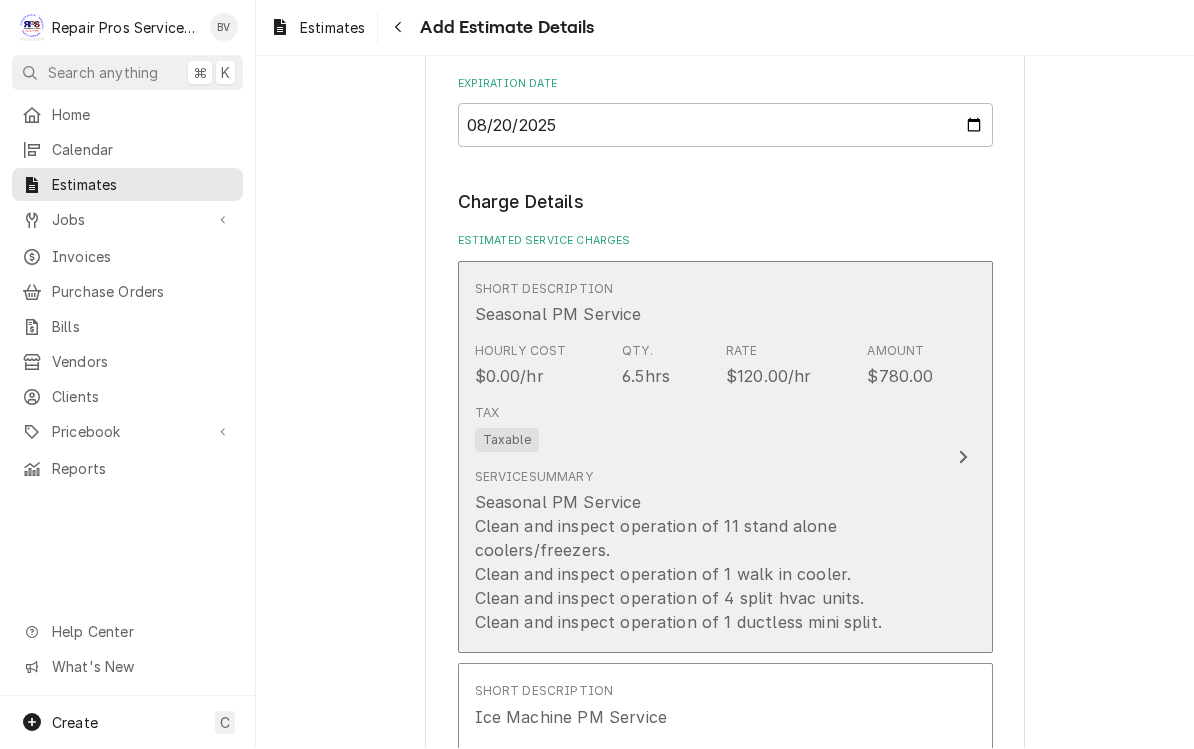 click on "Hourly Cost $0.00/hr Qty. 6.5hrs Rate $120.00/hr Amount $780.00" at bounding box center (704, 366) 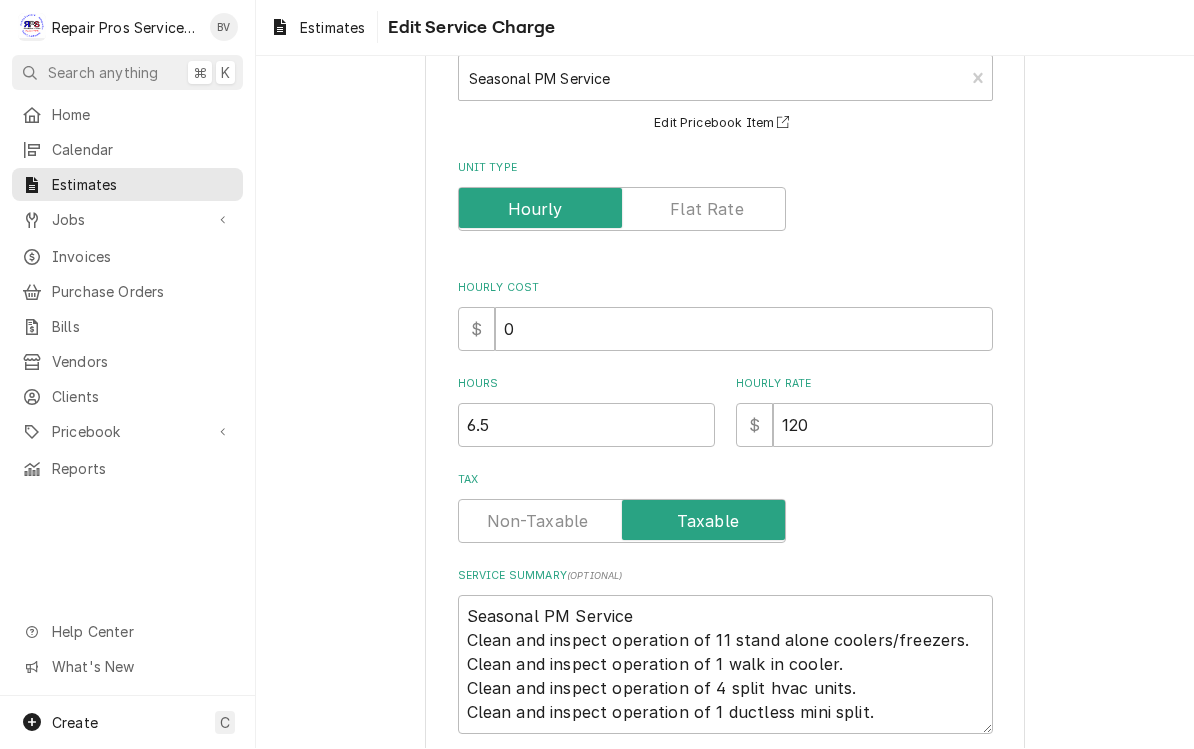 scroll, scrollTop: 239, scrollLeft: 0, axis: vertical 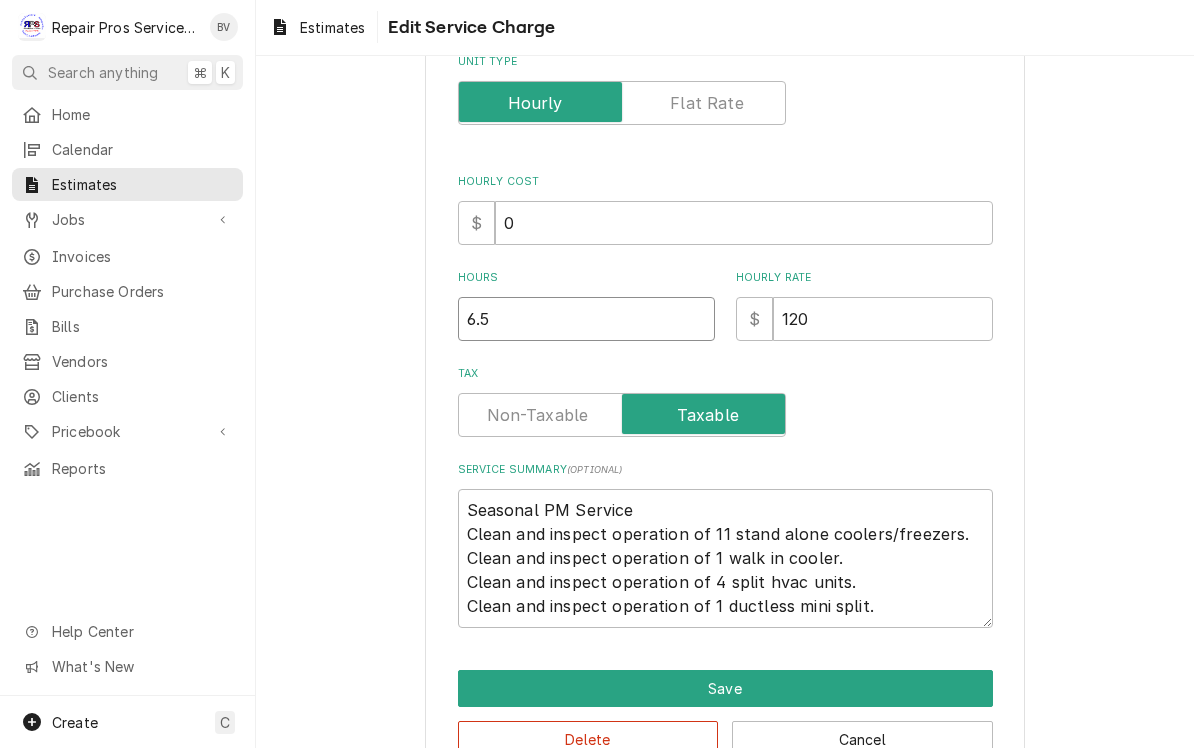 click on "6.5" at bounding box center [586, 320] 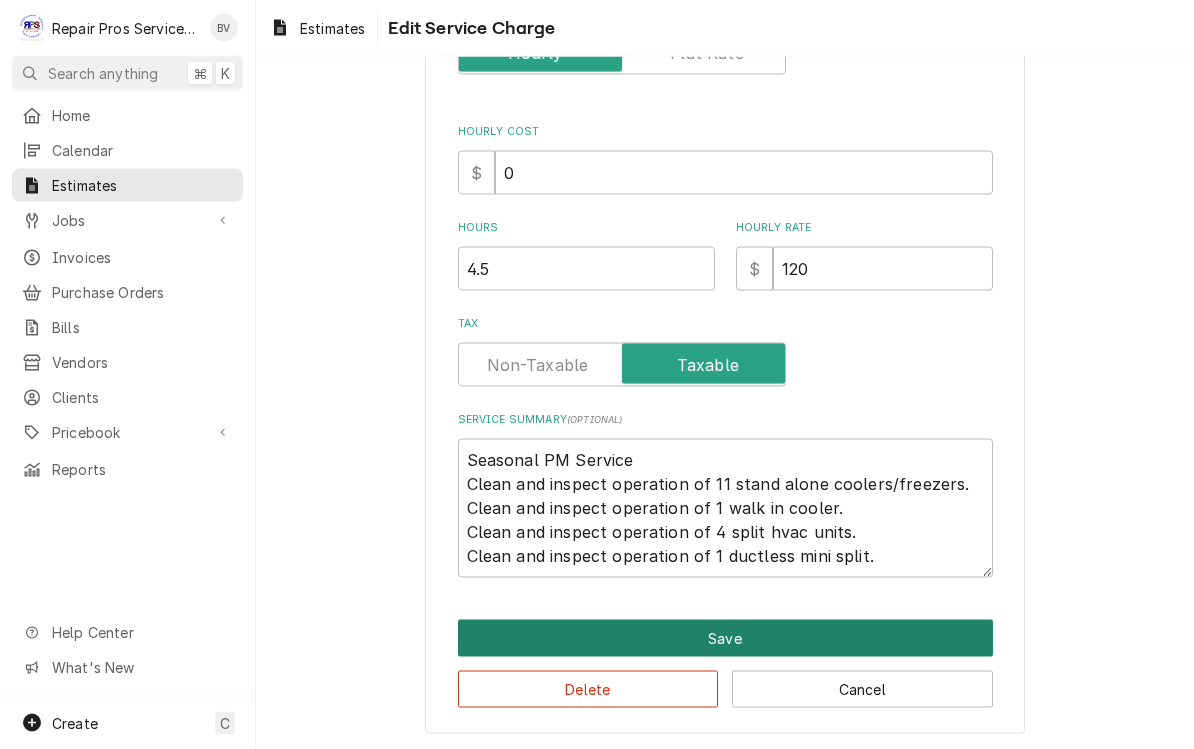 click on "Save" at bounding box center (725, 638) 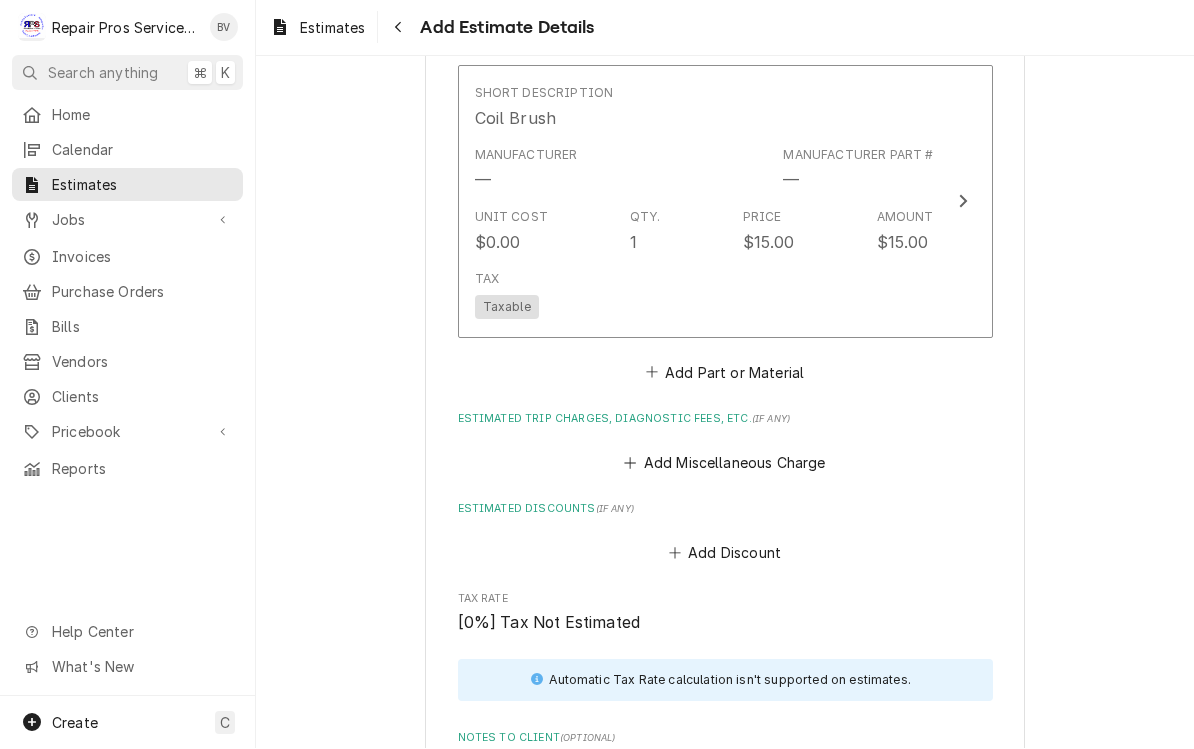 scroll, scrollTop: 3084, scrollLeft: 0, axis: vertical 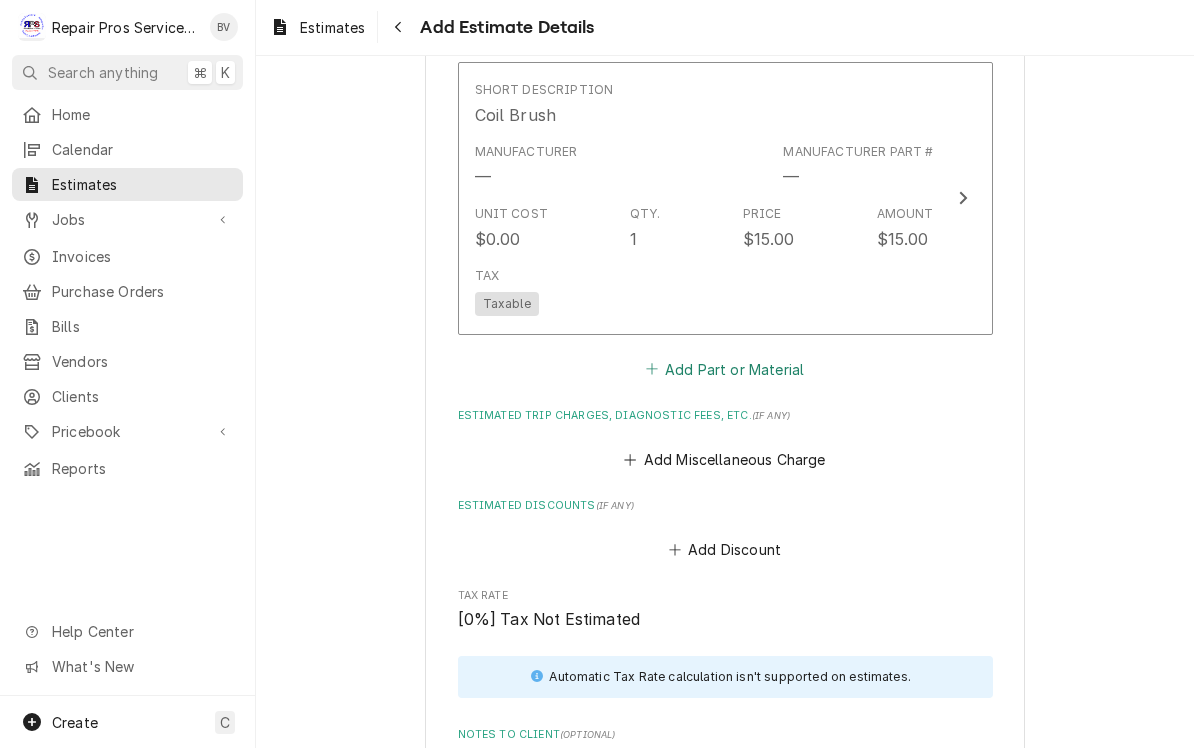 click on "Add Part or Material" at bounding box center [724, 370] 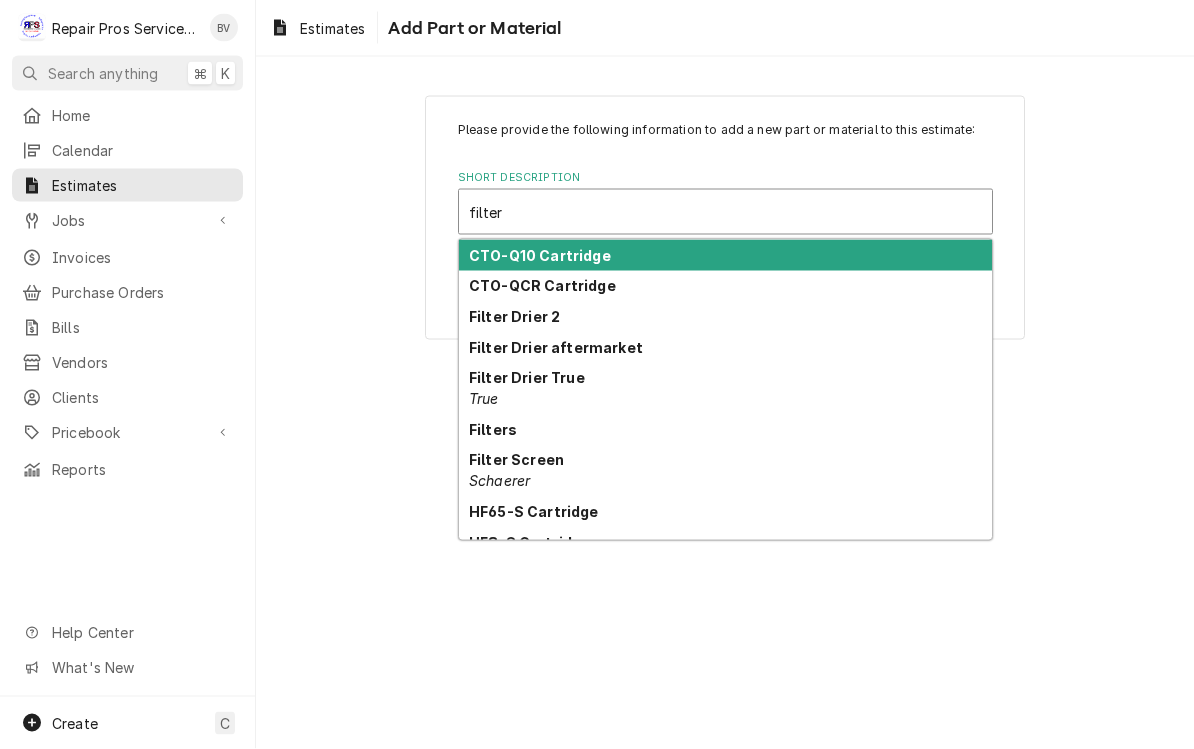click on "Filters" at bounding box center [493, 429] 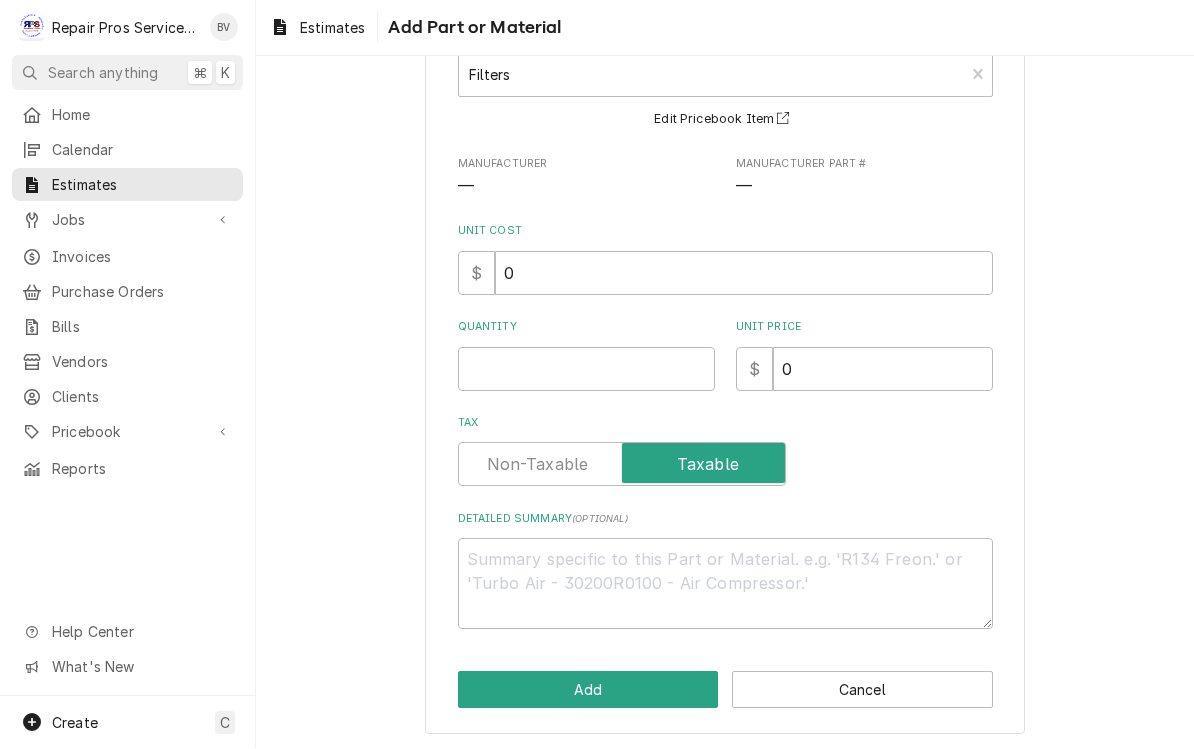 scroll, scrollTop: 136, scrollLeft: 0, axis: vertical 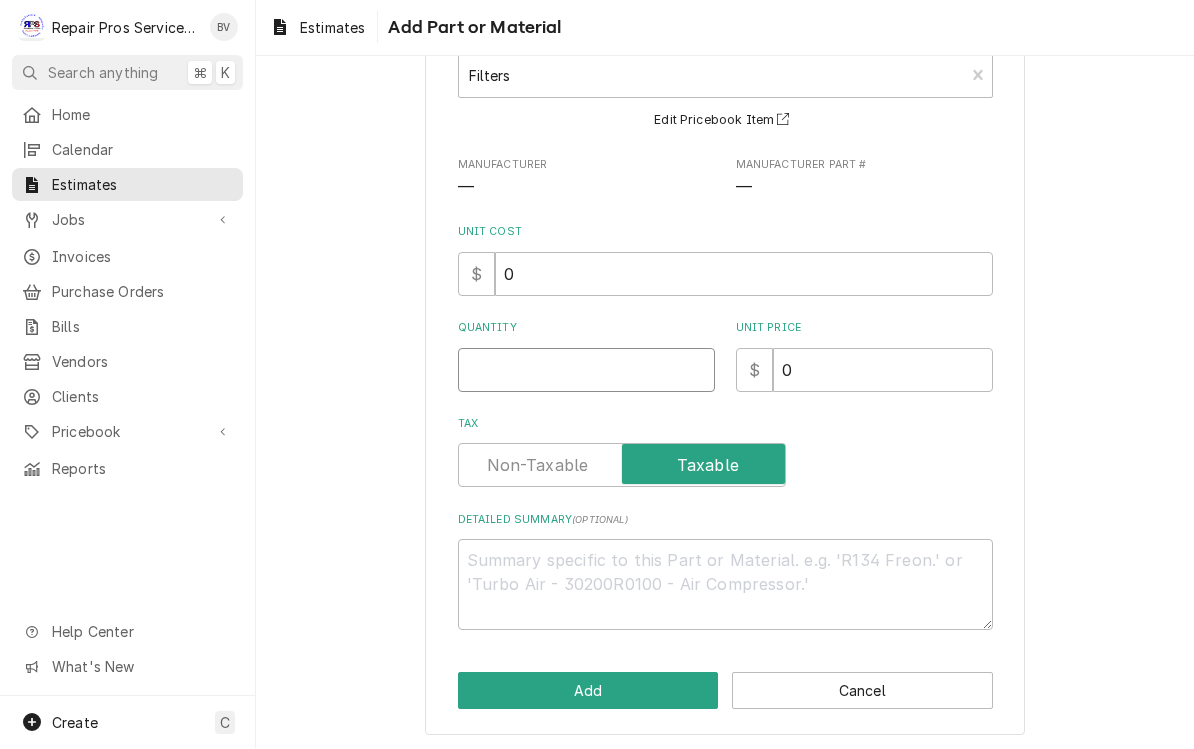 click on "Quantity" at bounding box center [586, 371] 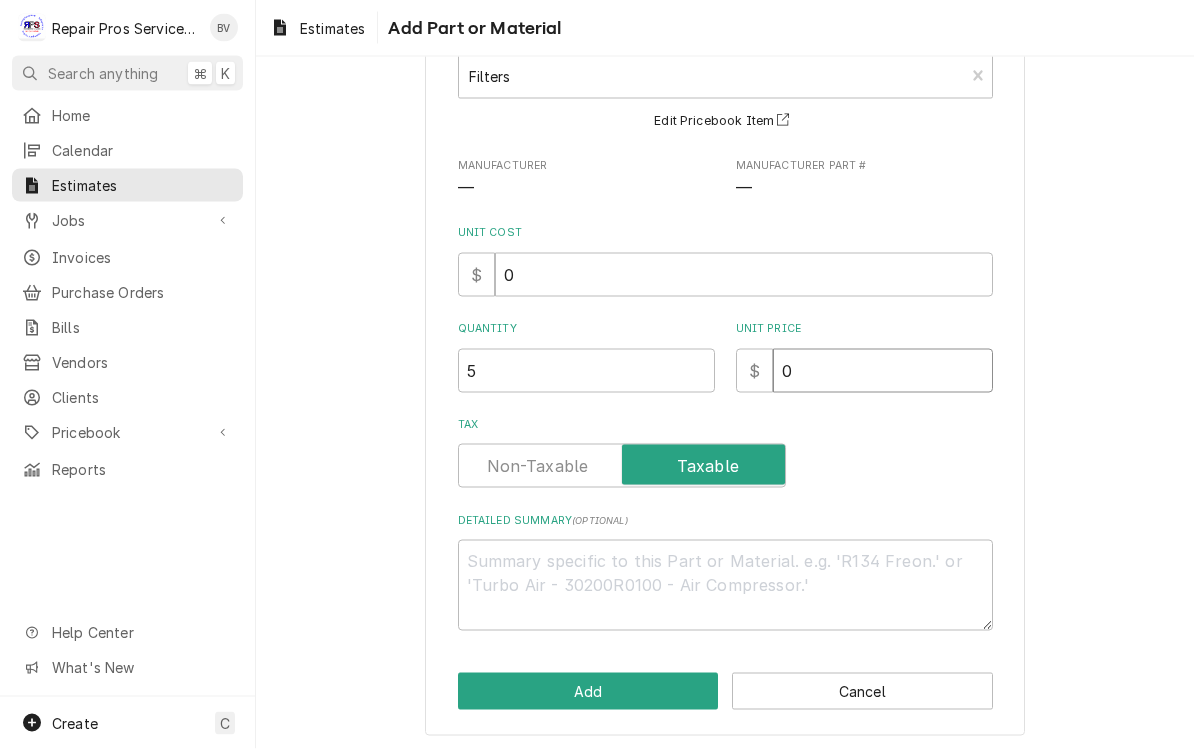 click on "0" at bounding box center (883, 371) 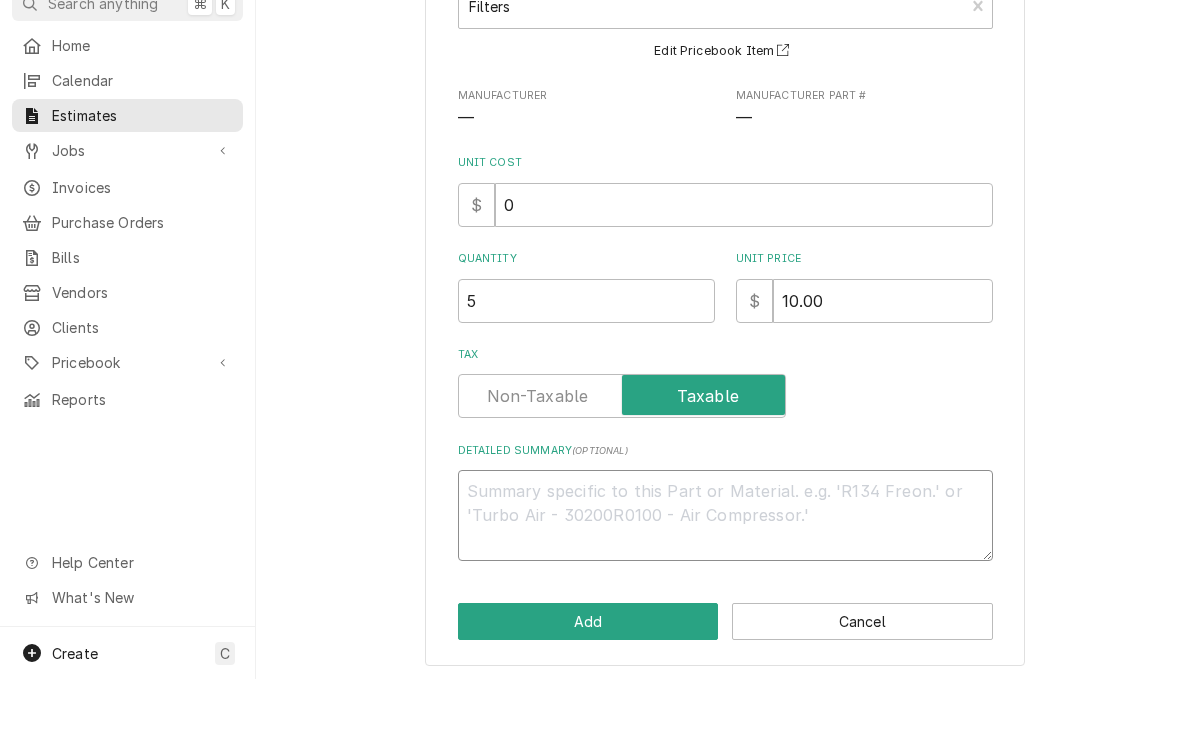 click on "Detailed Summary  ( optional )" at bounding box center (725, 585) 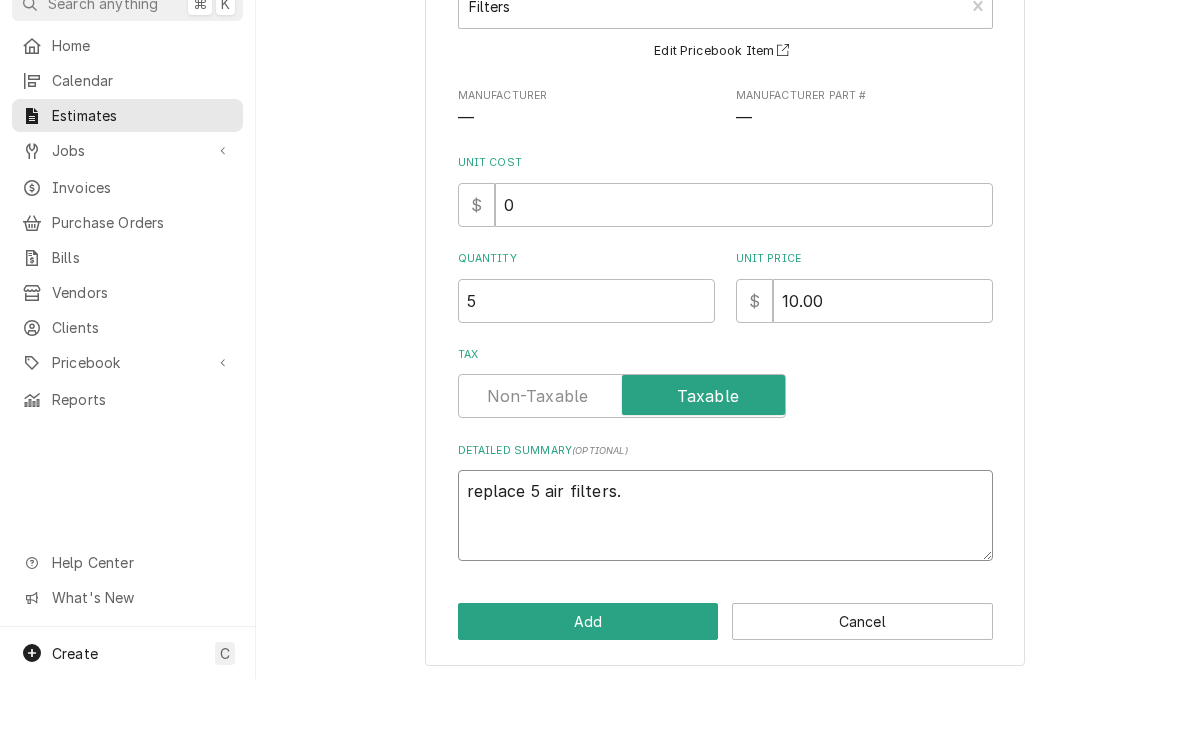 scroll, scrollTop: 1, scrollLeft: 0, axis: vertical 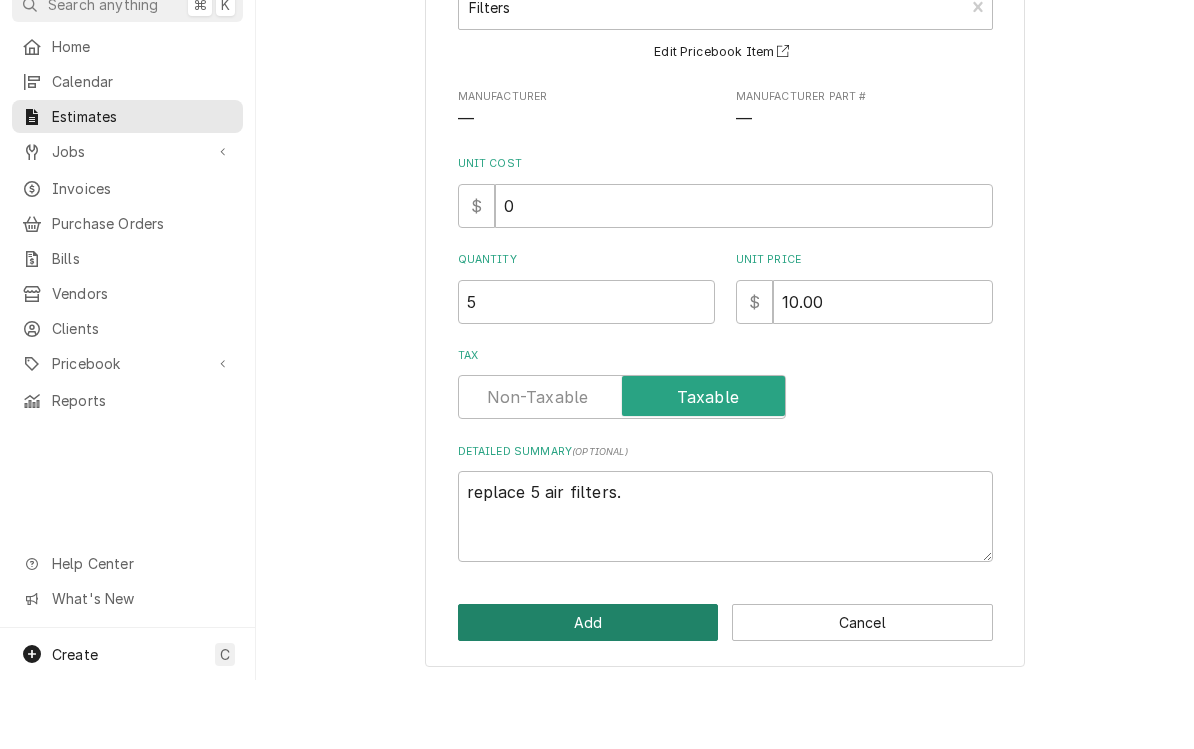 click on "Add" at bounding box center [588, 691] 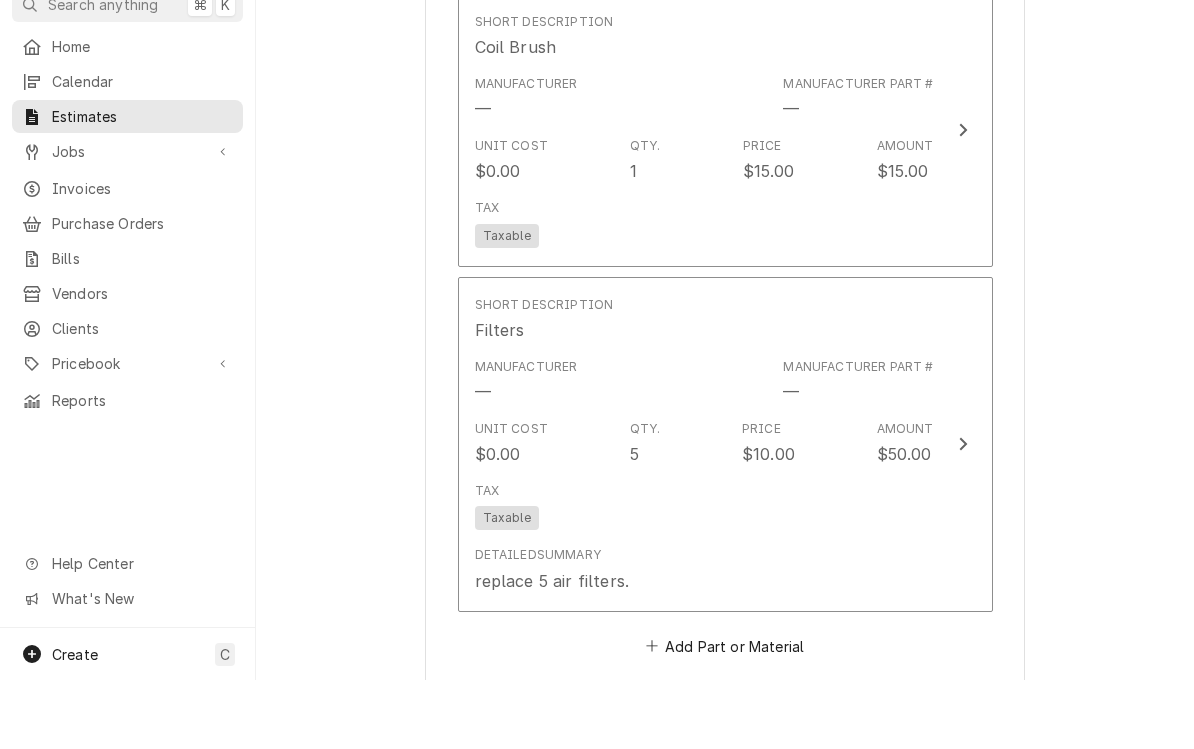 scroll, scrollTop: 0, scrollLeft: 0, axis: both 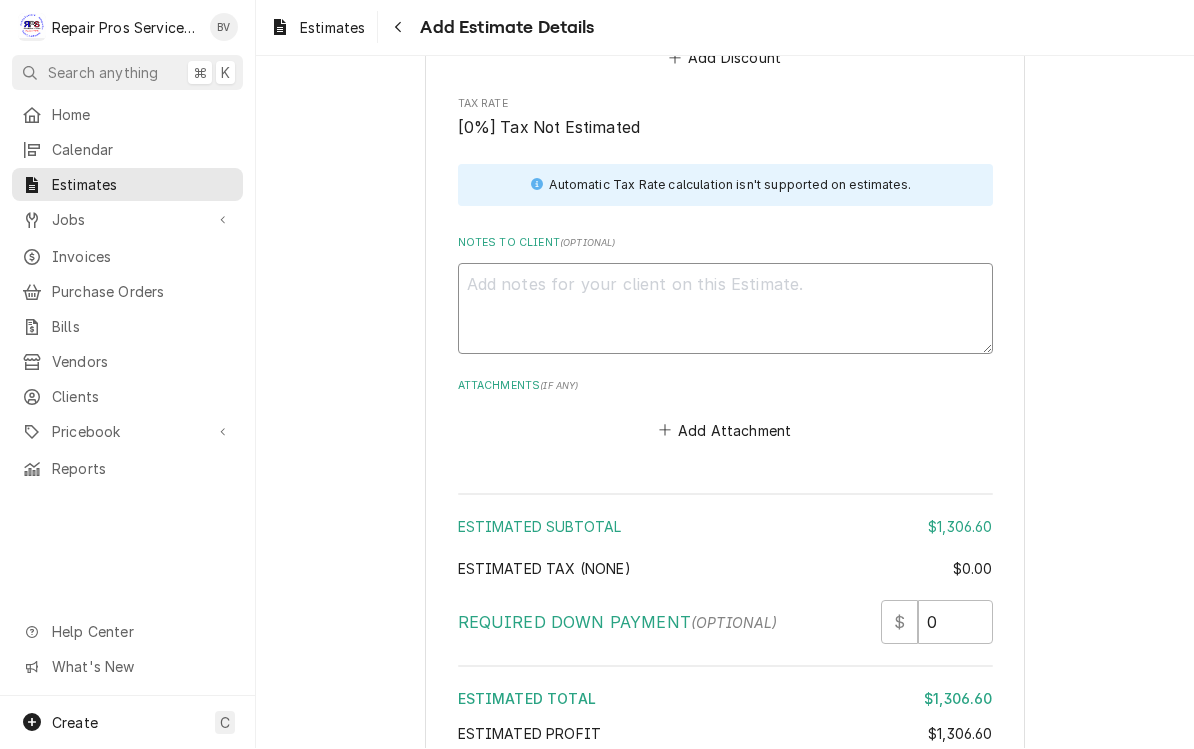 click on "Notes to Client  ( optional )" at bounding box center [725, 309] 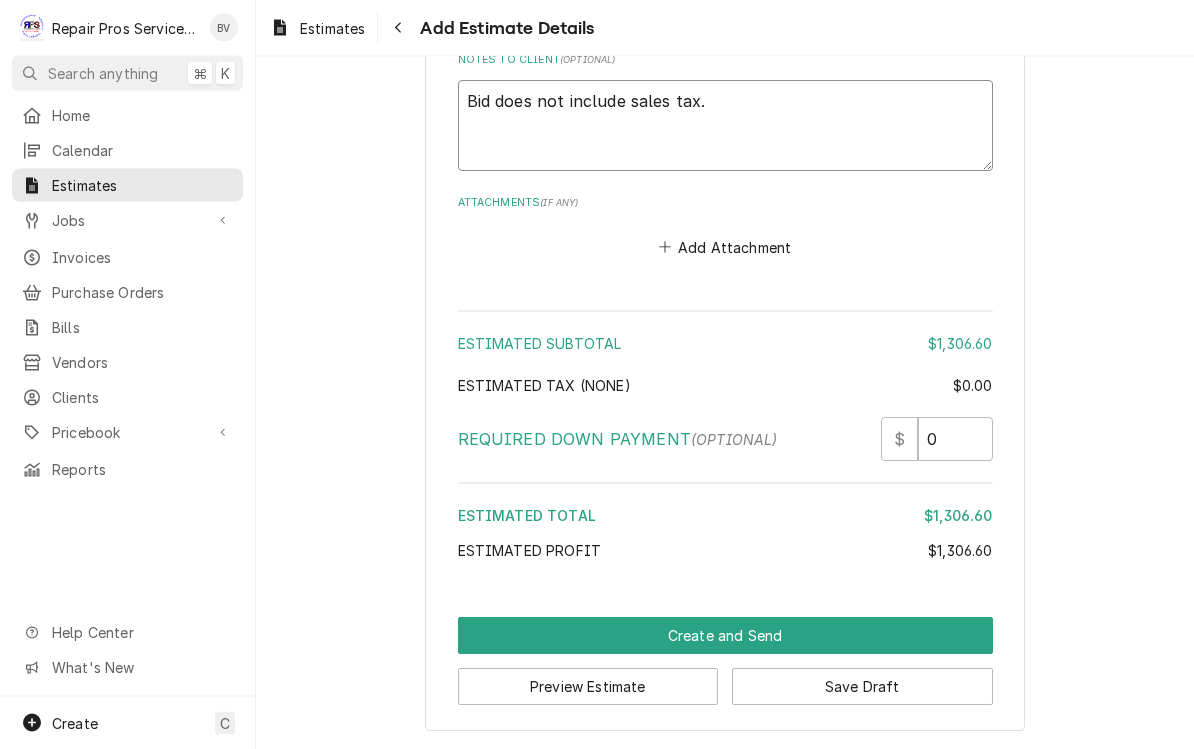scroll, scrollTop: 4108, scrollLeft: 0, axis: vertical 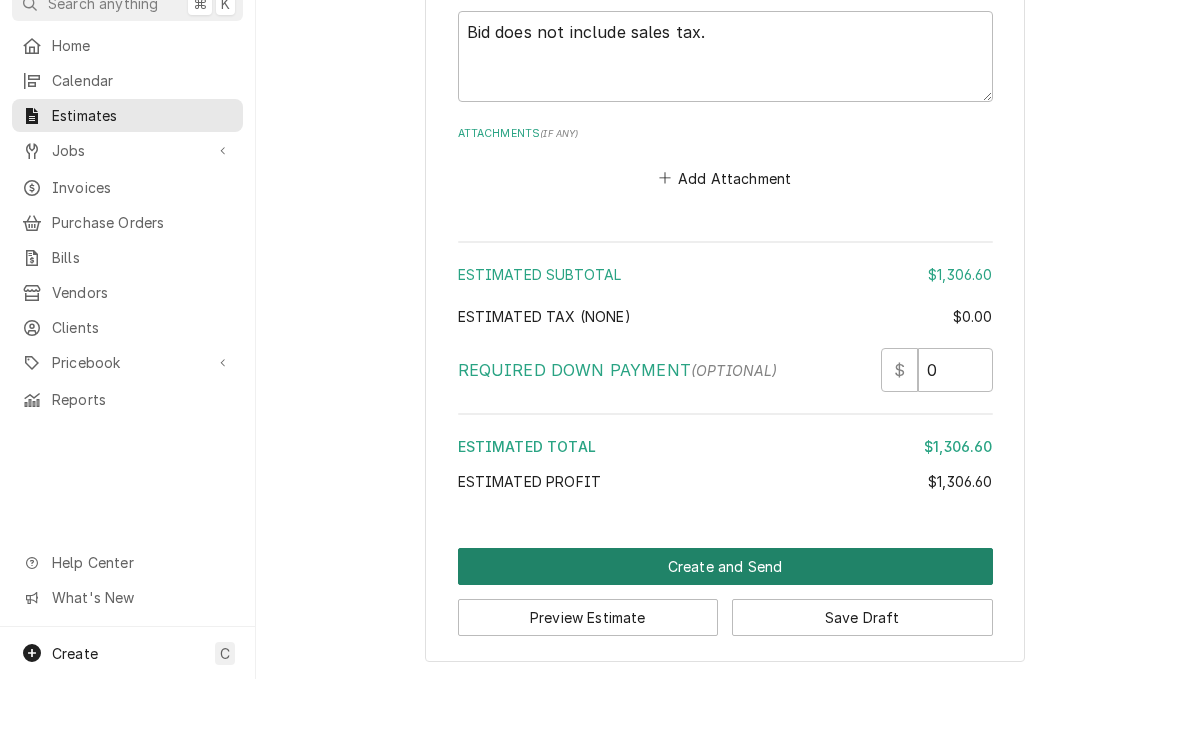 click on "Create and Send" at bounding box center (725, 636) 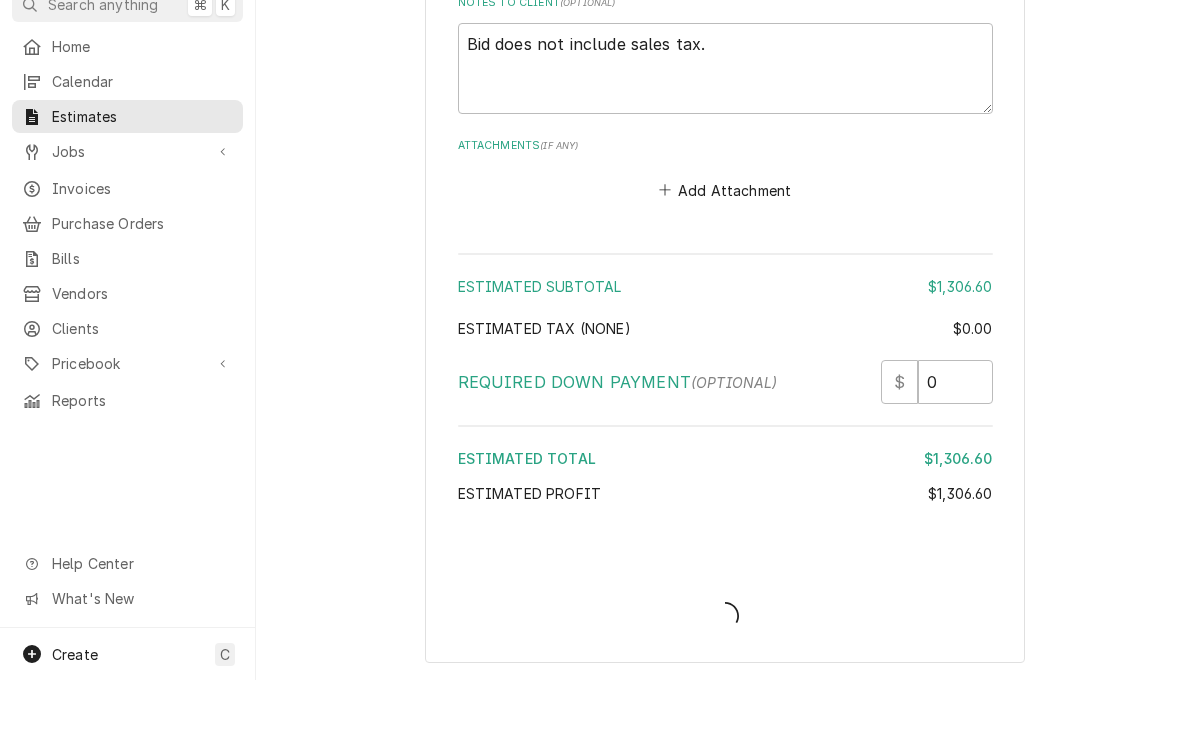 scroll, scrollTop: 4095, scrollLeft: 0, axis: vertical 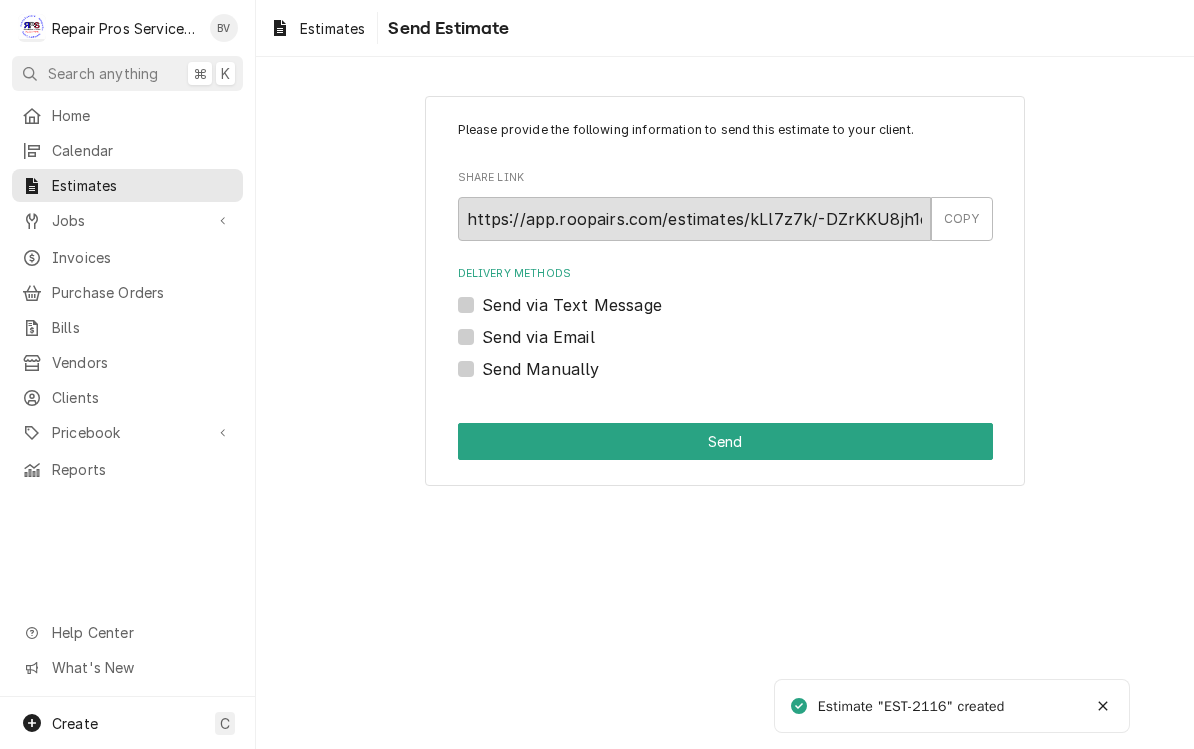 click on "Send via Email" at bounding box center [538, 337] 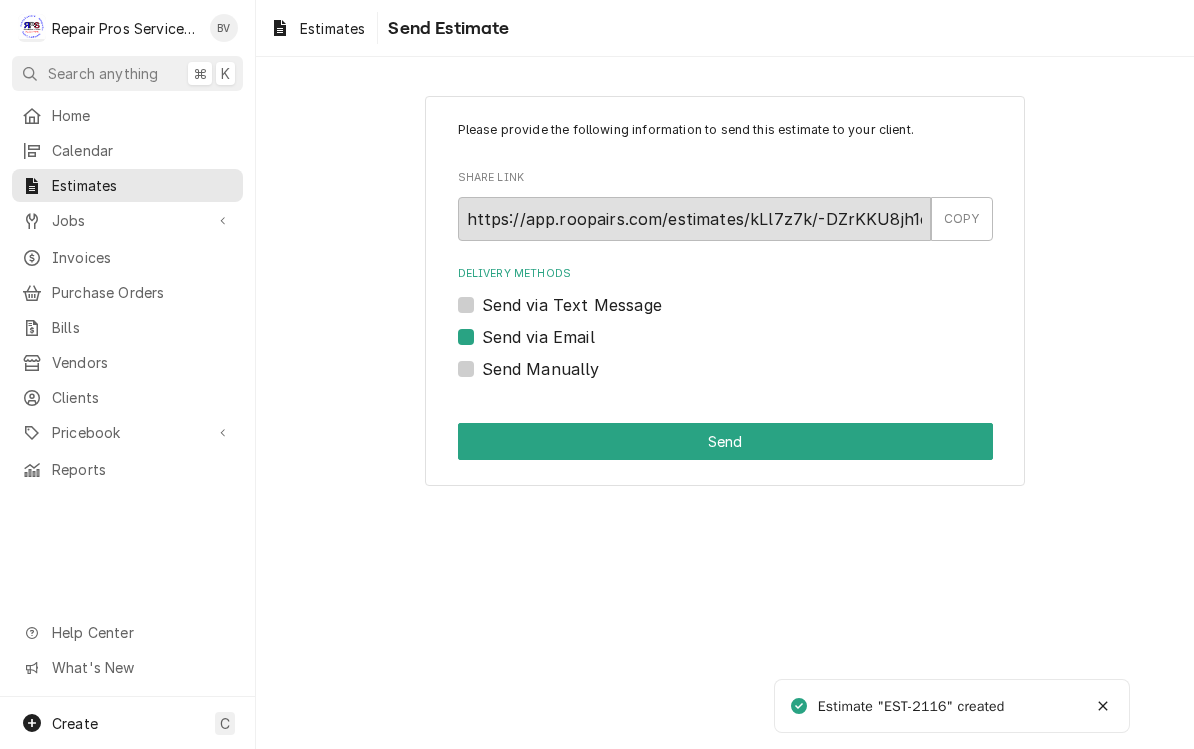 checkbox on "true" 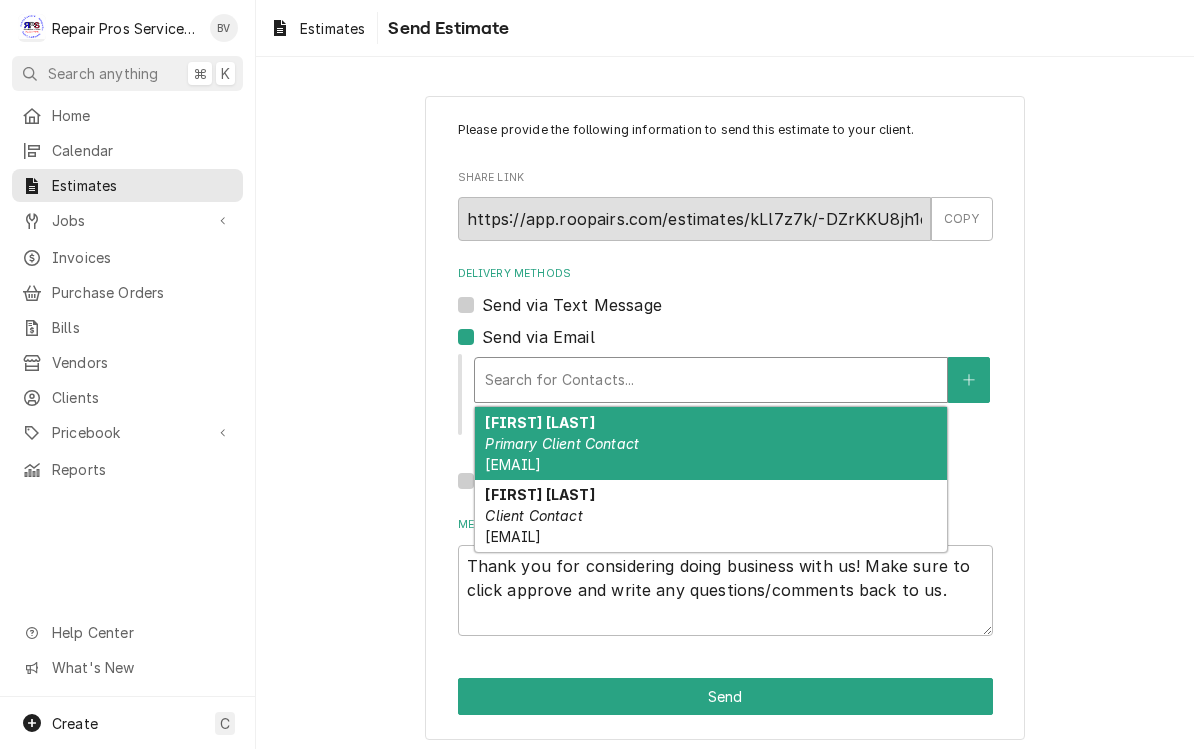 click on "[FIRST] [LAST] Client Contact [EMAIL]" at bounding box center (711, 516) 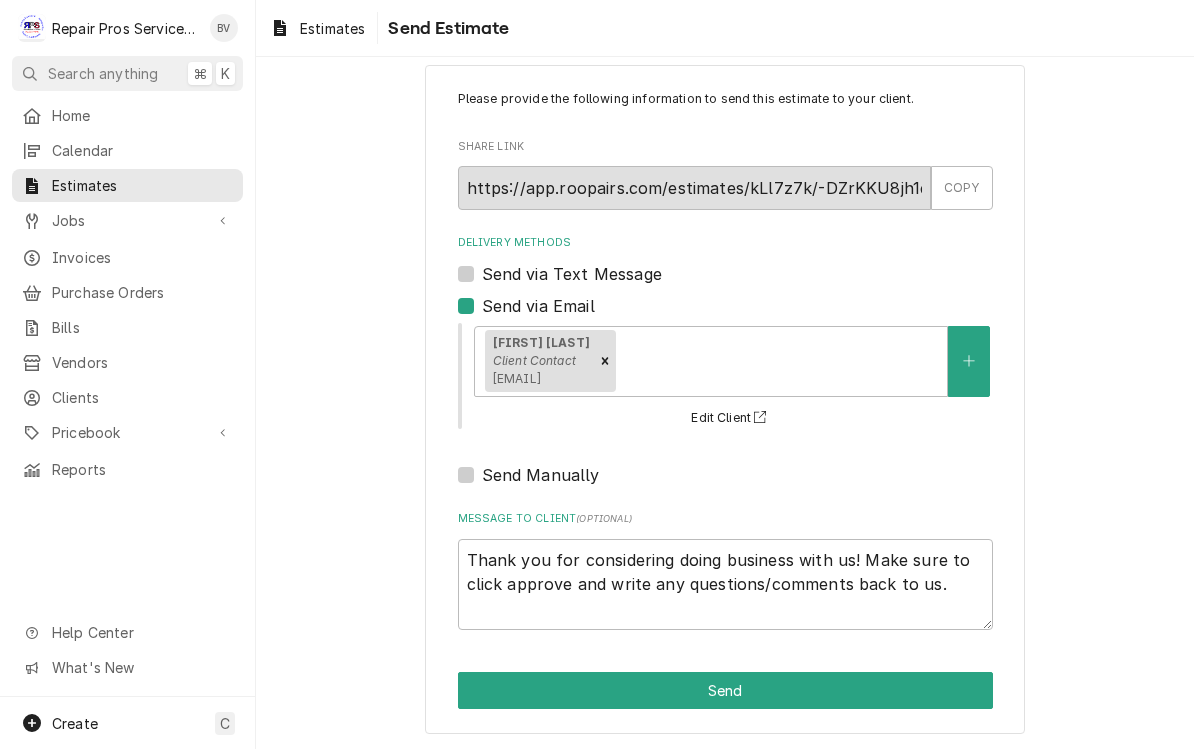 scroll, scrollTop: 30, scrollLeft: 0, axis: vertical 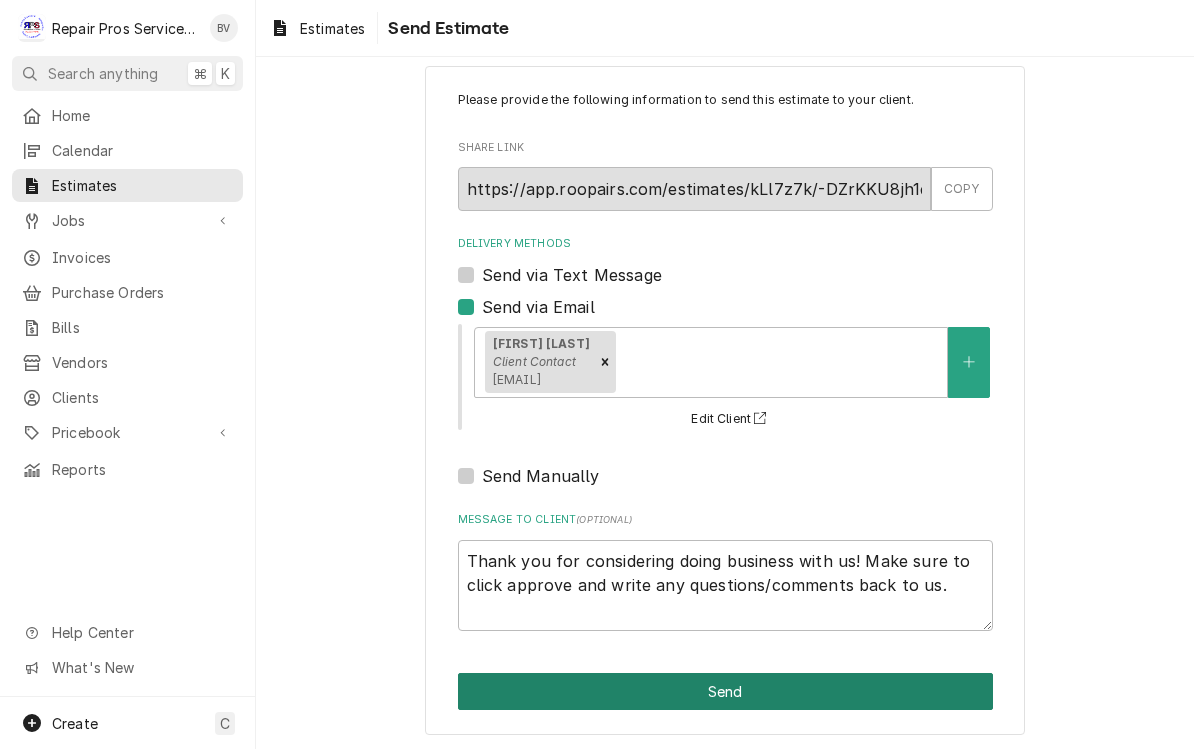 click on "Send" at bounding box center [725, 691] 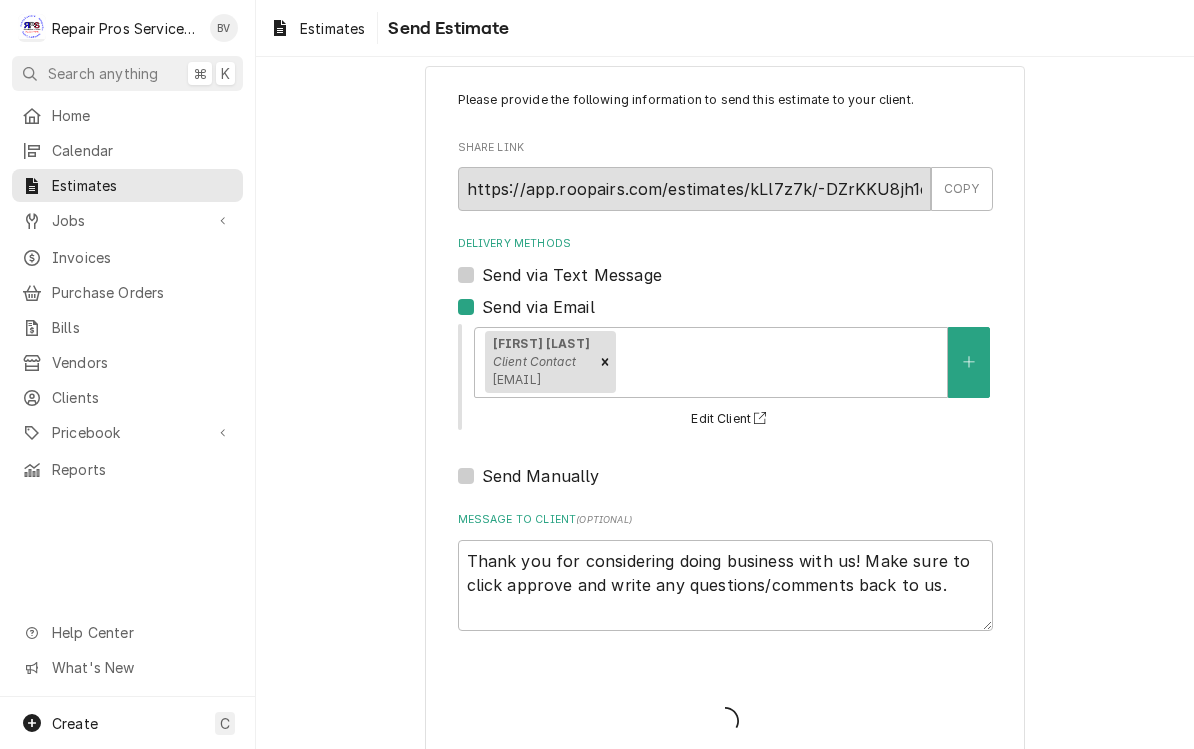 type on "x" 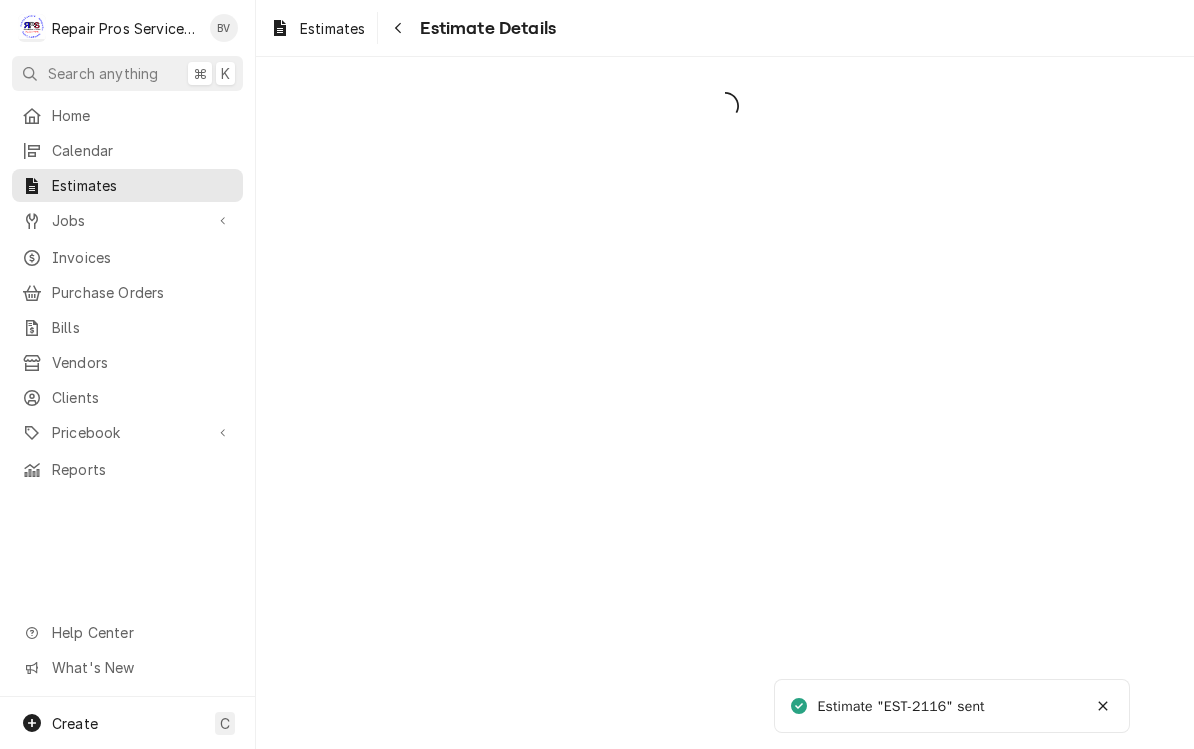 scroll, scrollTop: 0, scrollLeft: 0, axis: both 